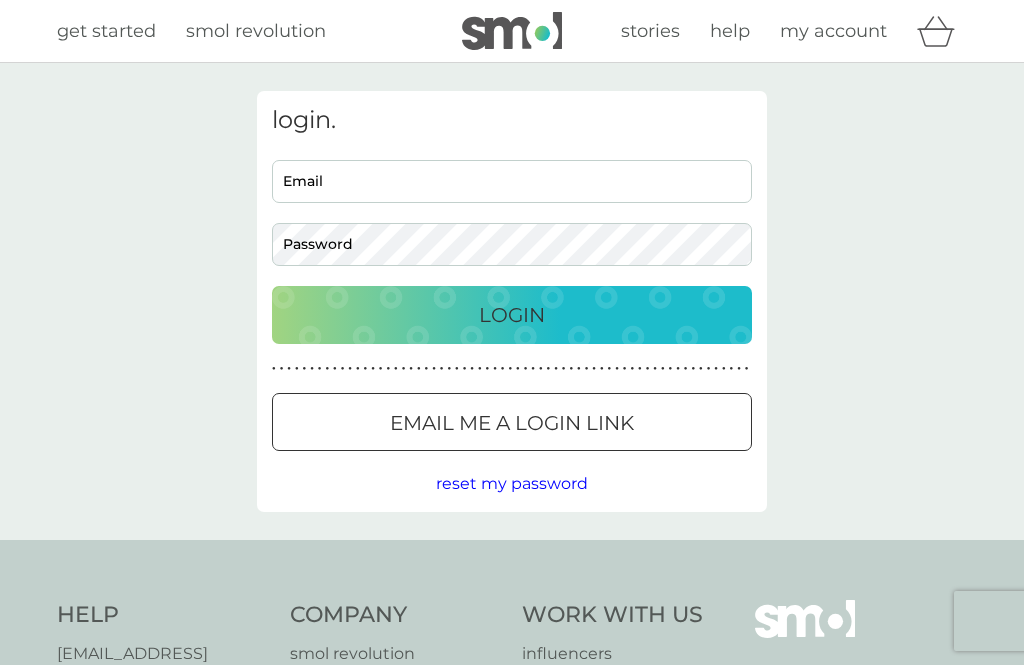 scroll, scrollTop: 0, scrollLeft: 0, axis: both 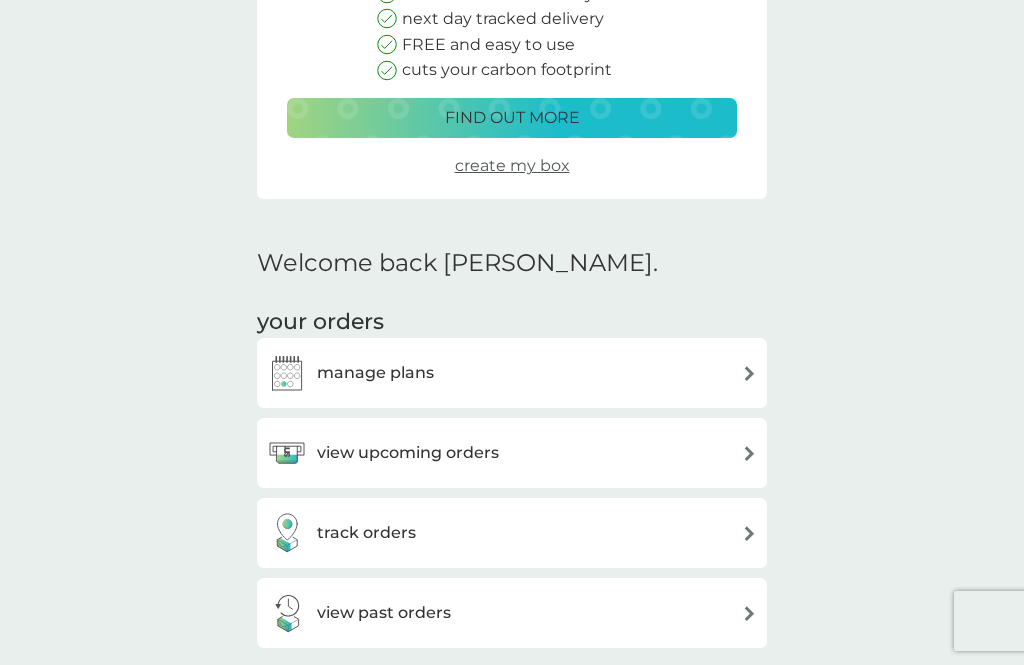 click on "manage plans" at bounding box center (512, 373) 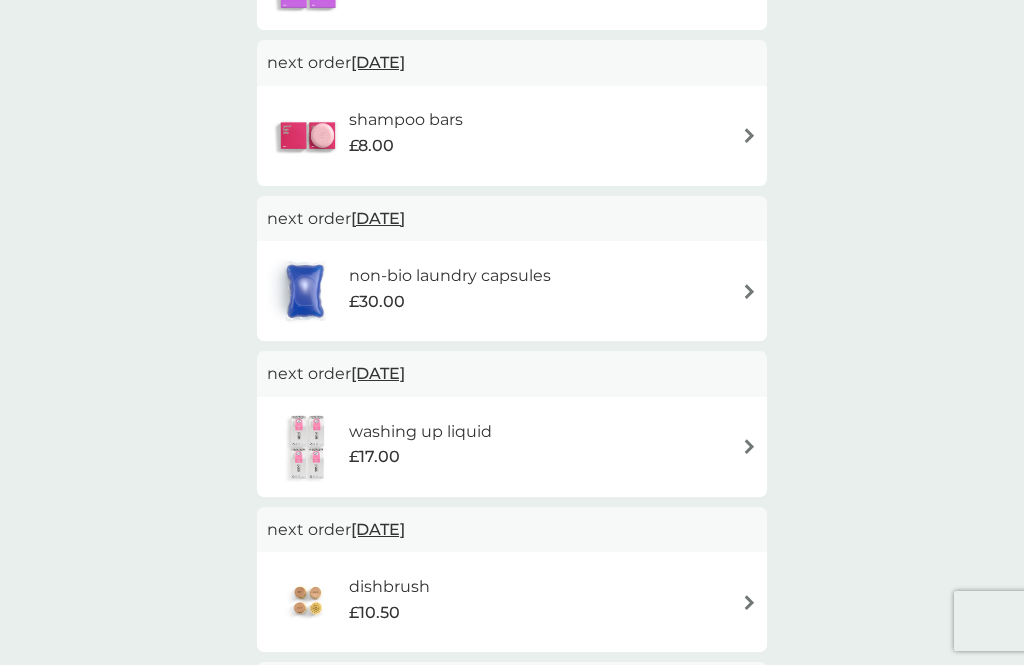 scroll, scrollTop: 842, scrollLeft: 0, axis: vertical 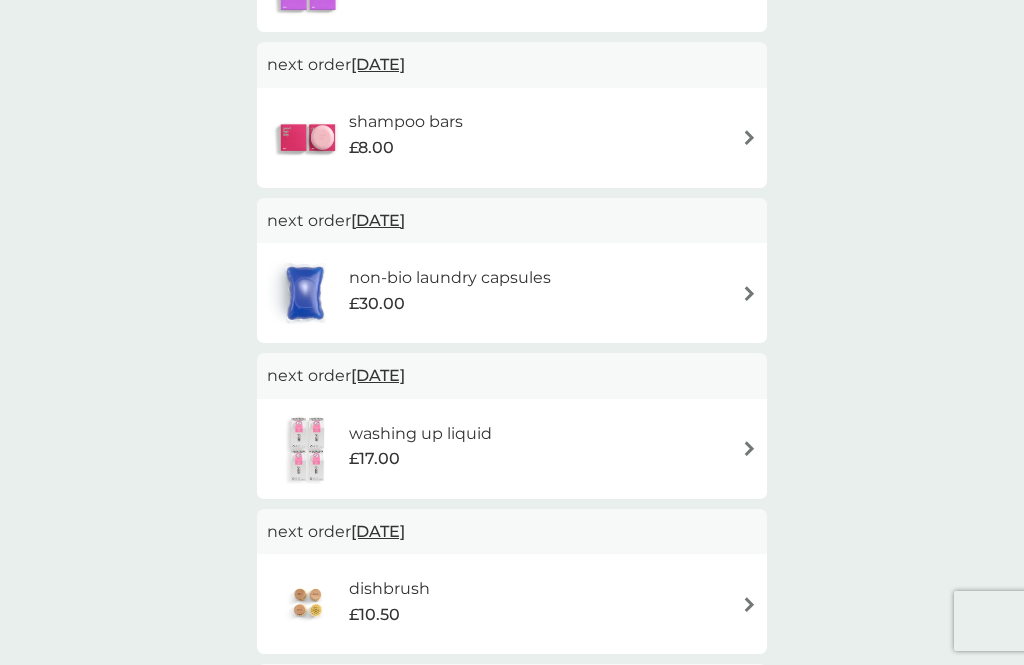 click at bounding box center [749, 604] 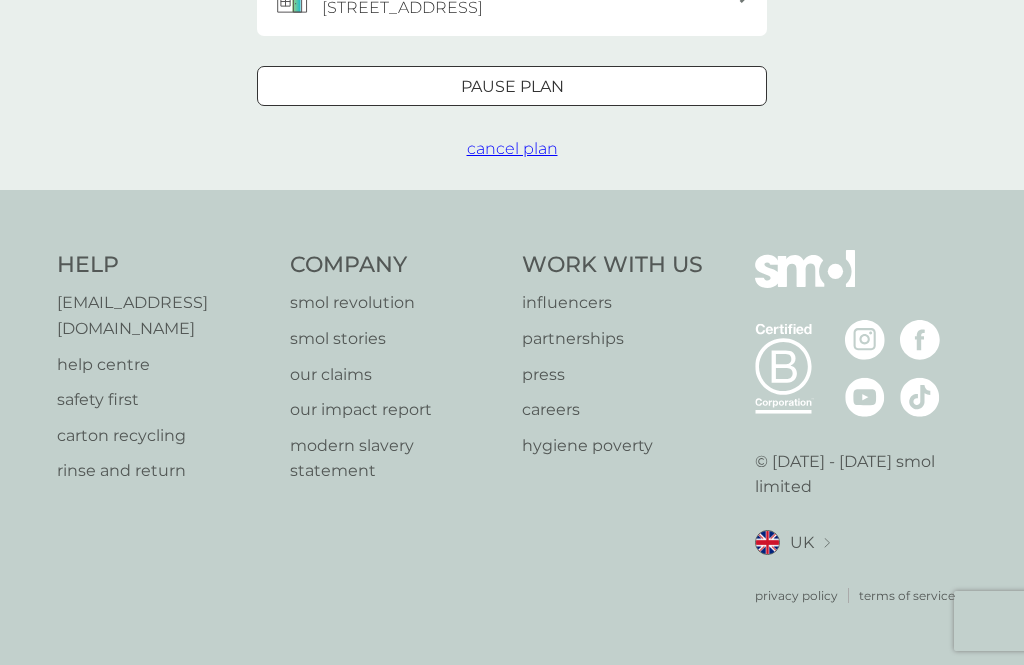 scroll, scrollTop: 0, scrollLeft: 0, axis: both 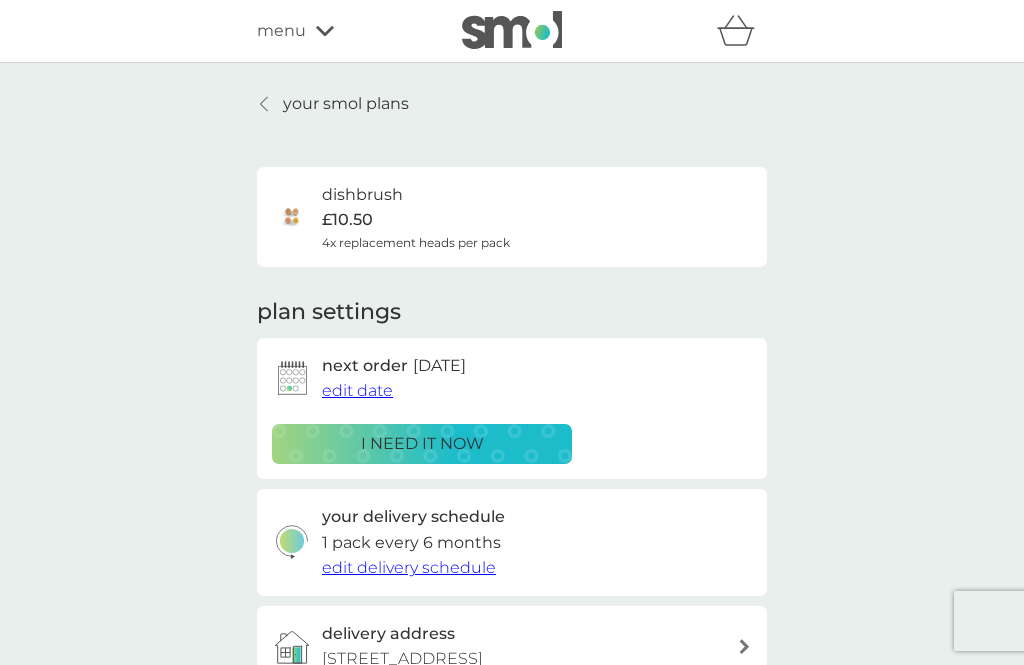 click on "edit delivery schedule" at bounding box center [409, 567] 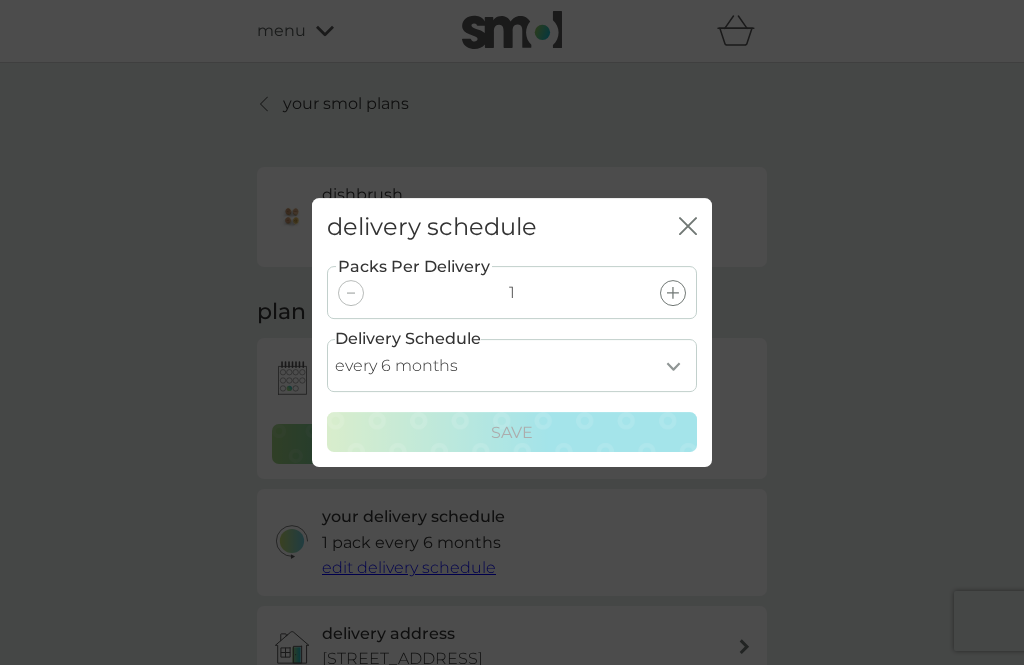 click on "every 1 month every 2 months every 3 months every 4 months every 5 months every 6 months every 7 months every 8 months" at bounding box center [512, 365] 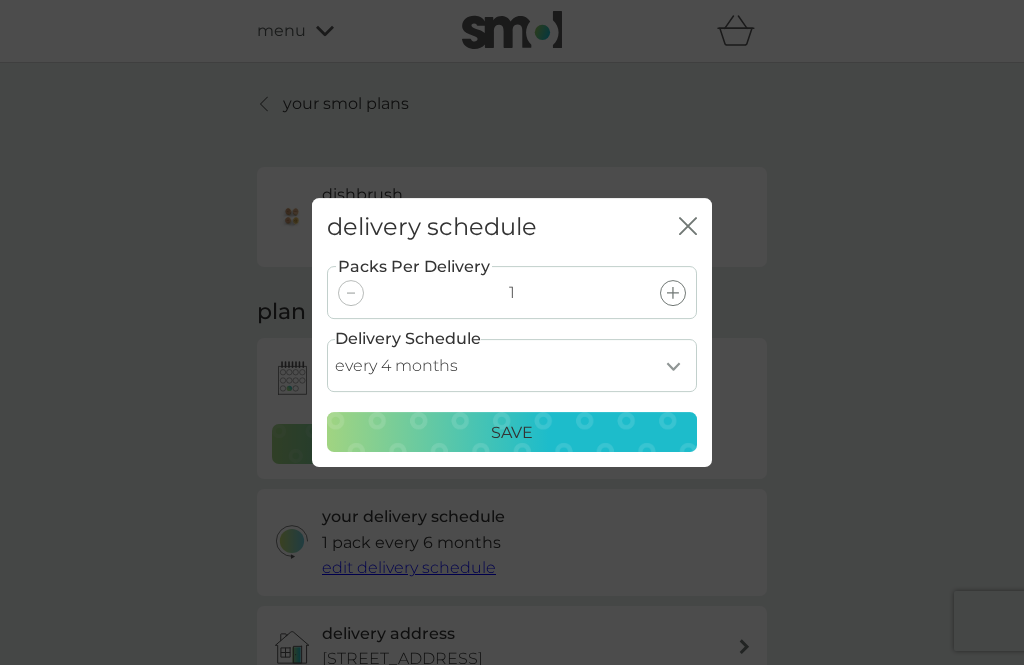 click on "every 1 month every 2 months every 3 months every 4 months every 5 months every 6 months every 7 months every 8 months" at bounding box center [512, 365] 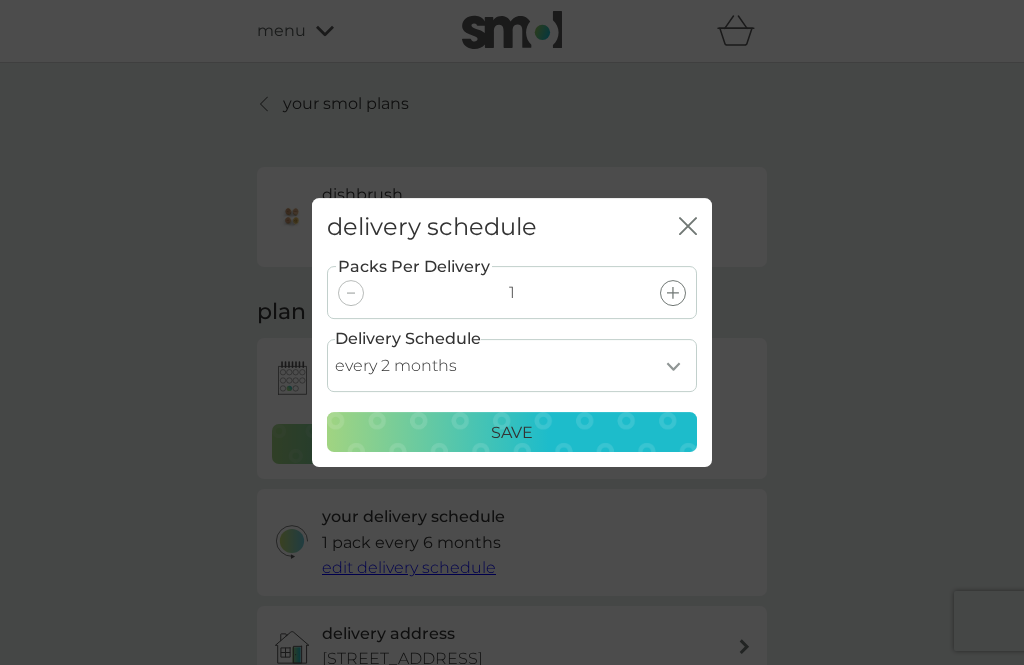 click on "Save" at bounding box center [512, 433] 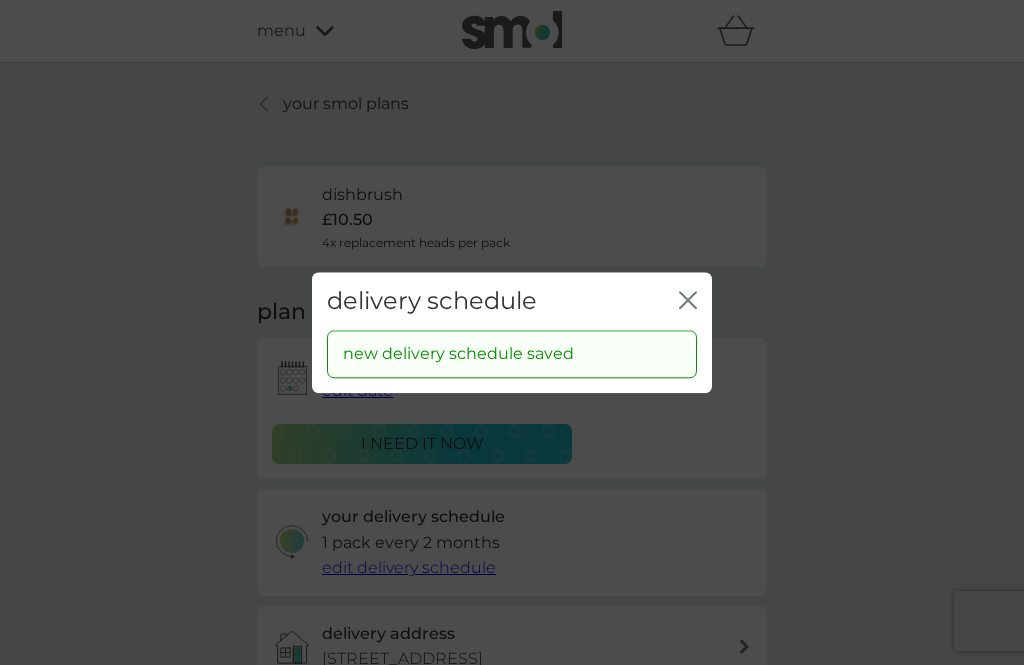 click on "close" 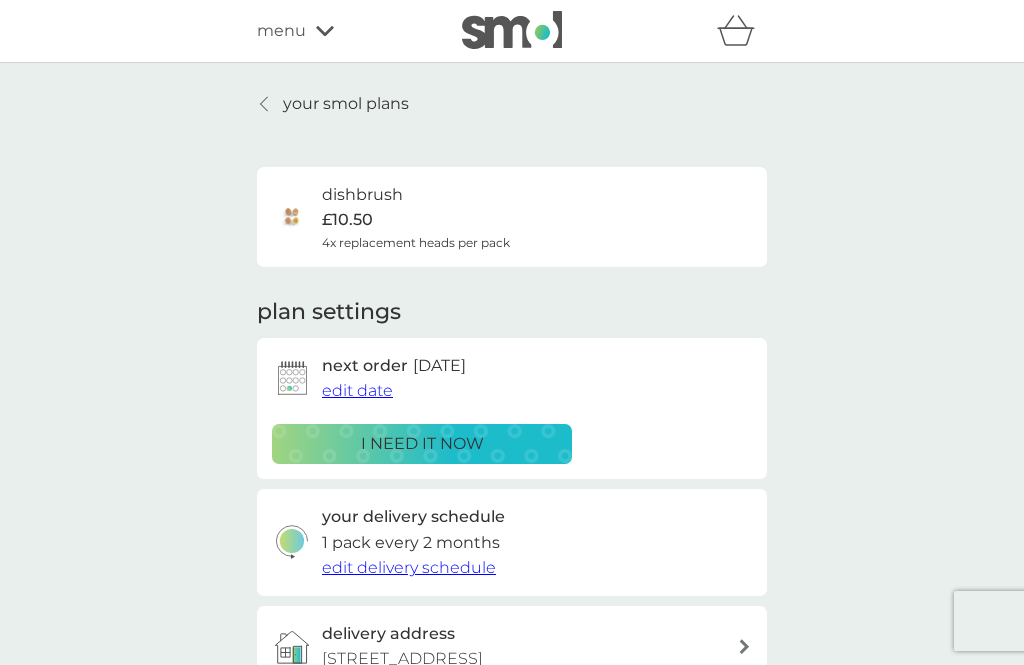 click on "dishbrush £10.50 4x replacement heads per pack" at bounding box center (416, 217) 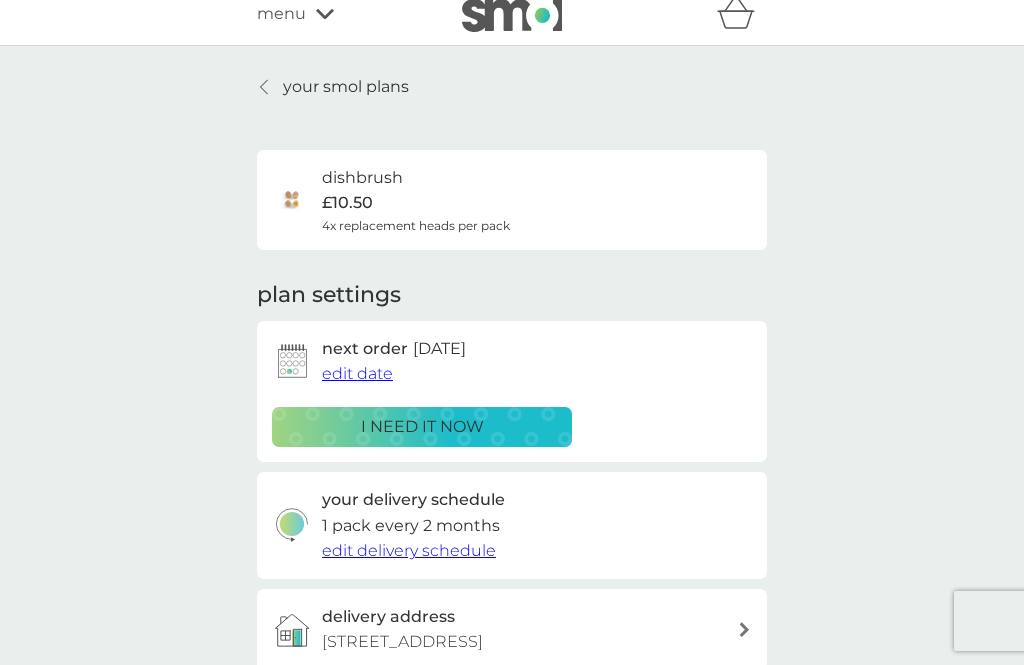 scroll, scrollTop: 0, scrollLeft: 0, axis: both 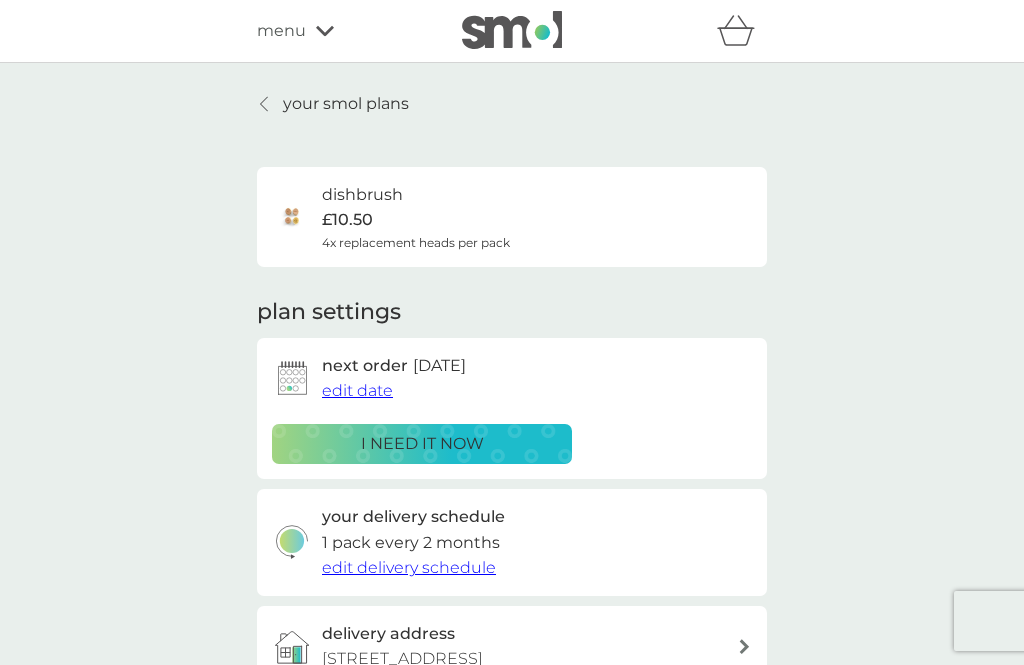 click on "dishbrush £10.50 4x replacement heads per pack" at bounding box center (416, 217) 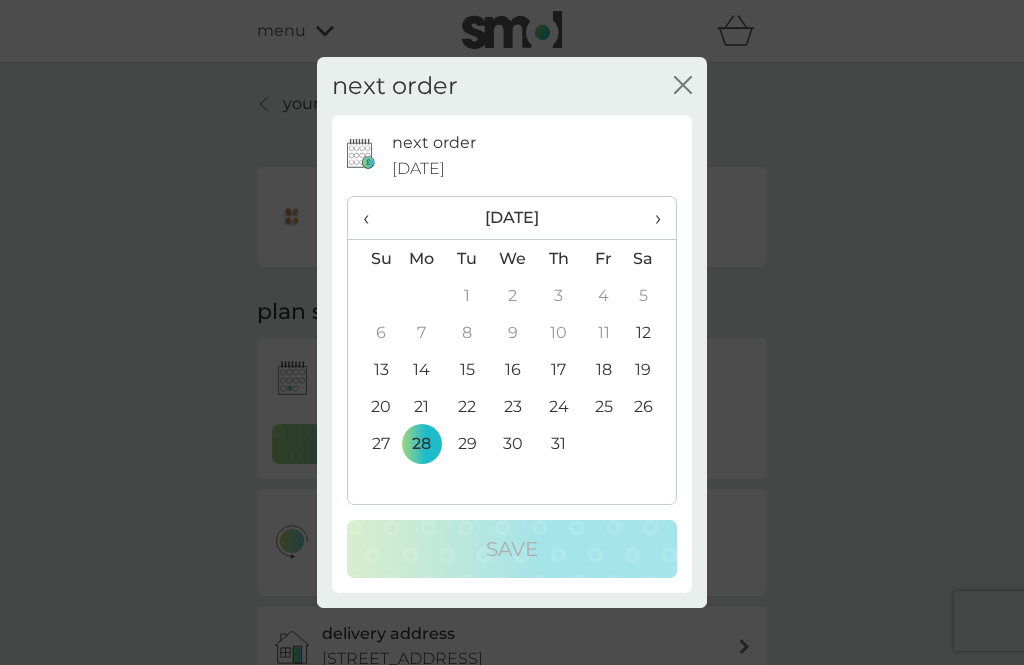 click on "31" at bounding box center (558, 443) 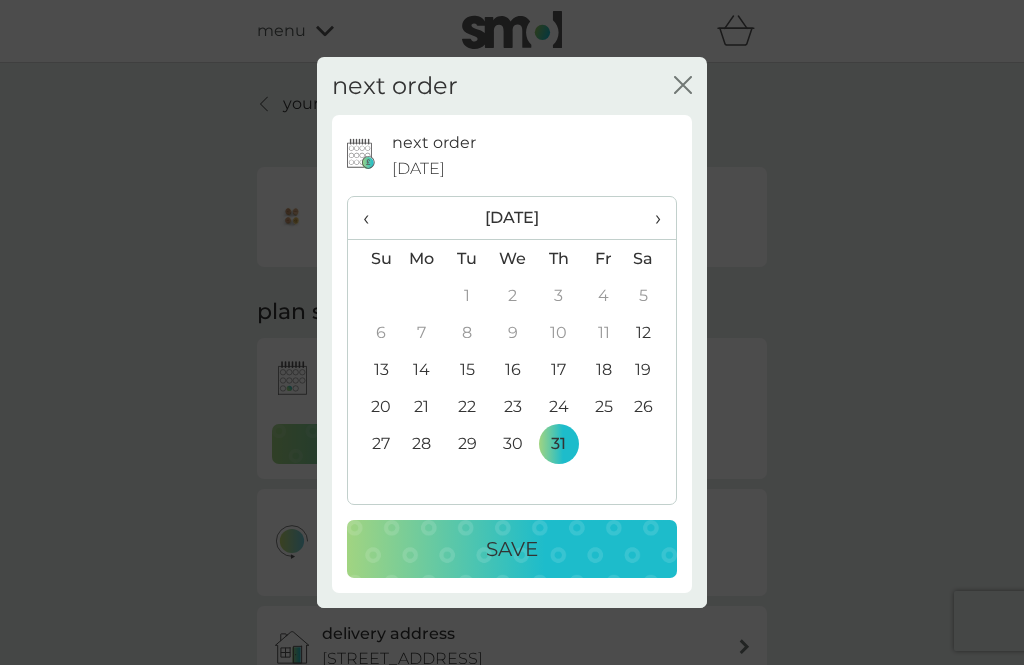 click on "Save" at bounding box center [512, 549] 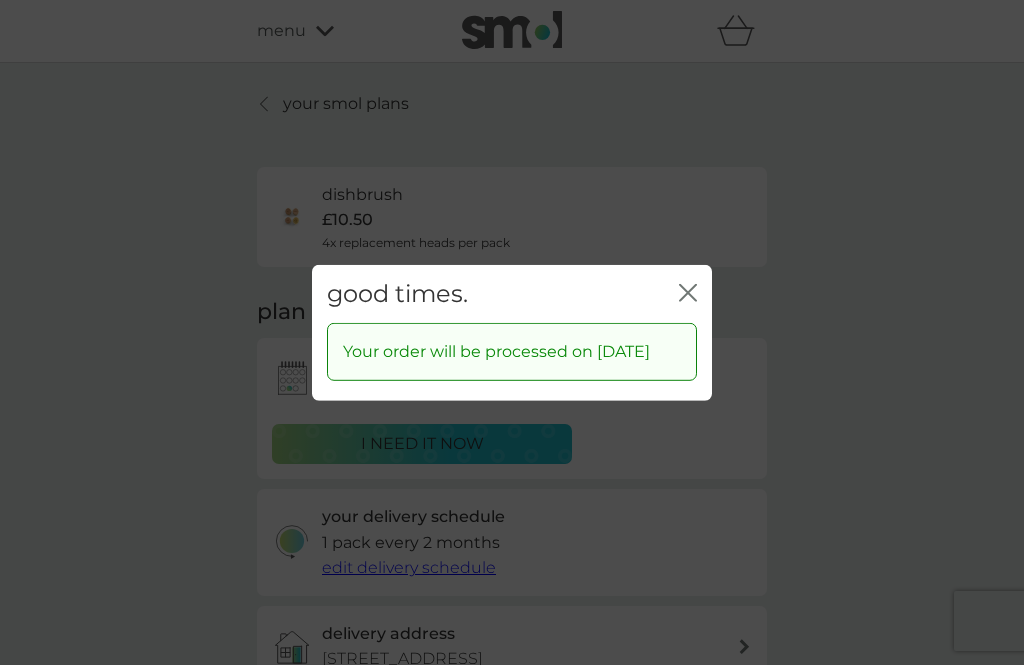 click on "close" at bounding box center [688, 293] 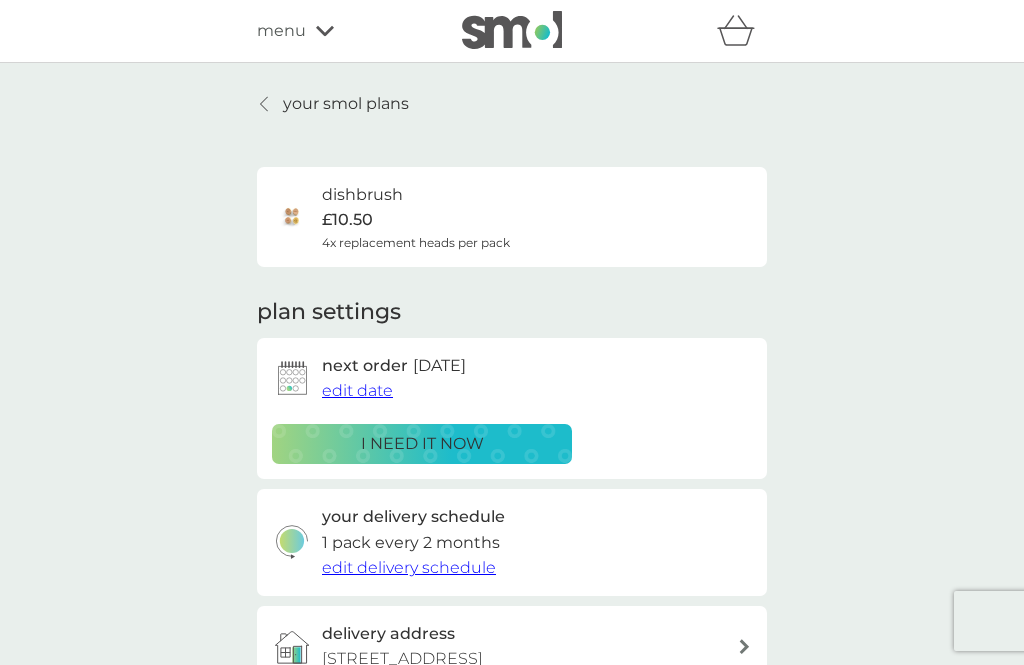 click on "dishbrush £10.50 4x replacement heads per pack" at bounding box center [416, 217] 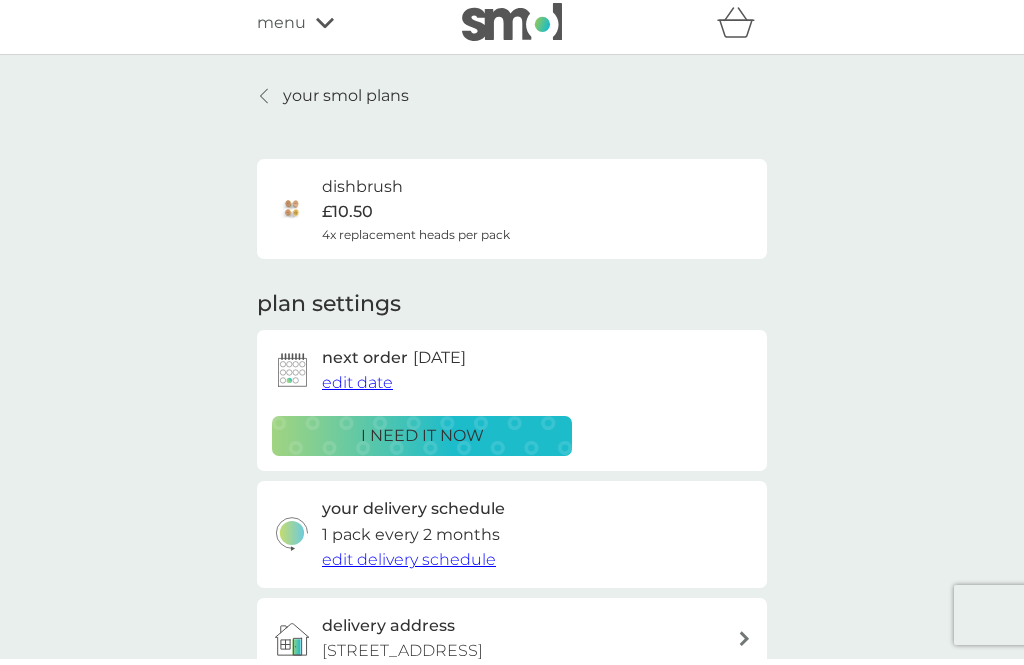 scroll, scrollTop: 0, scrollLeft: 0, axis: both 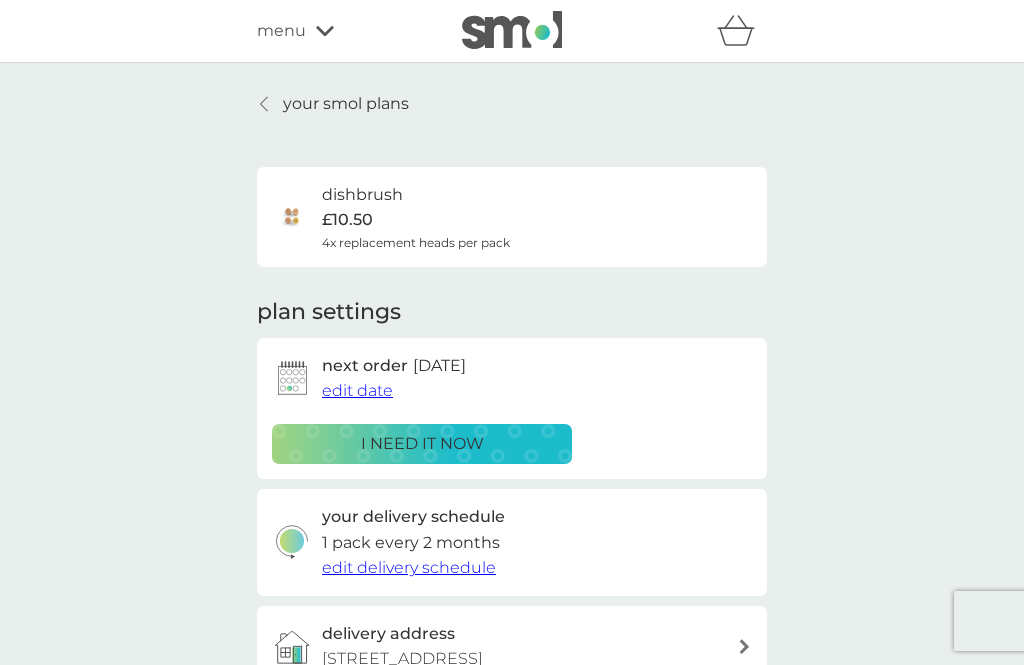 click on "your smol plans" at bounding box center [346, 104] 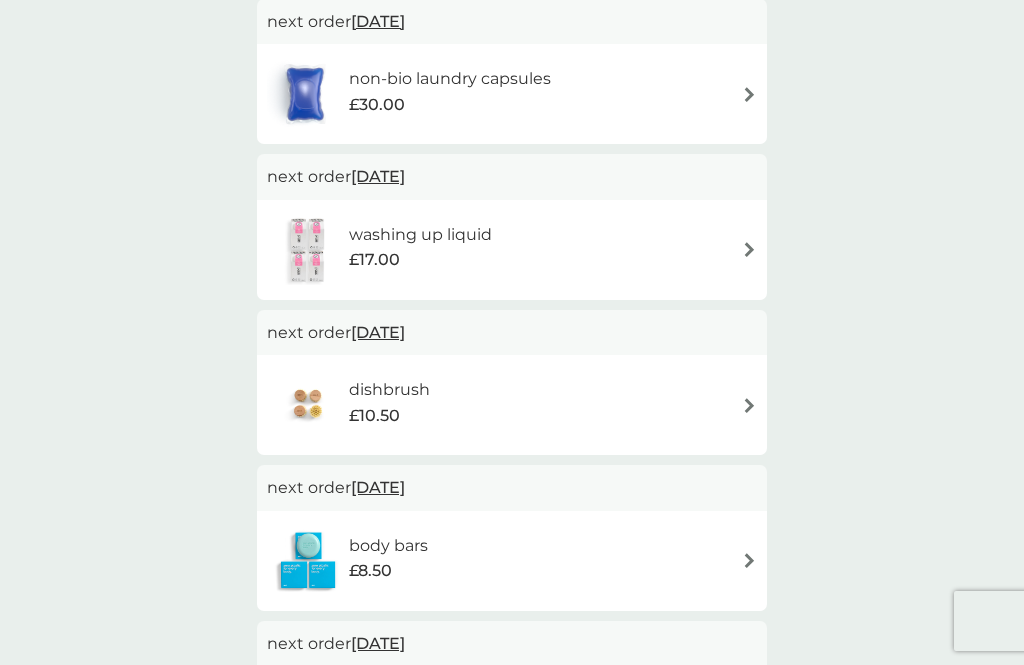 scroll, scrollTop: 1042, scrollLeft: 0, axis: vertical 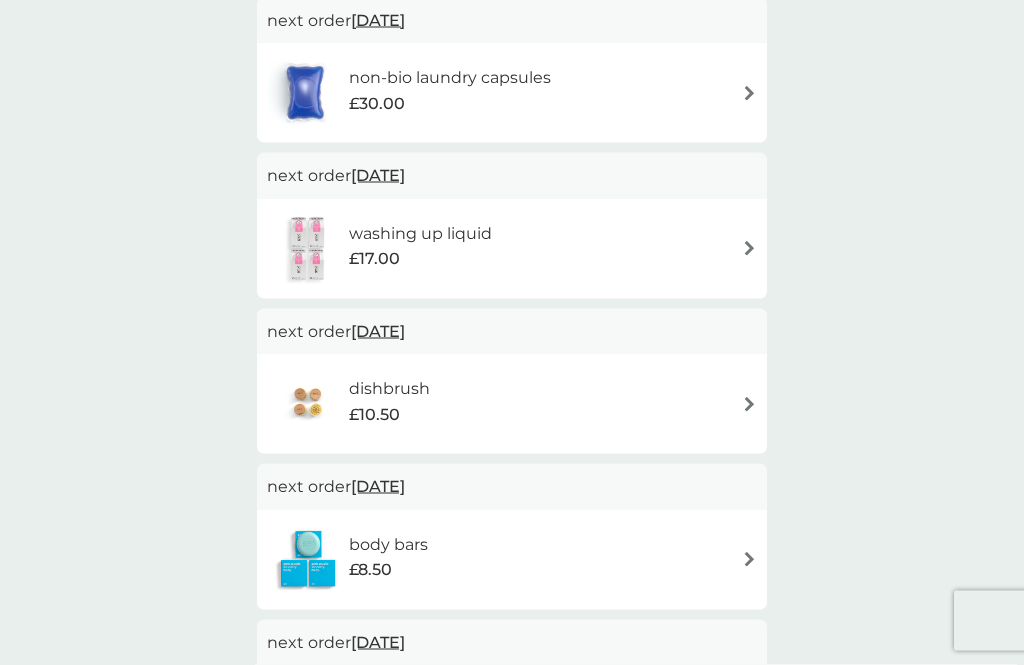 click on "dishbrush £10.50" at bounding box center (512, 404) 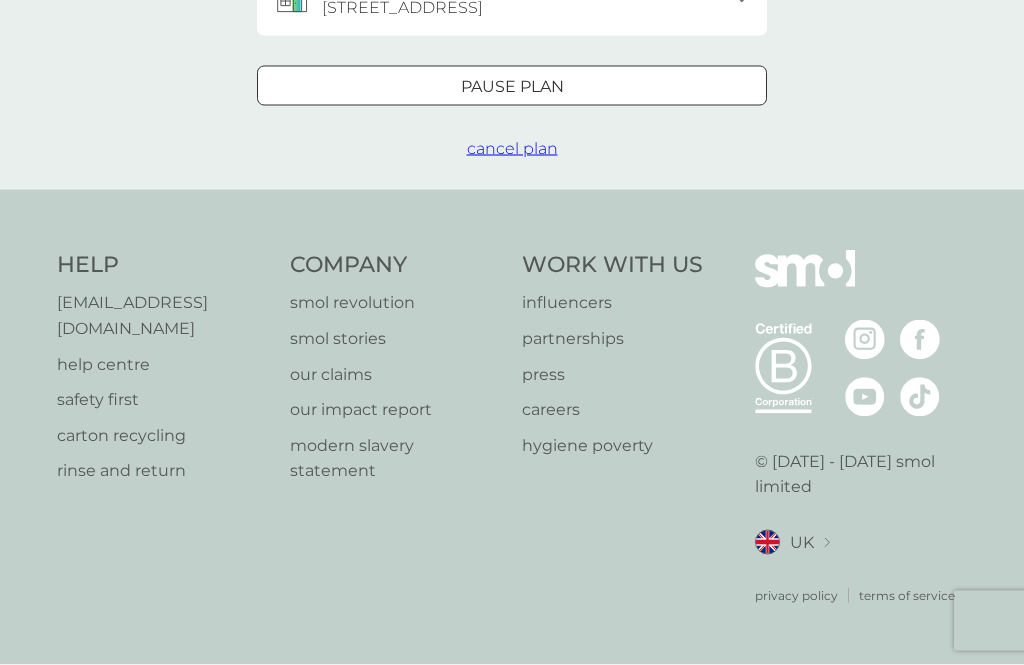 scroll, scrollTop: 0, scrollLeft: 0, axis: both 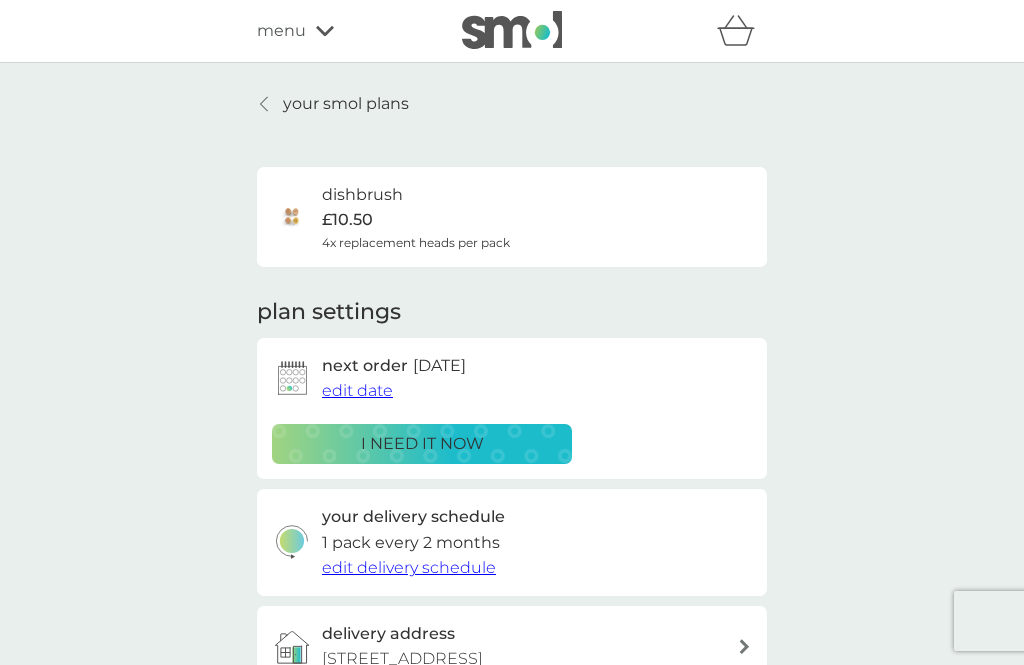click on "edit delivery schedule" at bounding box center [409, 567] 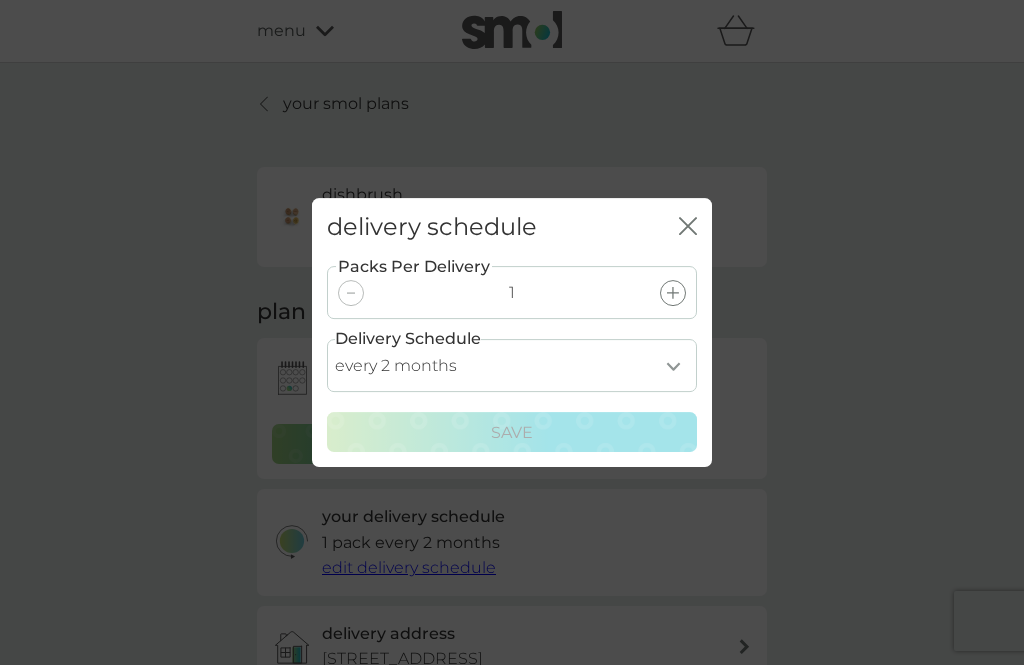 click on "every 1 month every 2 months every 3 months every 4 months every 5 months every 6 months every 7 months every 8 months" at bounding box center [512, 365] 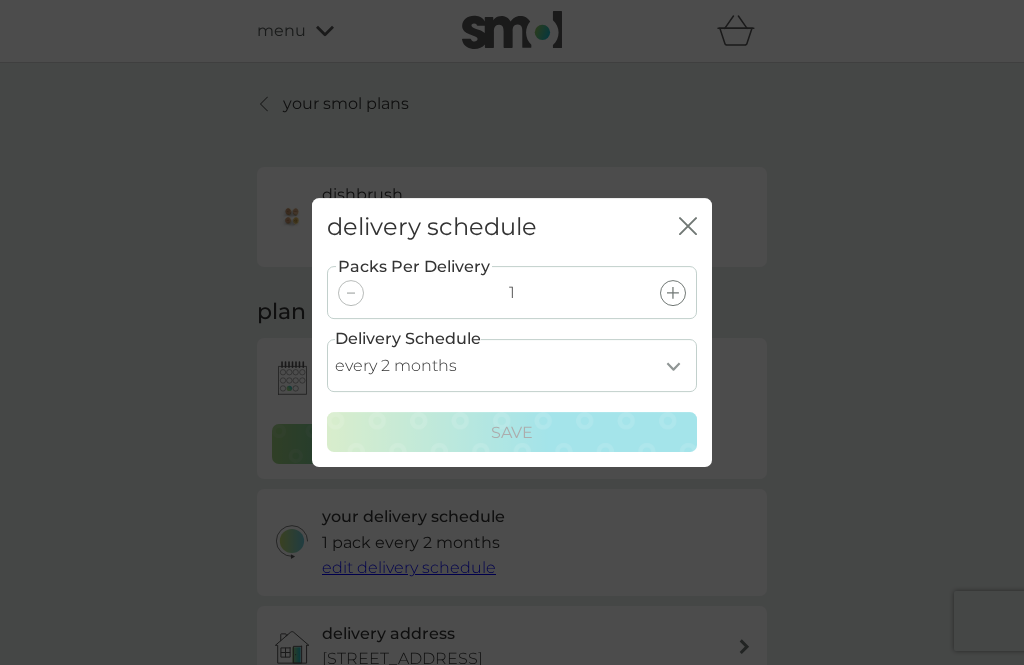 select on "6" 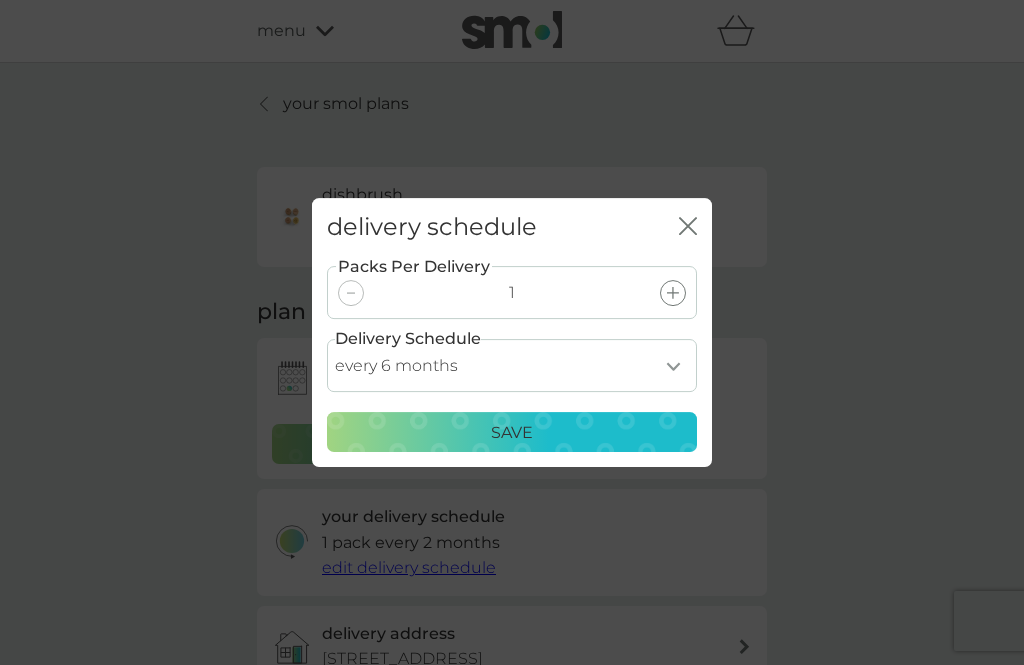 click on "every 1 month every 2 months every 3 months every 4 months every 5 months every 6 months every 7 months every 8 months" at bounding box center (512, 365) 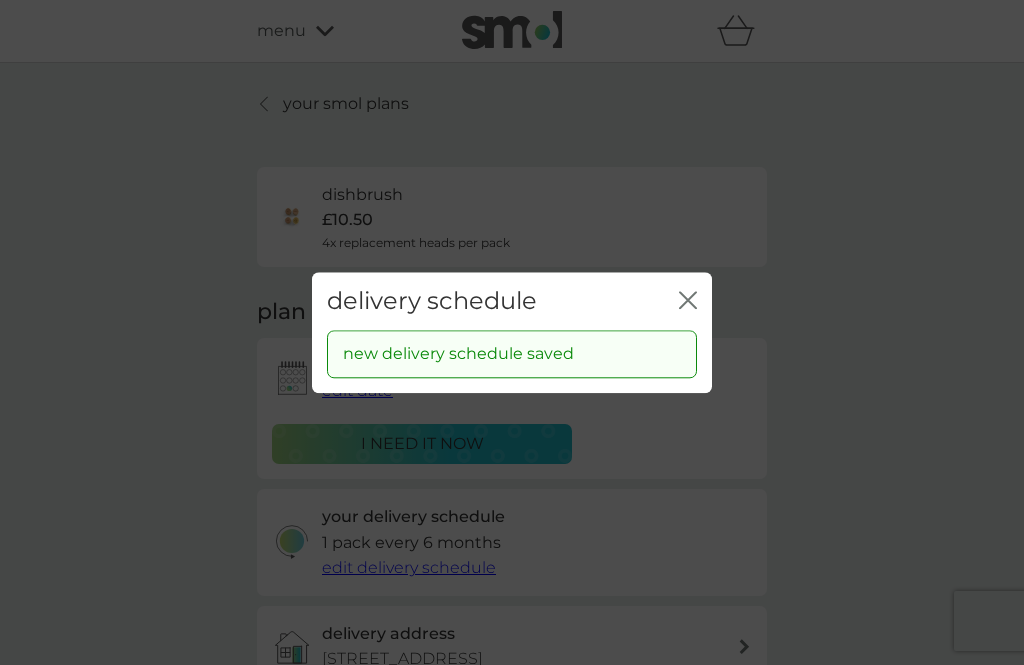 click on "delivery schedule close" at bounding box center [512, 301] 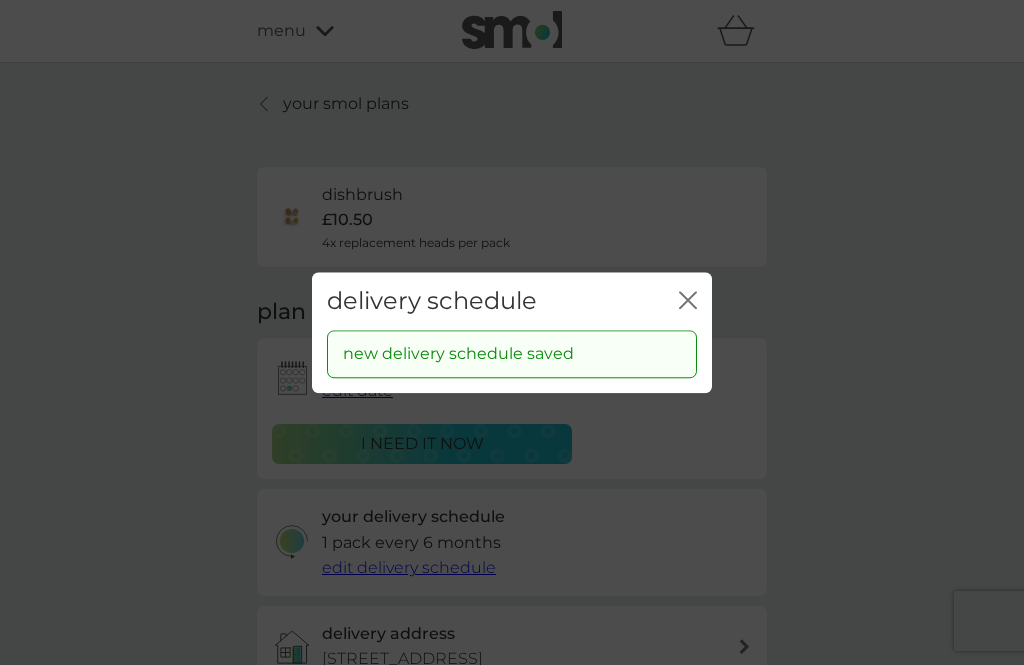 click on "close" 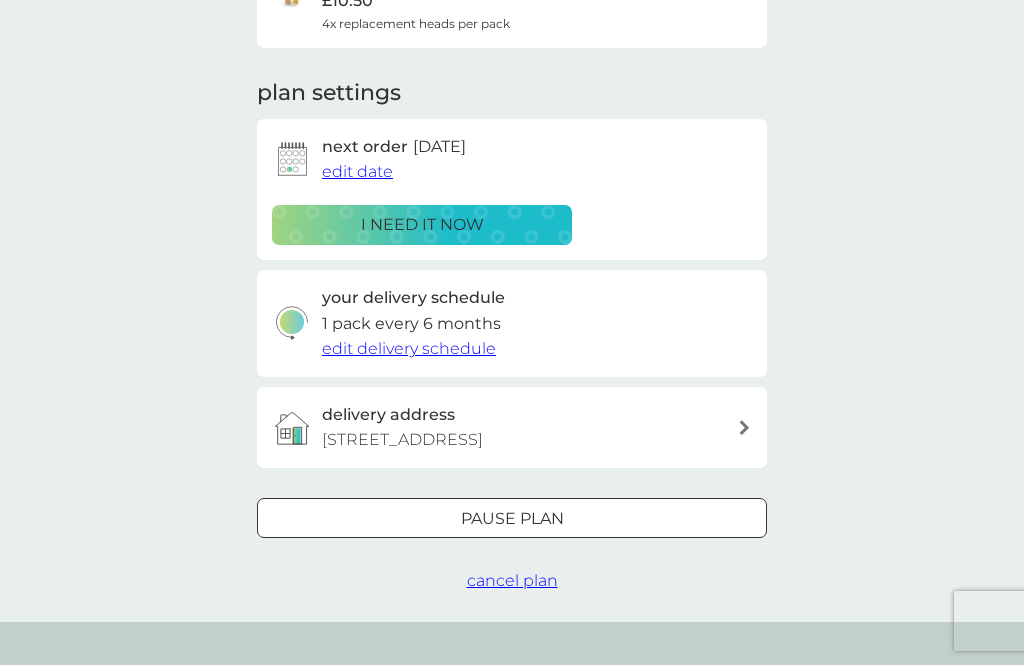 scroll, scrollTop: 230, scrollLeft: 0, axis: vertical 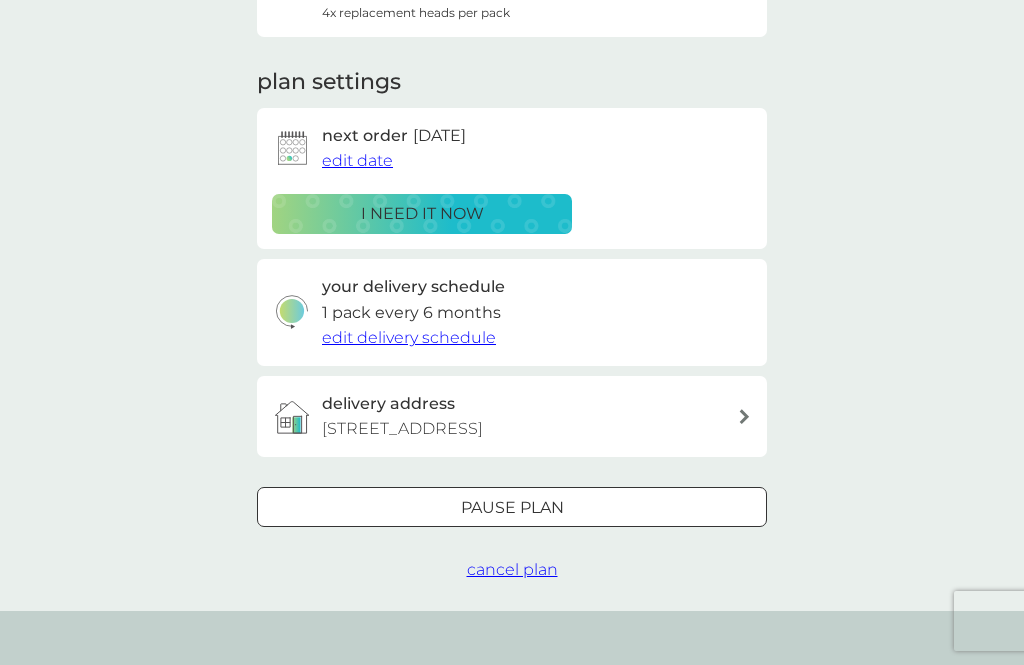 click on "Pause plan" at bounding box center [512, 508] 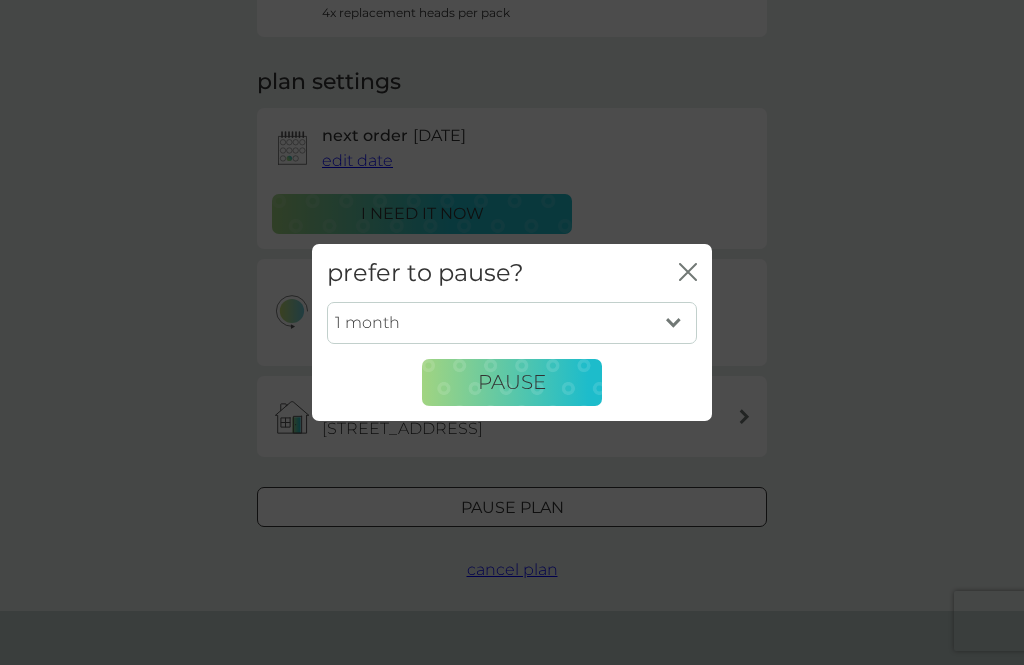 click on "1 month 2 months 3 months 4 months 5 months 6 months" at bounding box center (512, 323) 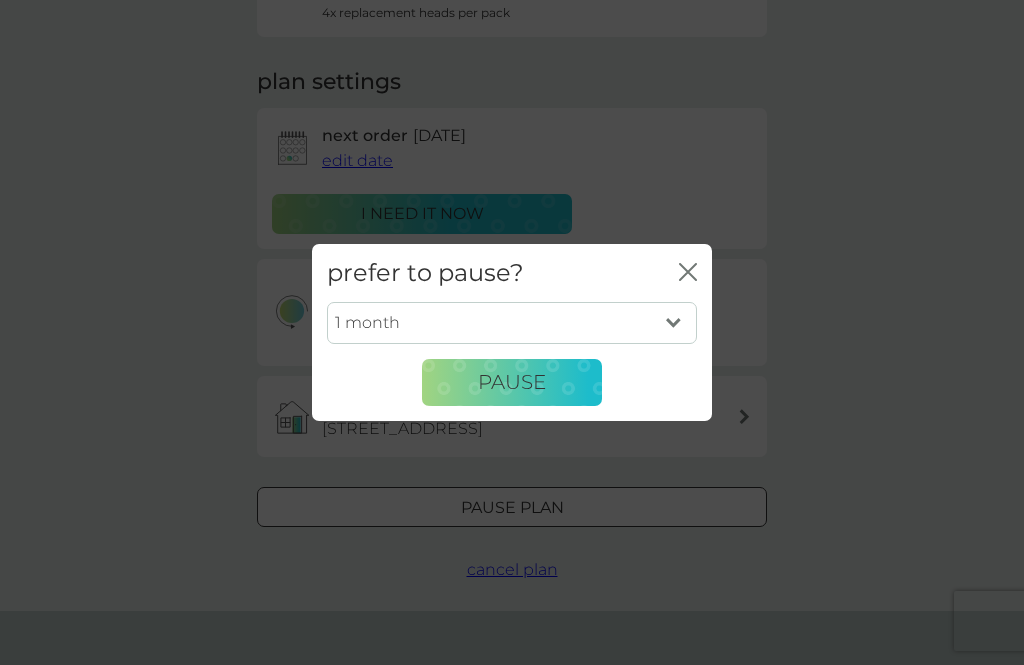 select on "3" 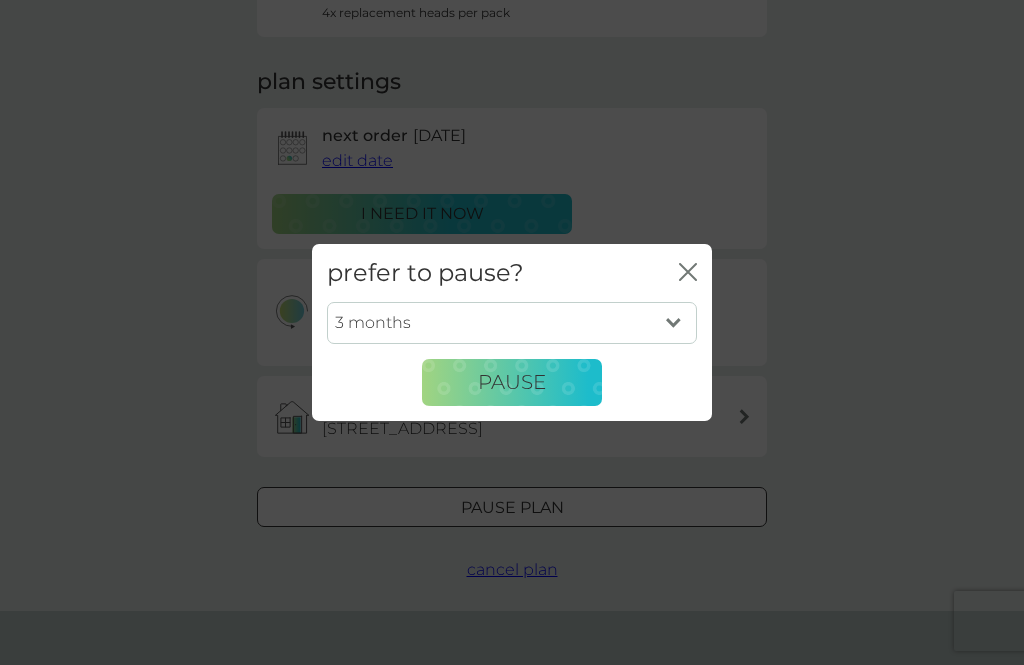 click on "Pause" at bounding box center (512, 382) 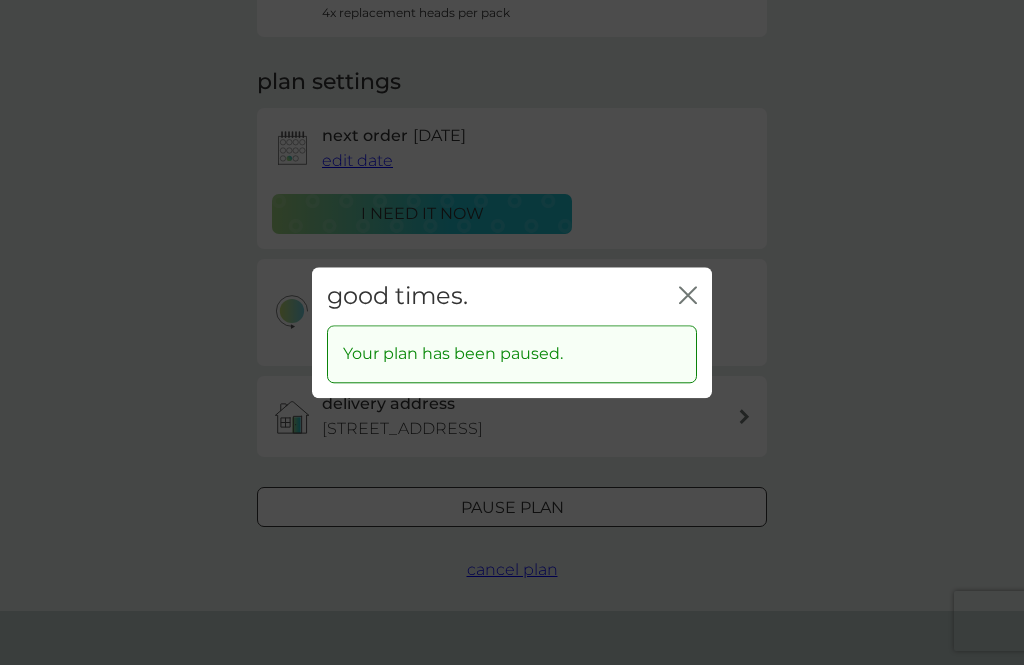 click on "good times. close" at bounding box center (512, 296) 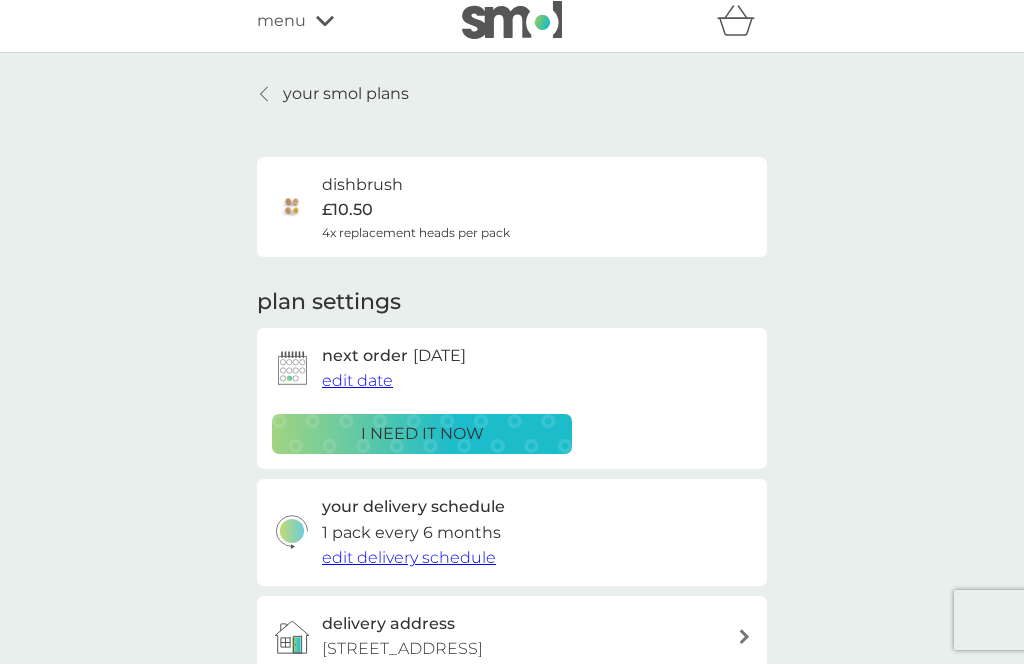 scroll, scrollTop: 10, scrollLeft: 0, axis: vertical 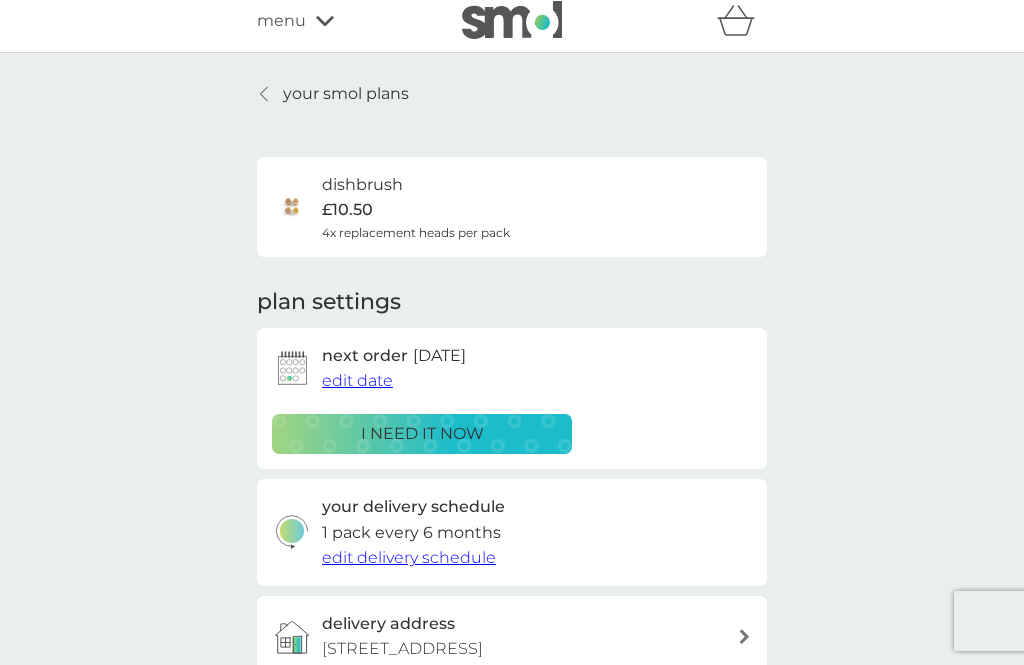 click on "your smol plans" at bounding box center [346, 94] 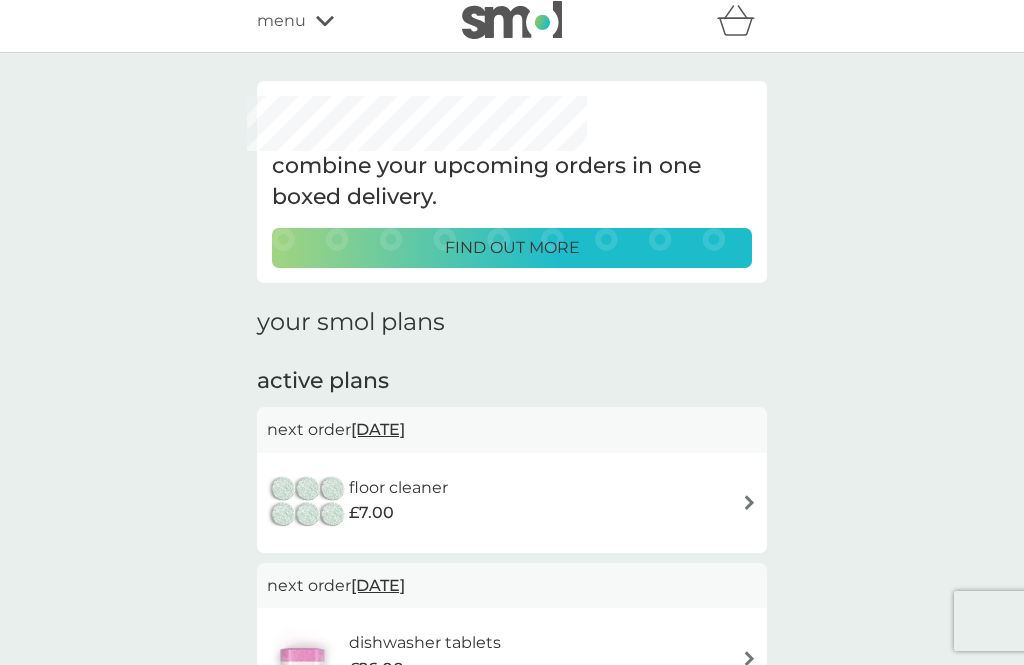 scroll, scrollTop: 0, scrollLeft: 0, axis: both 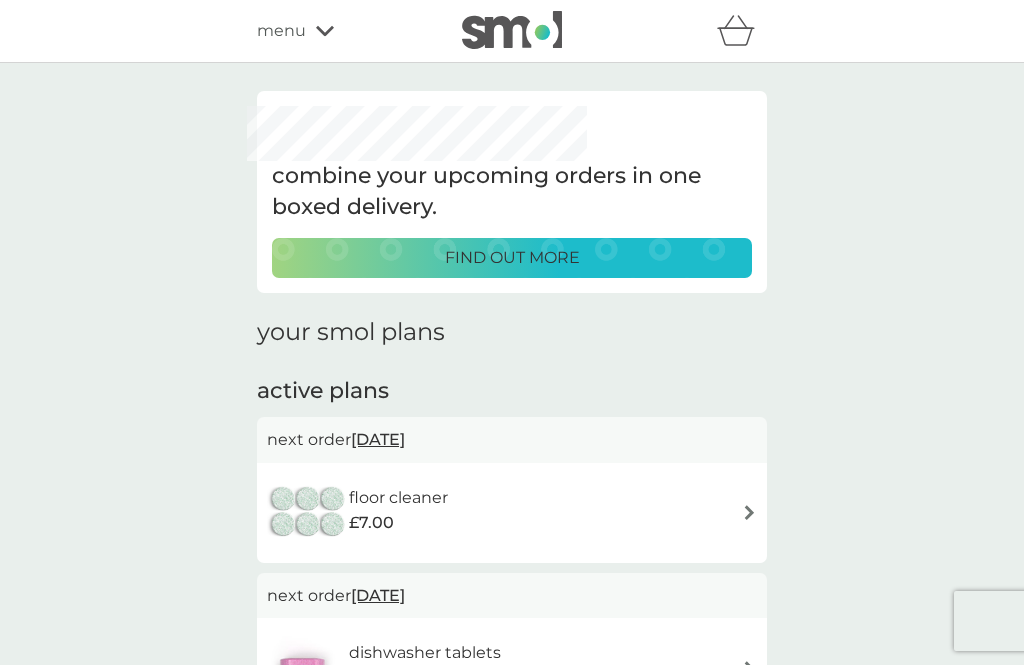 click on "floor cleaner £7.00" at bounding box center [512, 513] 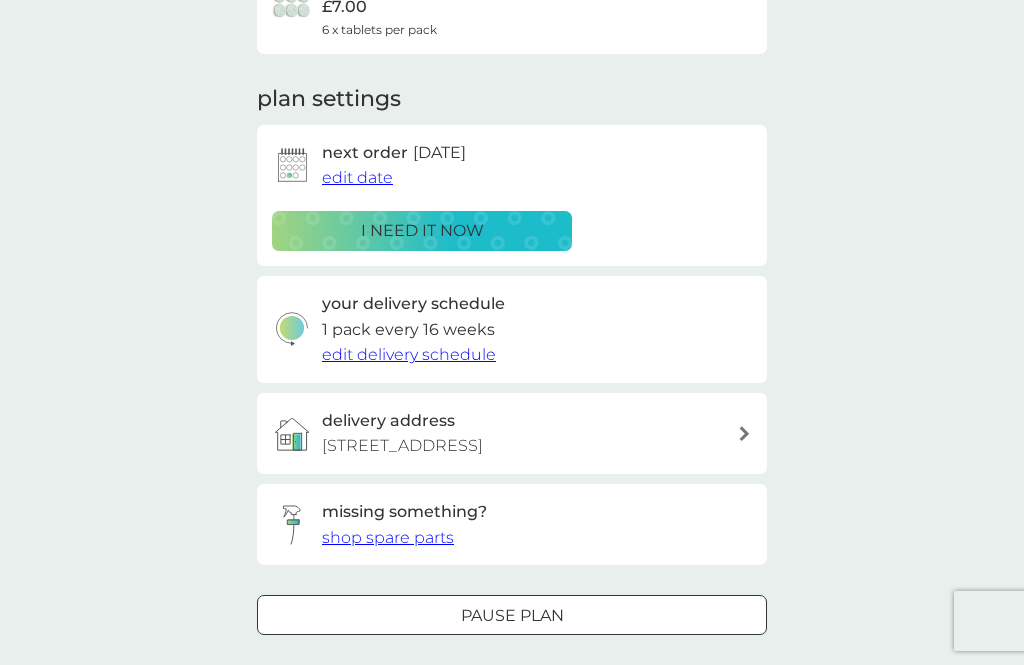 scroll, scrollTop: 292, scrollLeft: 0, axis: vertical 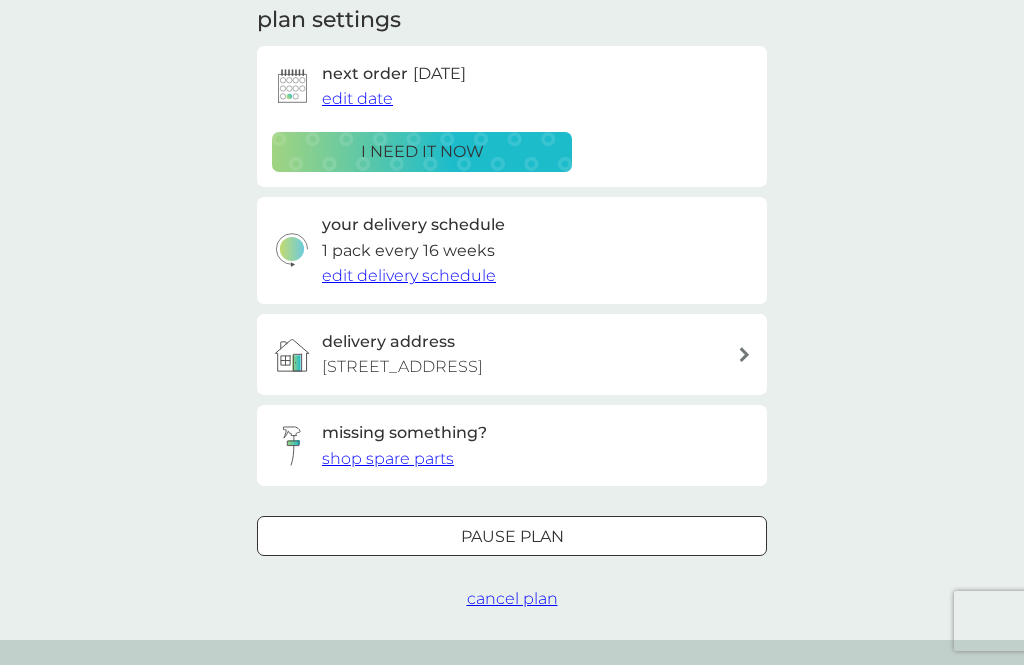 click on "Pause plan" at bounding box center [512, 537] 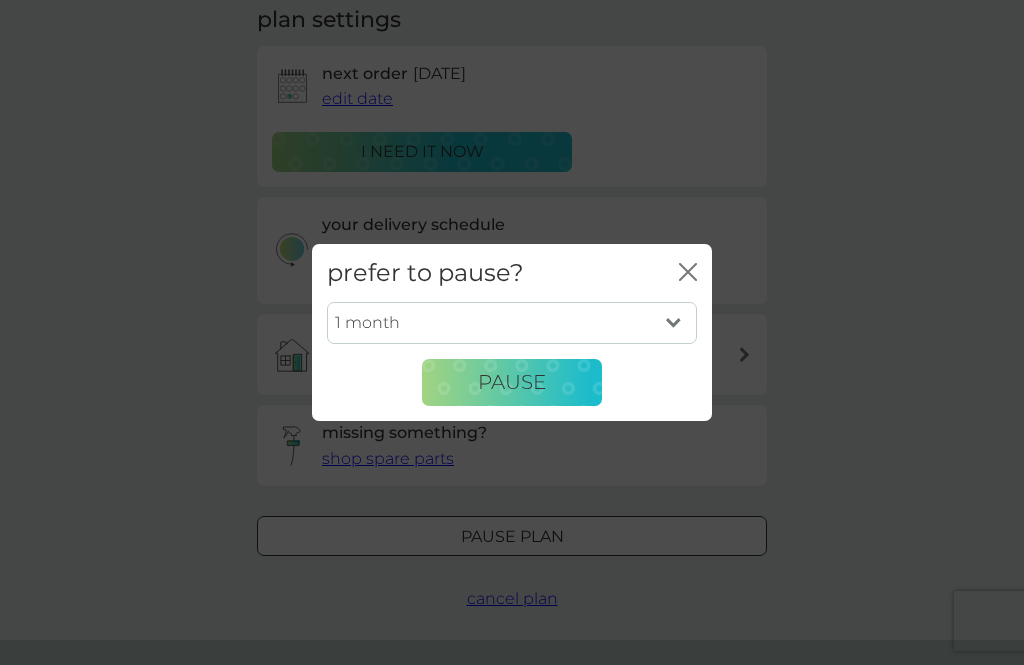 click on "1 month 2 months 3 months 4 months 5 months 6 months" at bounding box center [512, 323] 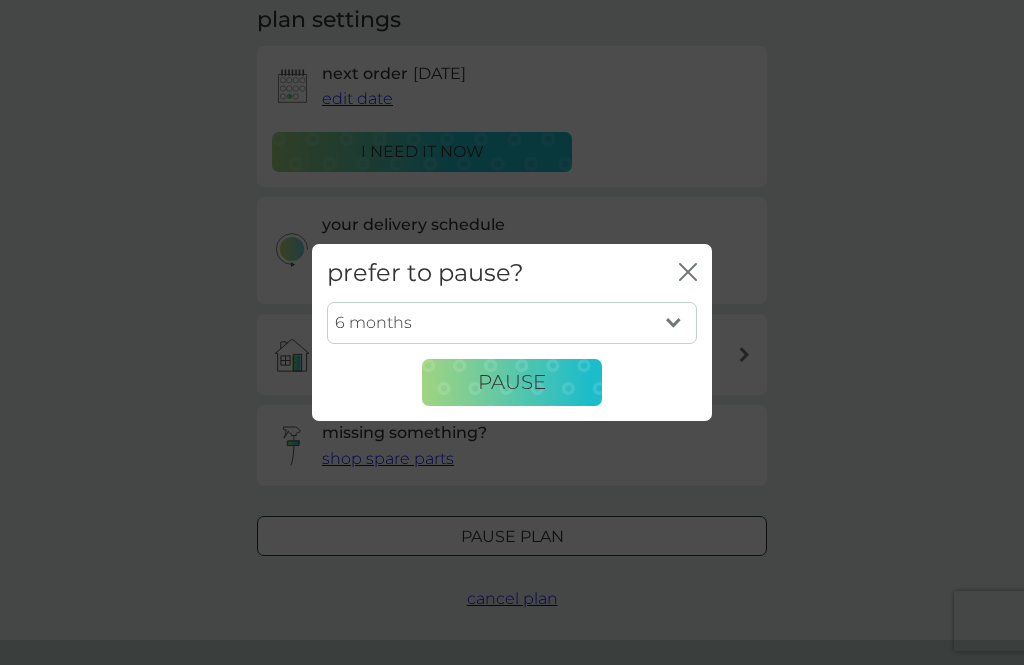 click on "Pause" at bounding box center (512, 382) 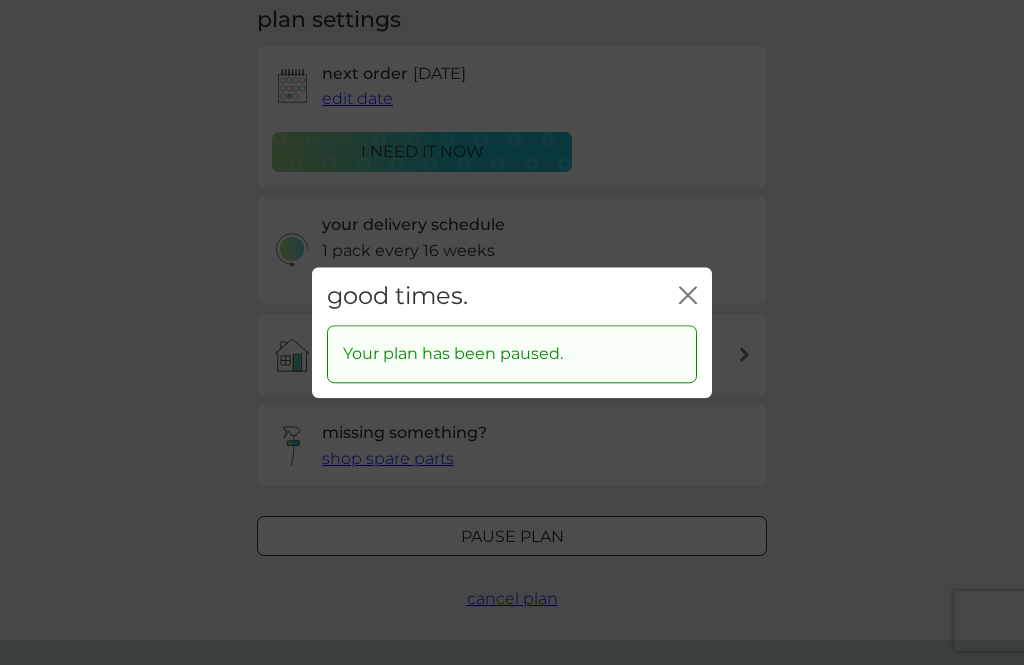 click on "good times. close" at bounding box center [512, 296] 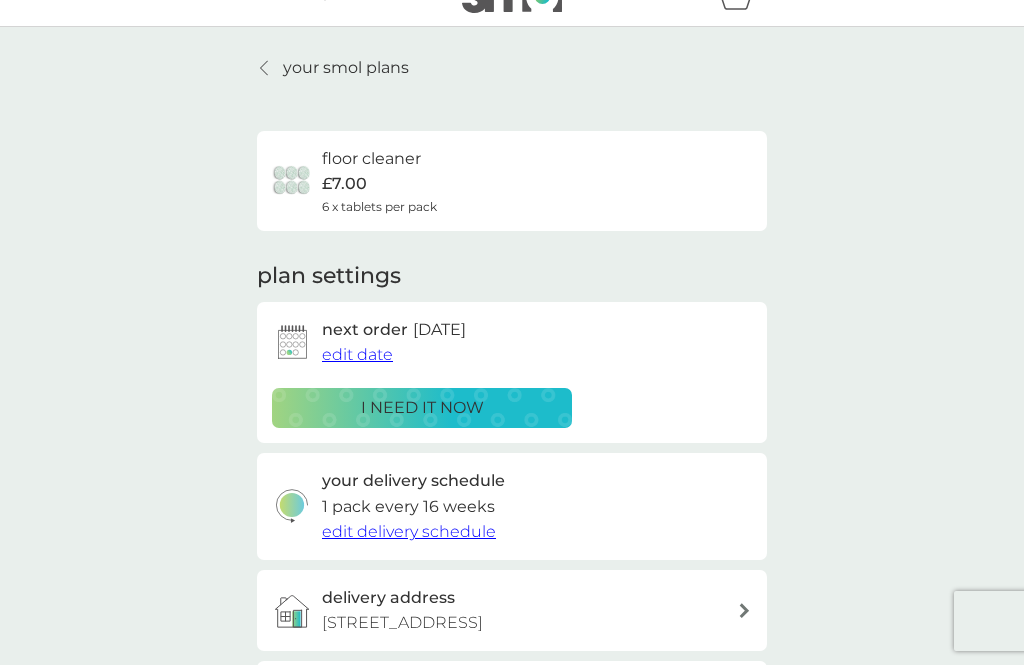 scroll, scrollTop: 27, scrollLeft: 0, axis: vertical 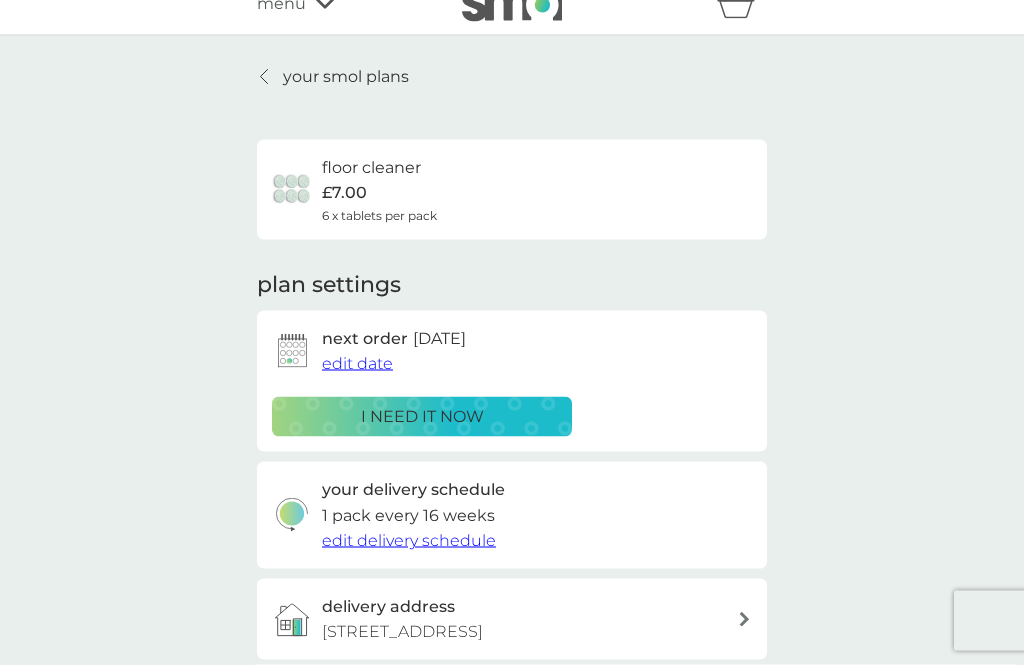 click on "your smol plans" at bounding box center (346, 77) 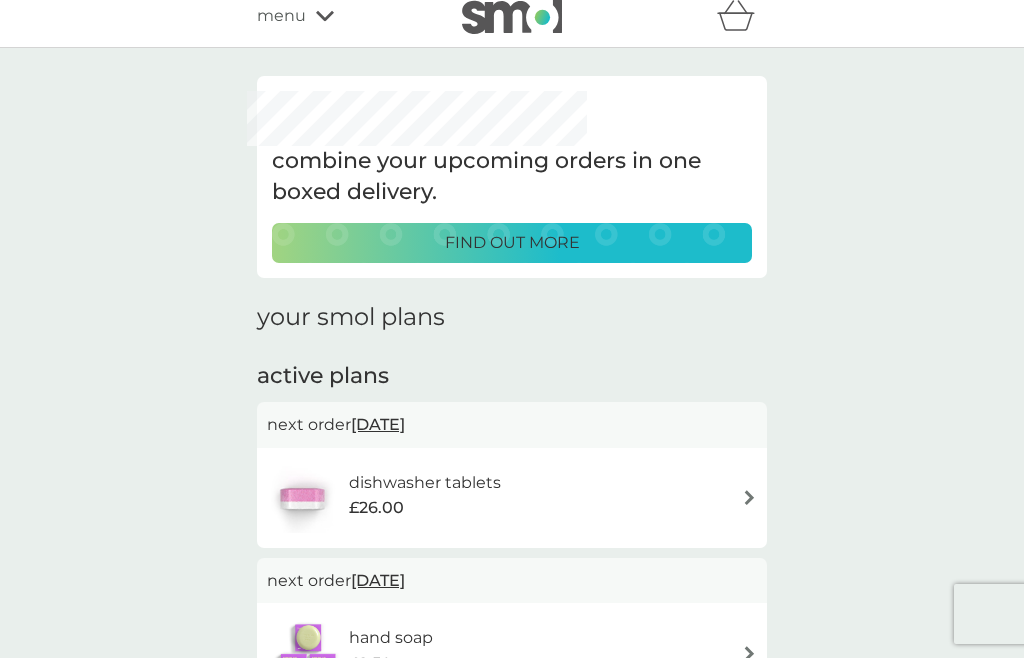 scroll, scrollTop: 16, scrollLeft: 0, axis: vertical 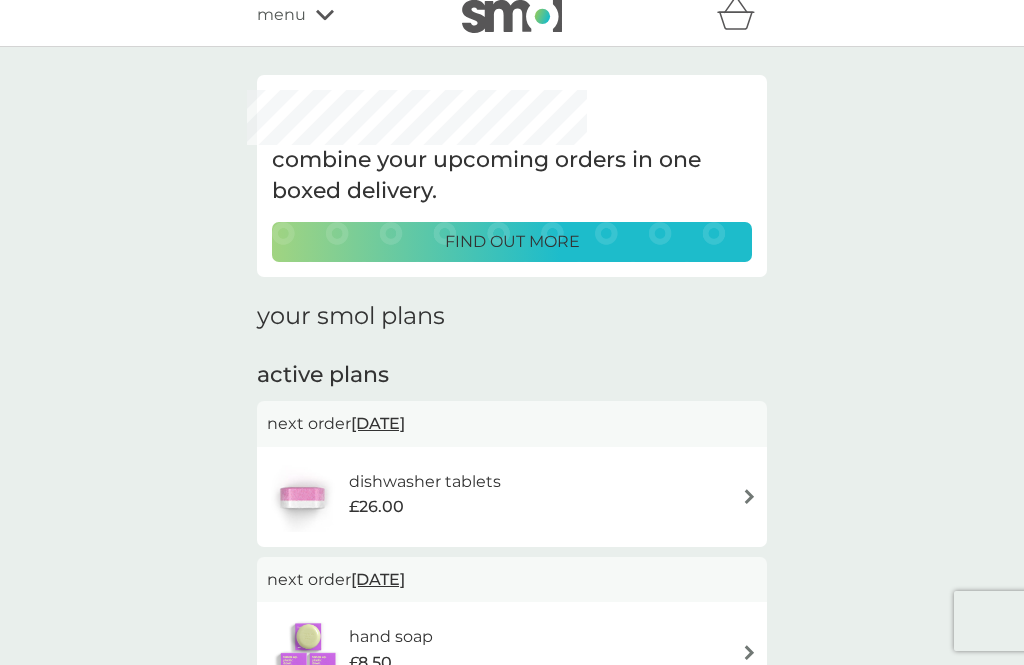 click on "dishwasher tablets £26.00" at bounding box center (512, 497) 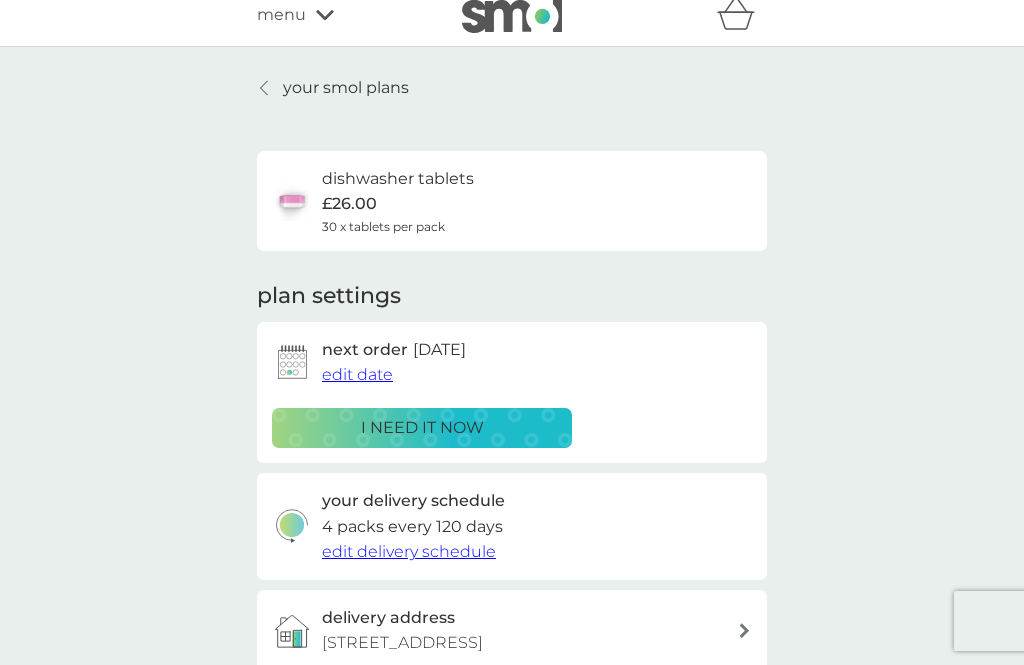 scroll, scrollTop: 0, scrollLeft: 0, axis: both 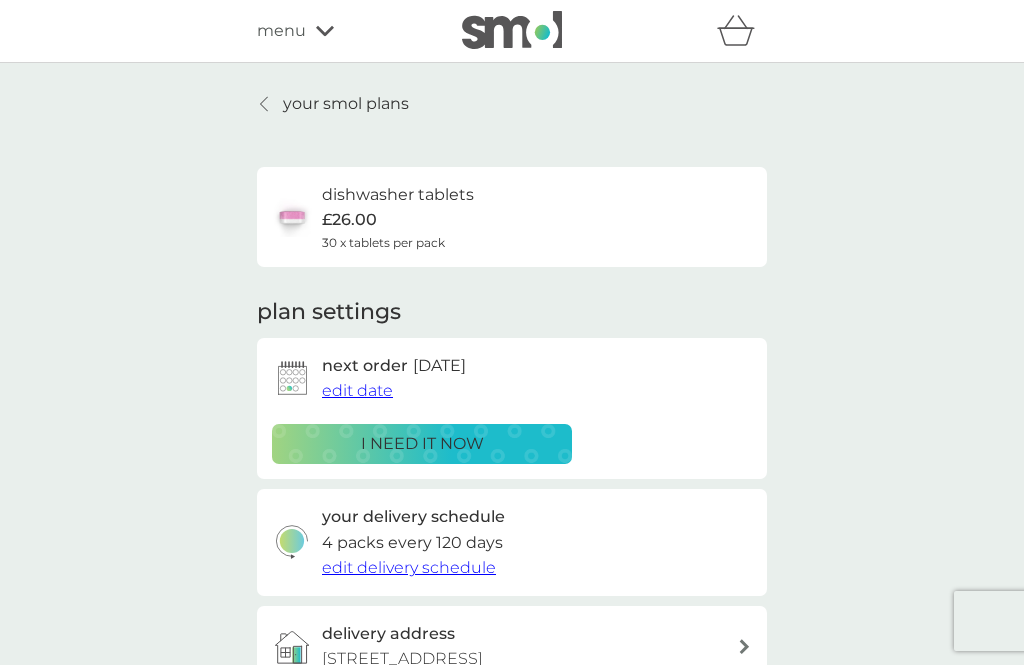 click on "your delivery schedule 4 packs every 120 days edit delivery schedule" at bounding box center (512, 542) 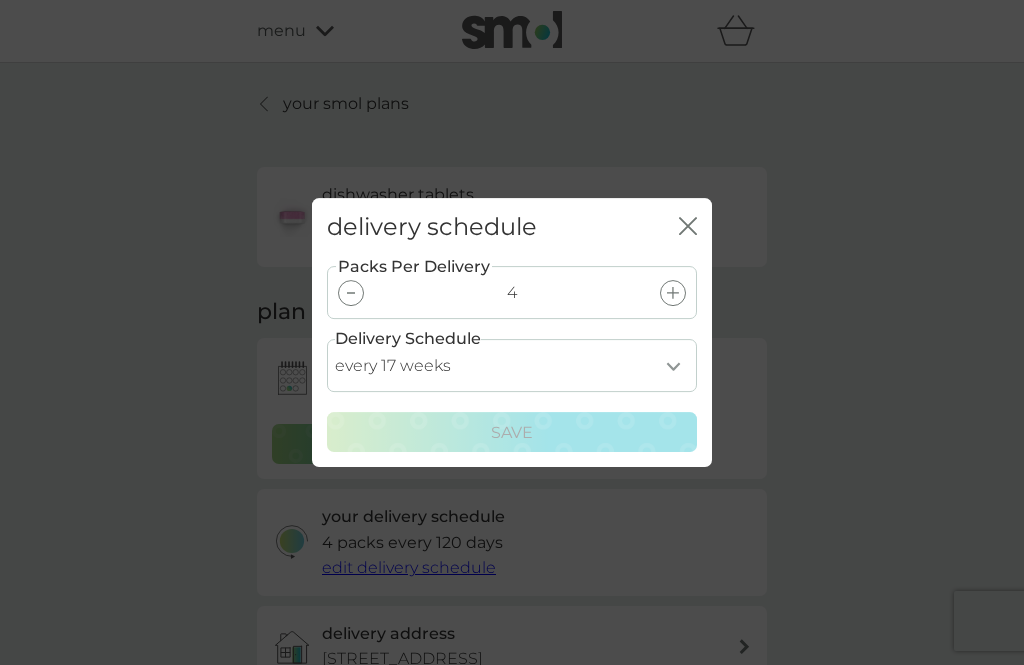 click 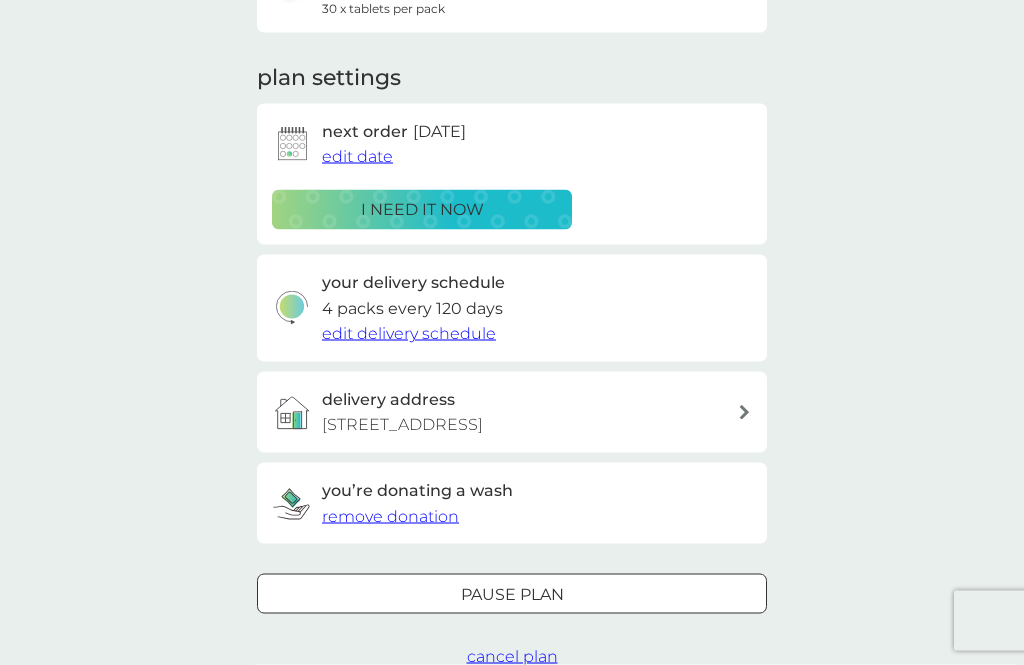 scroll, scrollTop: 235, scrollLeft: 0, axis: vertical 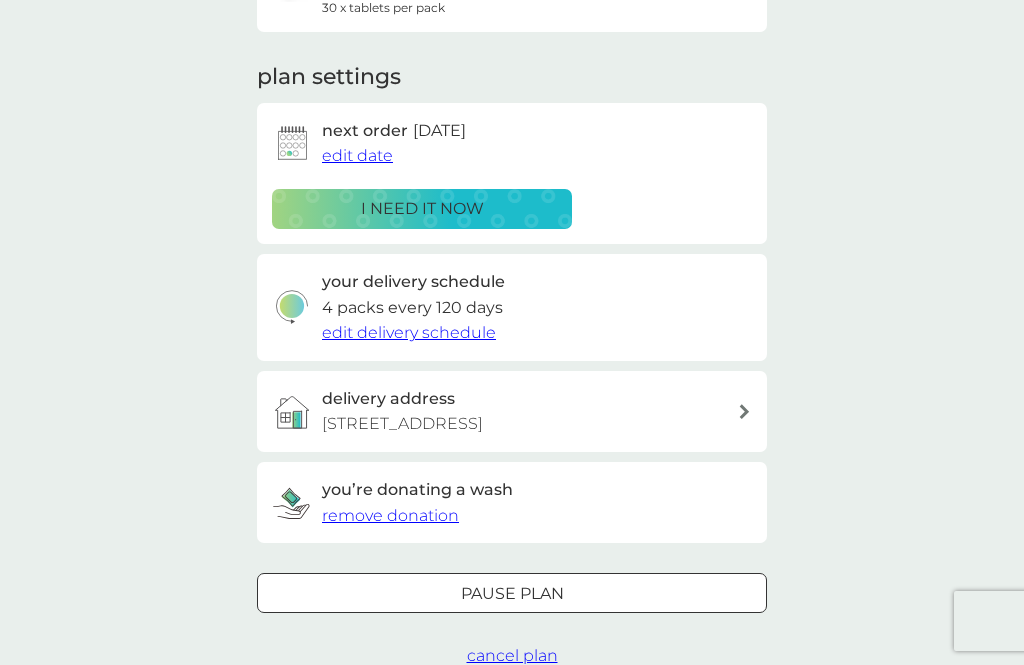 click on "edit delivery schedule" at bounding box center [409, 332] 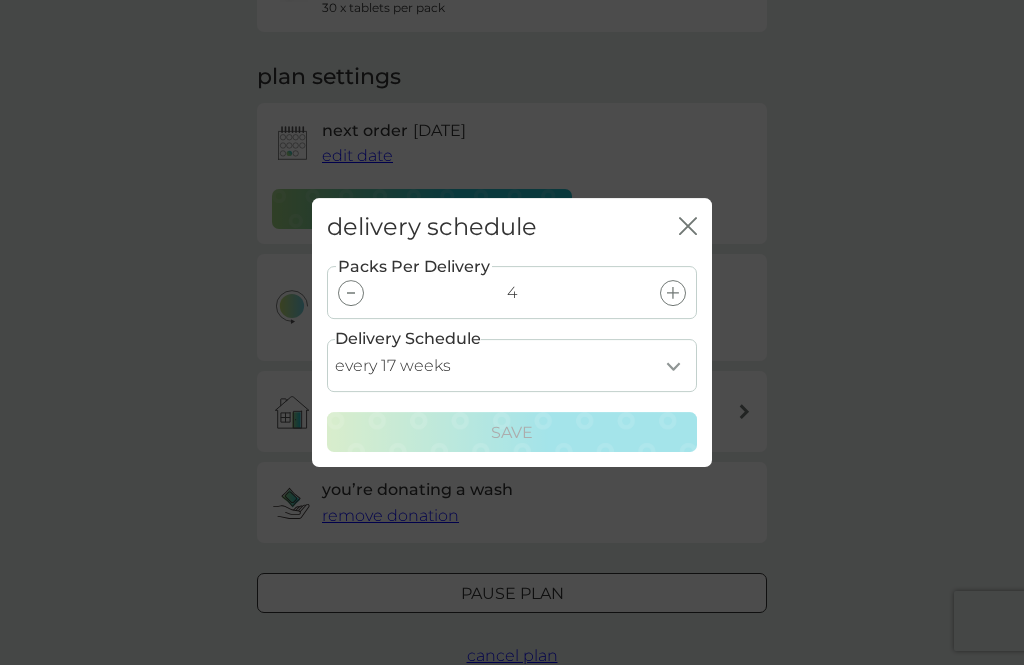 click on "close" 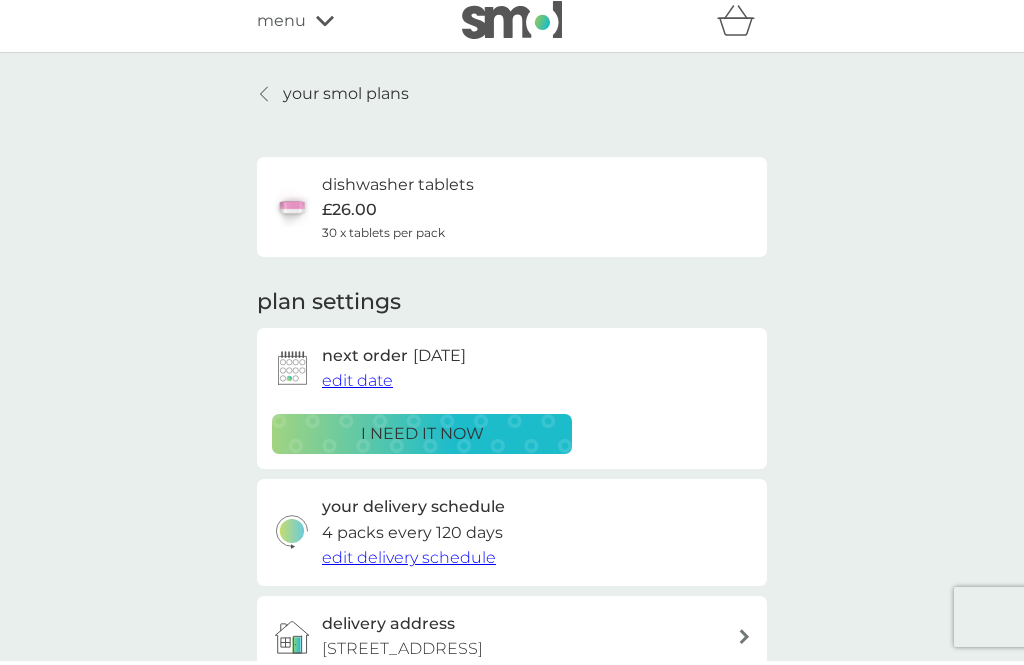 scroll, scrollTop: 0, scrollLeft: 0, axis: both 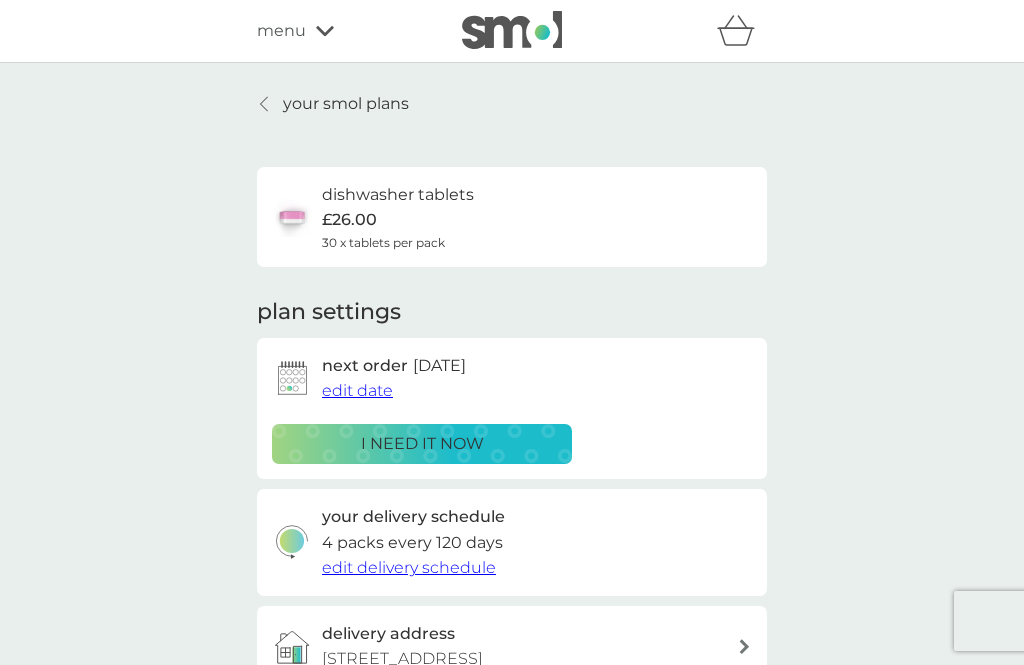 click on "dishwasher tablets £26.00 30 x tablets per pack" at bounding box center (398, 217) 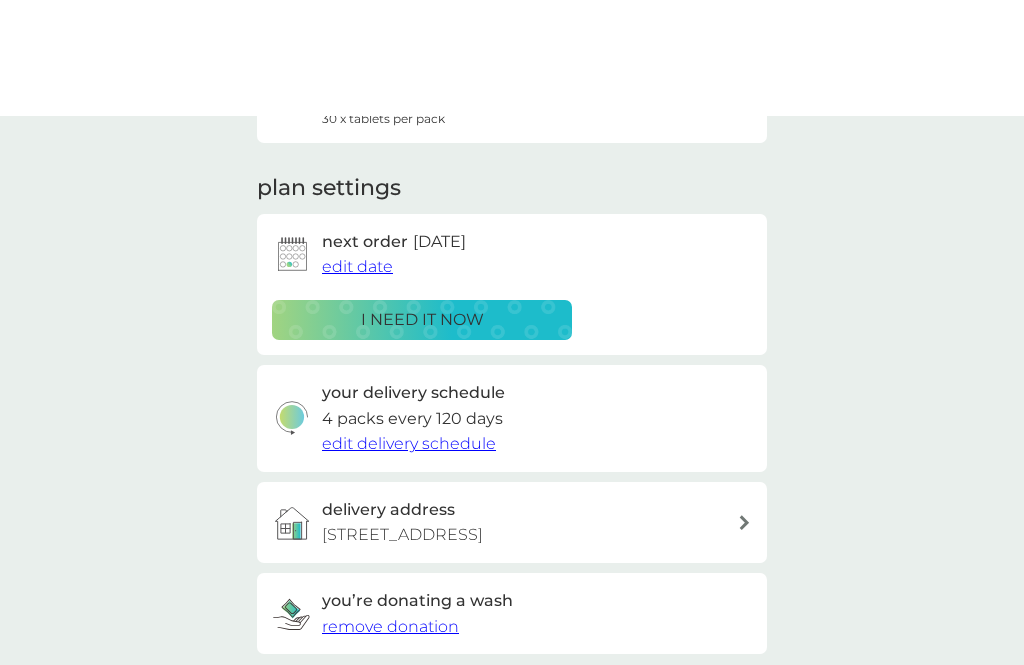scroll, scrollTop: 0, scrollLeft: 0, axis: both 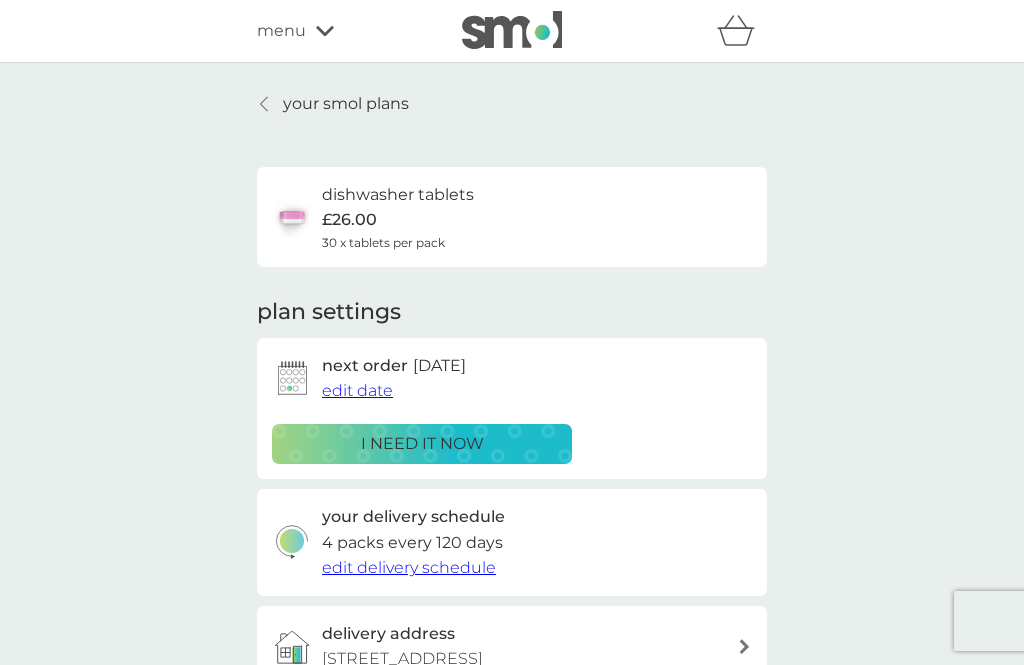 click on "£26.00" at bounding box center (349, 220) 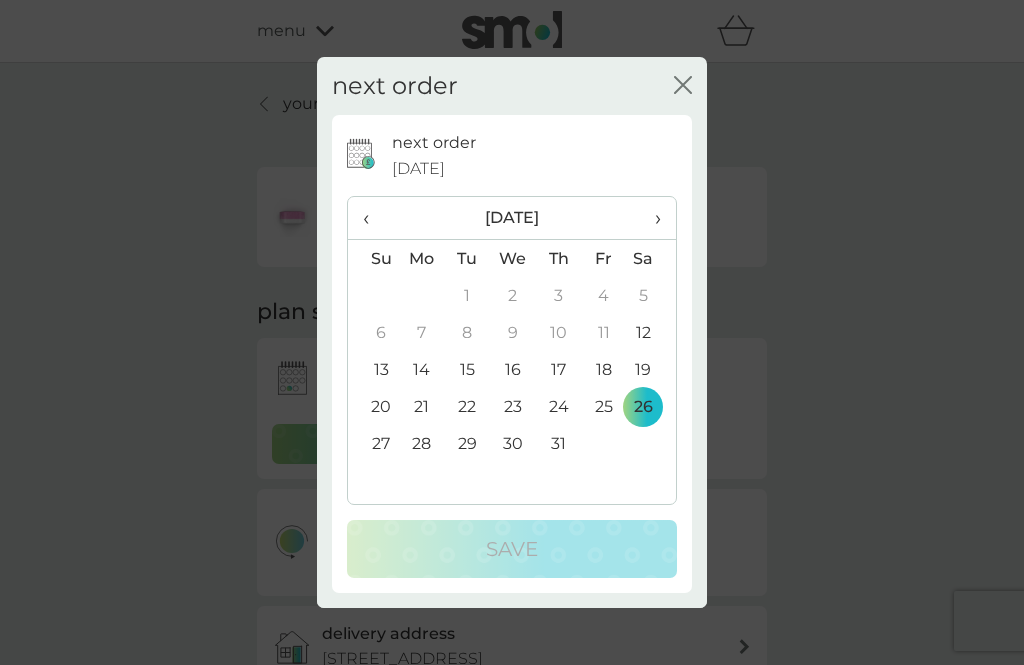 click on "›" at bounding box center [651, 218] 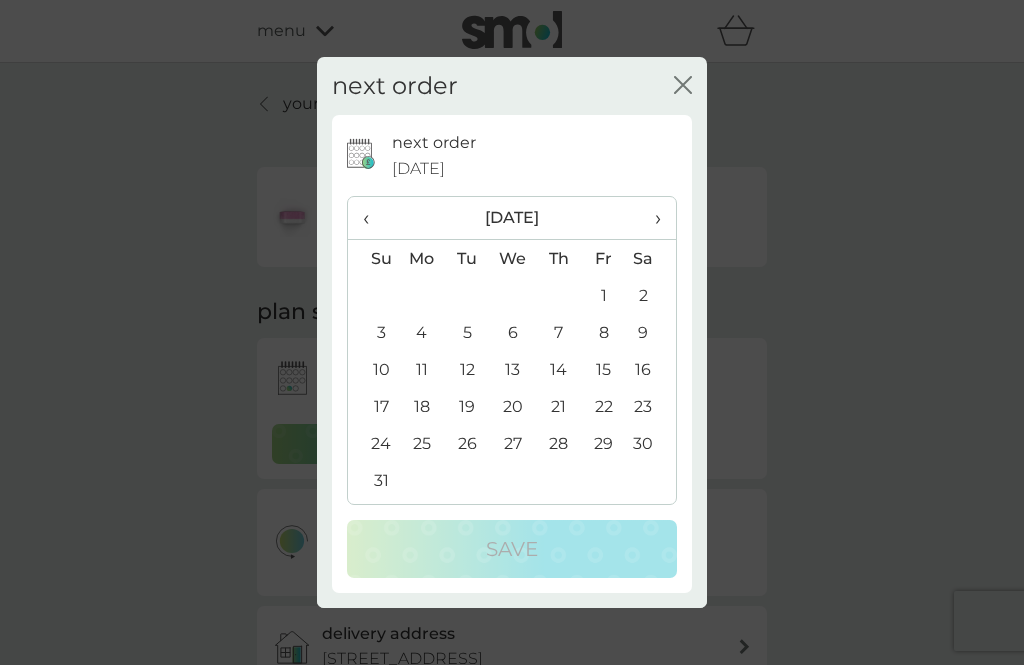 click on "›" at bounding box center (651, 218) 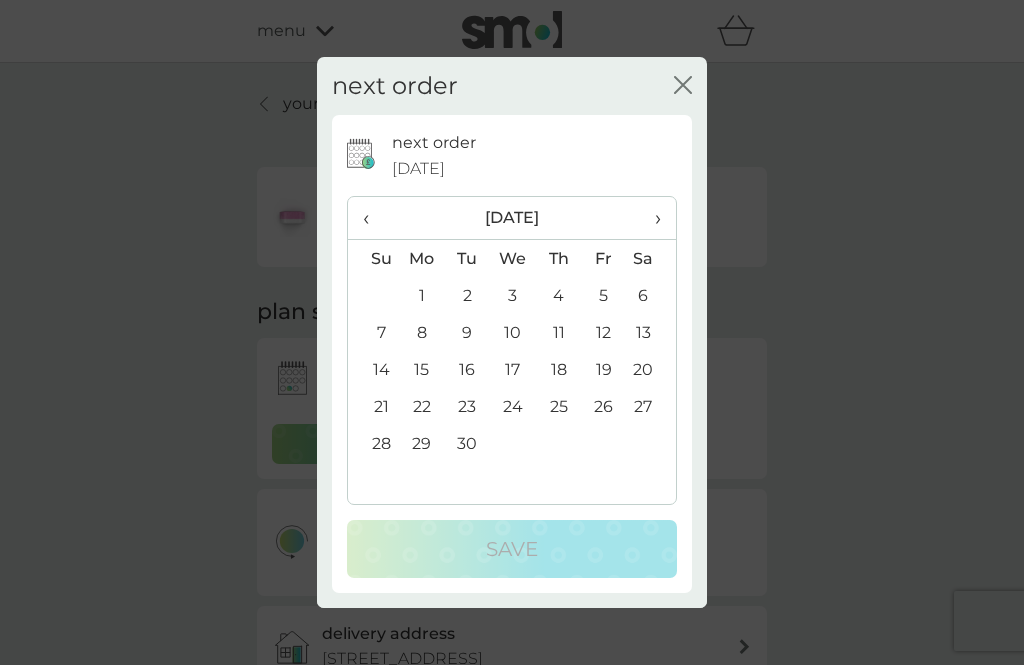click on "›" at bounding box center [651, 218] 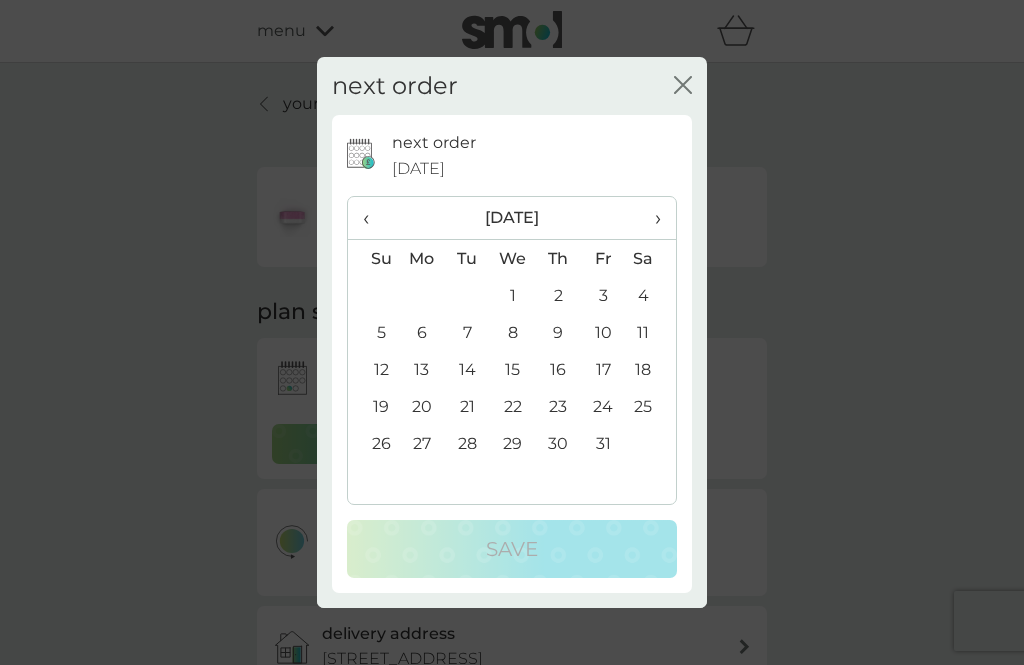click on "›" at bounding box center [651, 218] 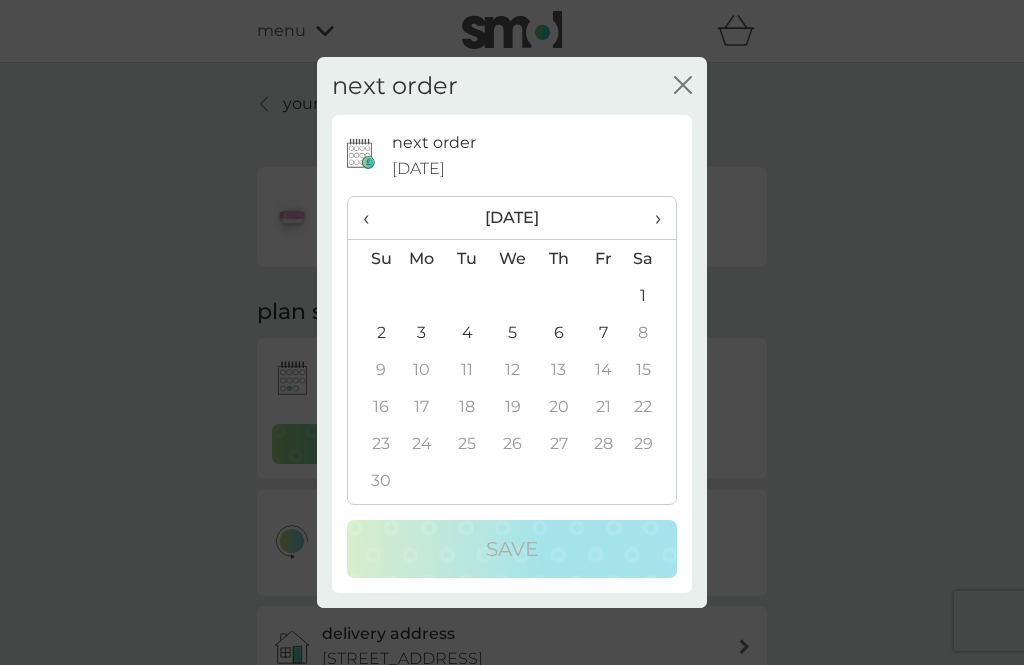 click on "30" at bounding box center [373, 480] 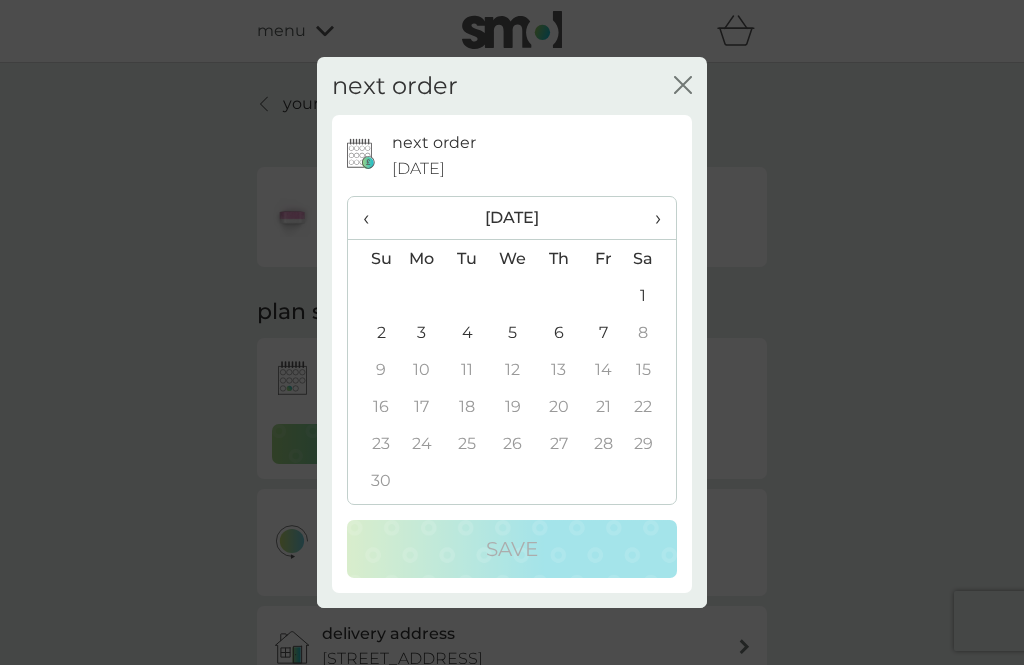 click on "close" at bounding box center [683, 86] 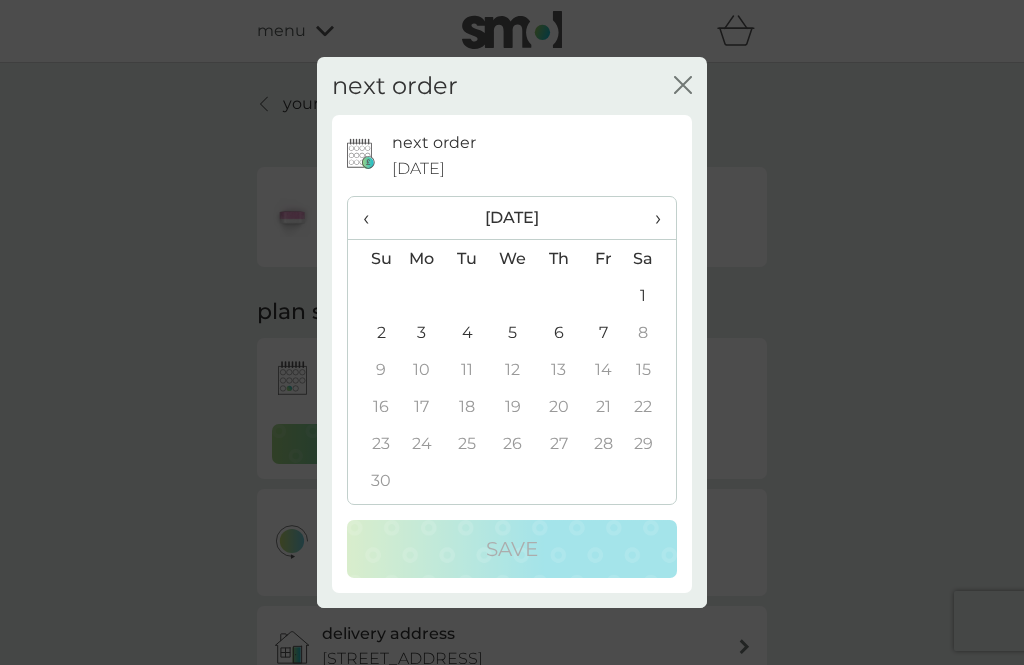 click on "next order close" at bounding box center (512, 86) 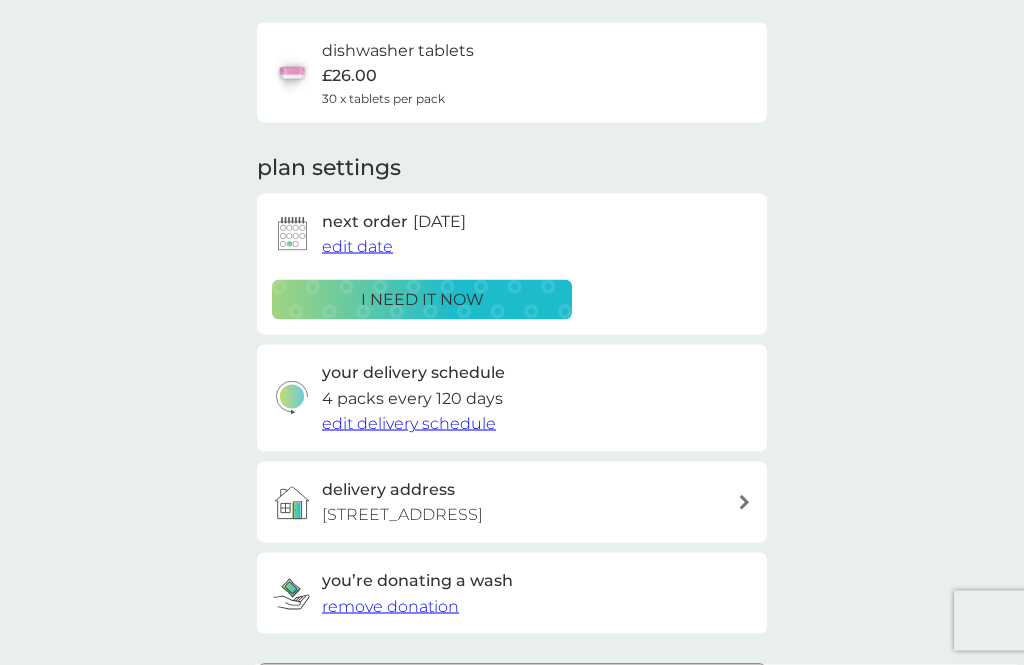 scroll, scrollTop: 145, scrollLeft: 0, axis: vertical 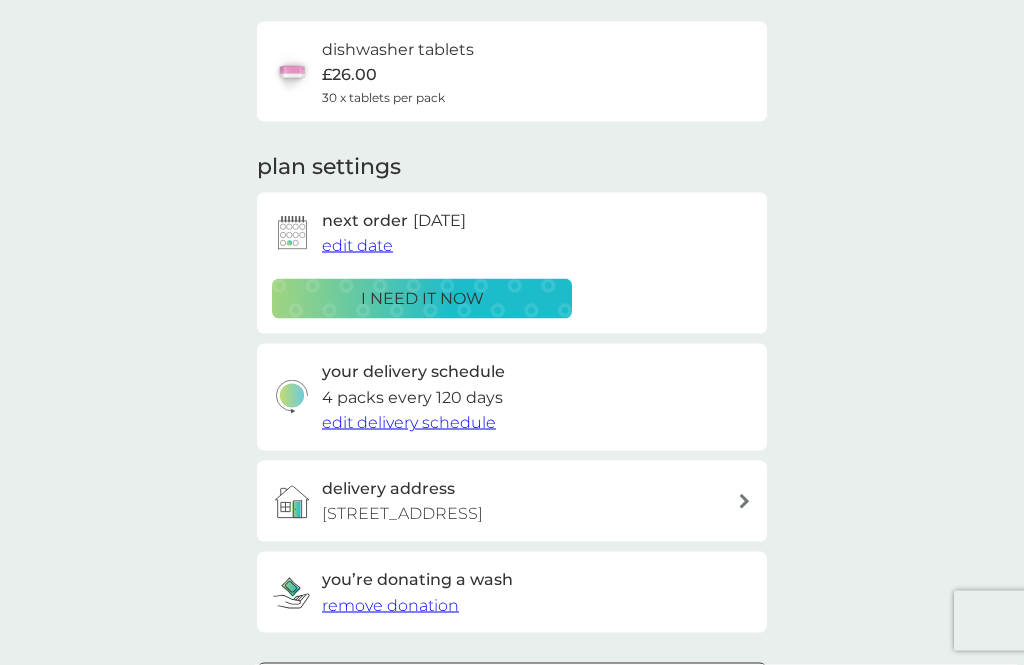 click on "edit date" at bounding box center [357, 245] 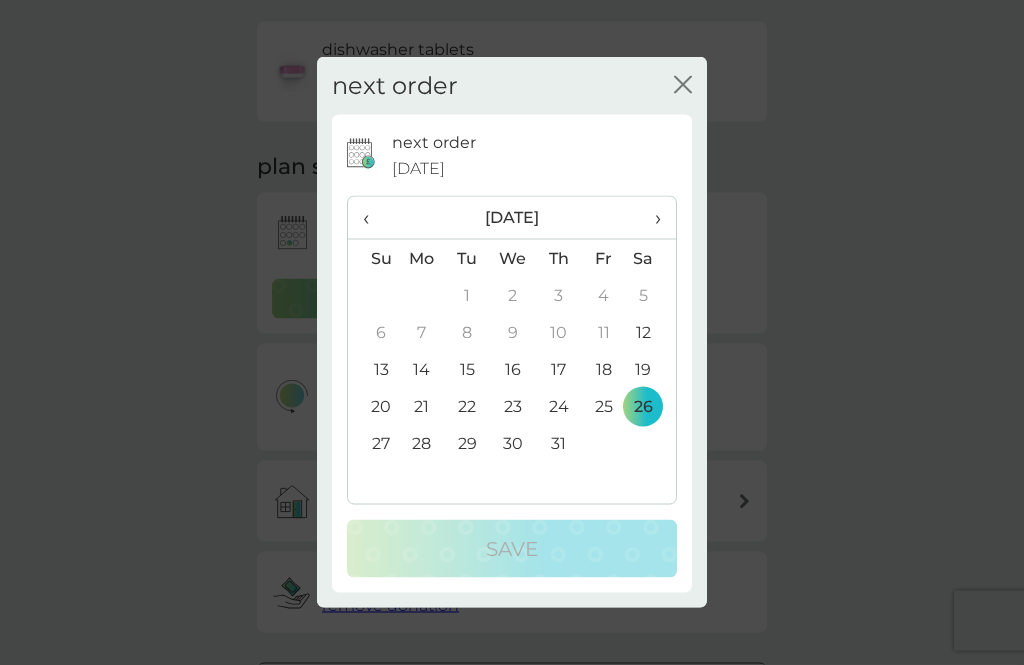scroll, scrollTop: 146, scrollLeft: 0, axis: vertical 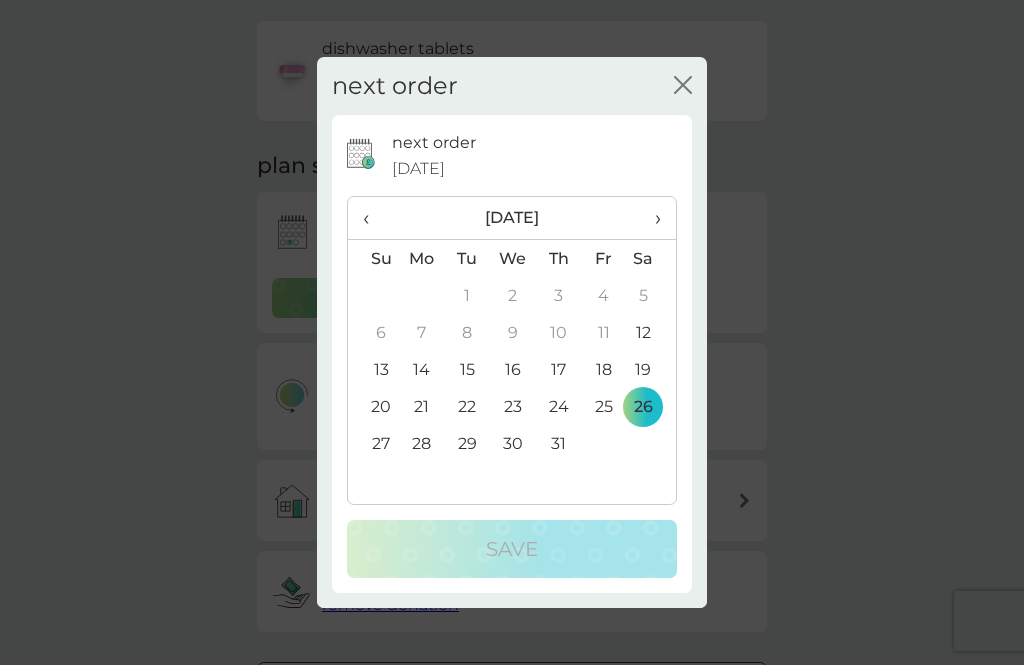 click on "31" at bounding box center [558, 443] 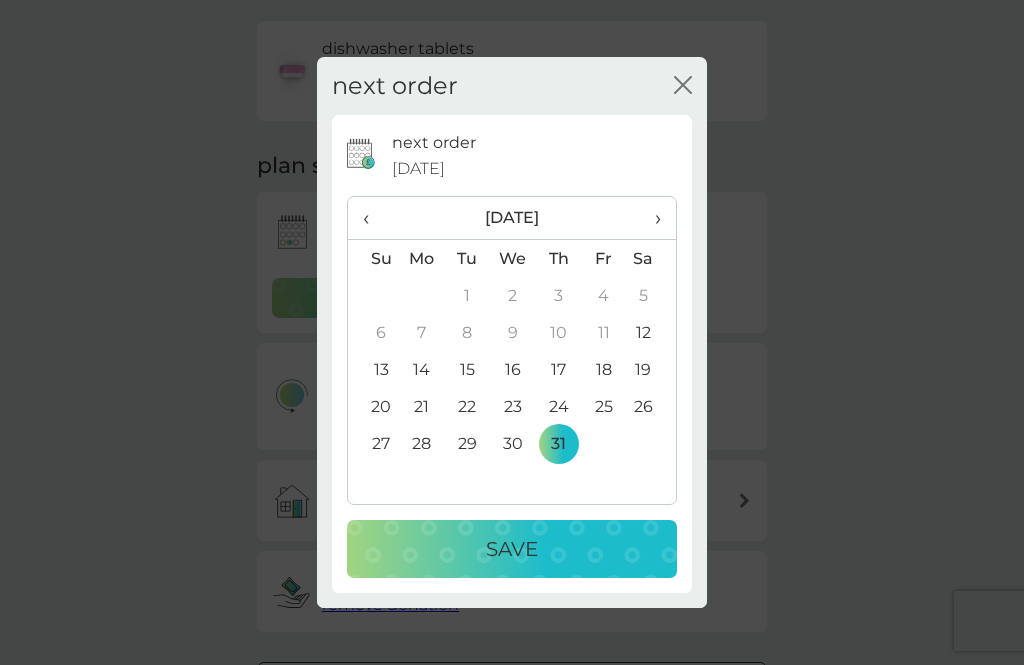 click on "Save" at bounding box center [512, 549] 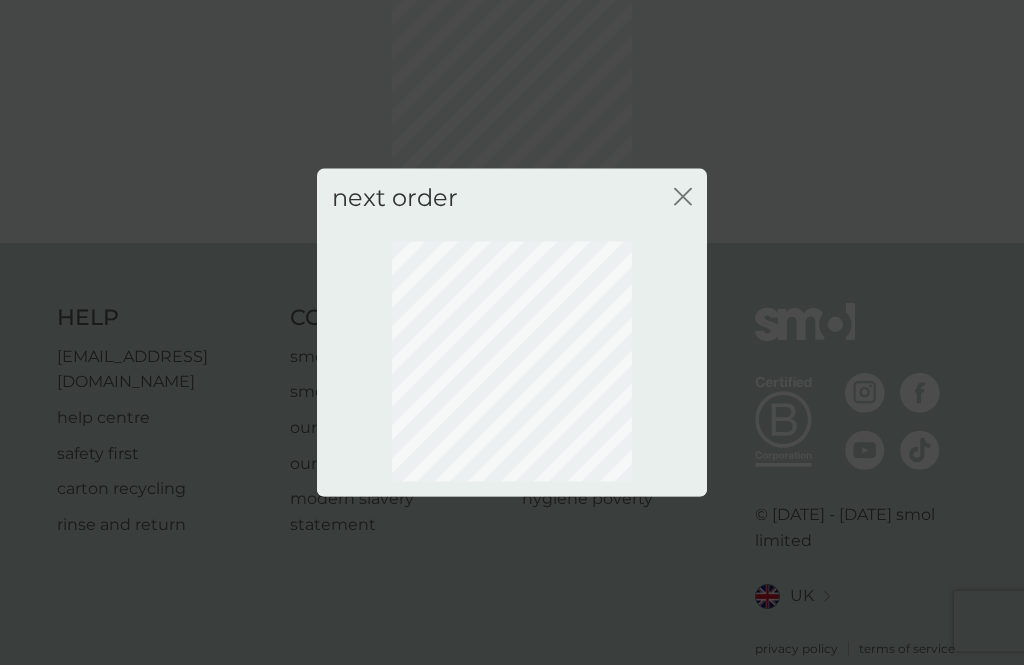 scroll, scrollTop: 108, scrollLeft: 0, axis: vertical 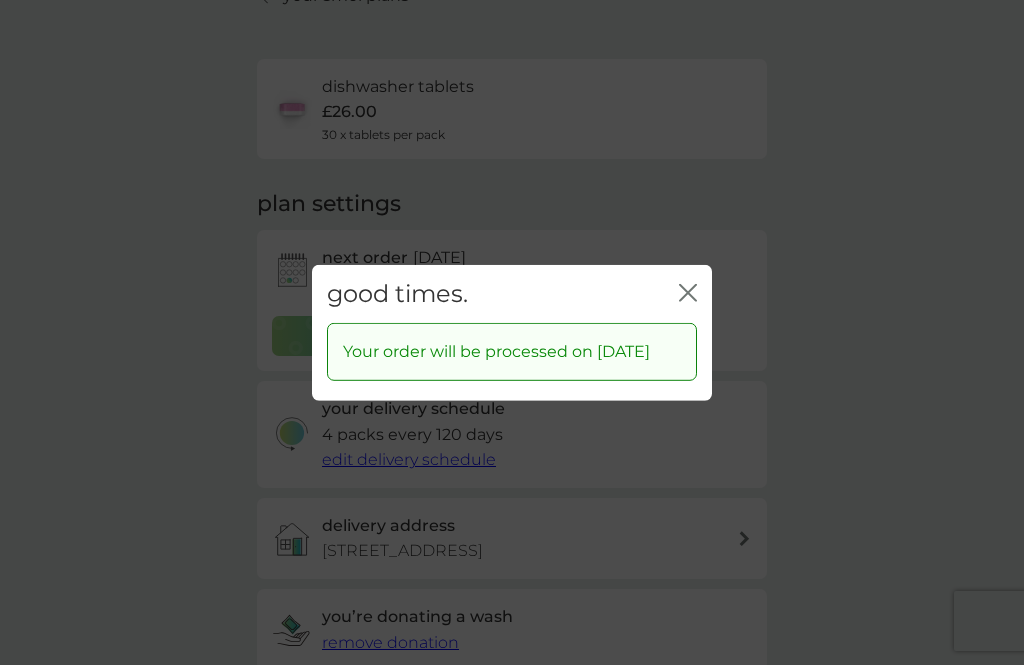 click on "good times. close" at bounding box center [512, 293] 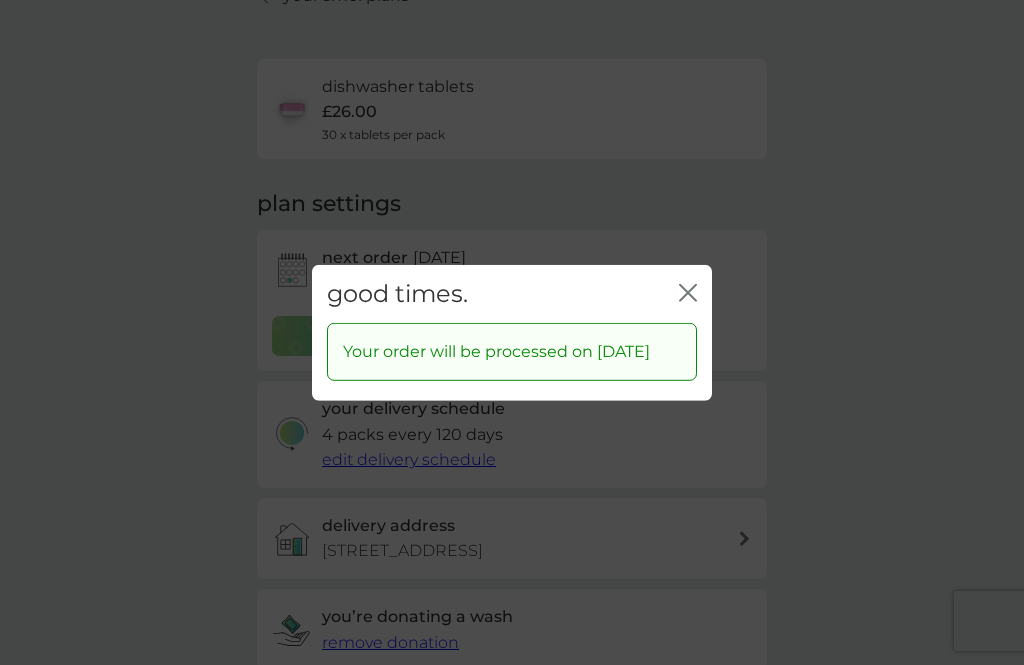 click on "close" 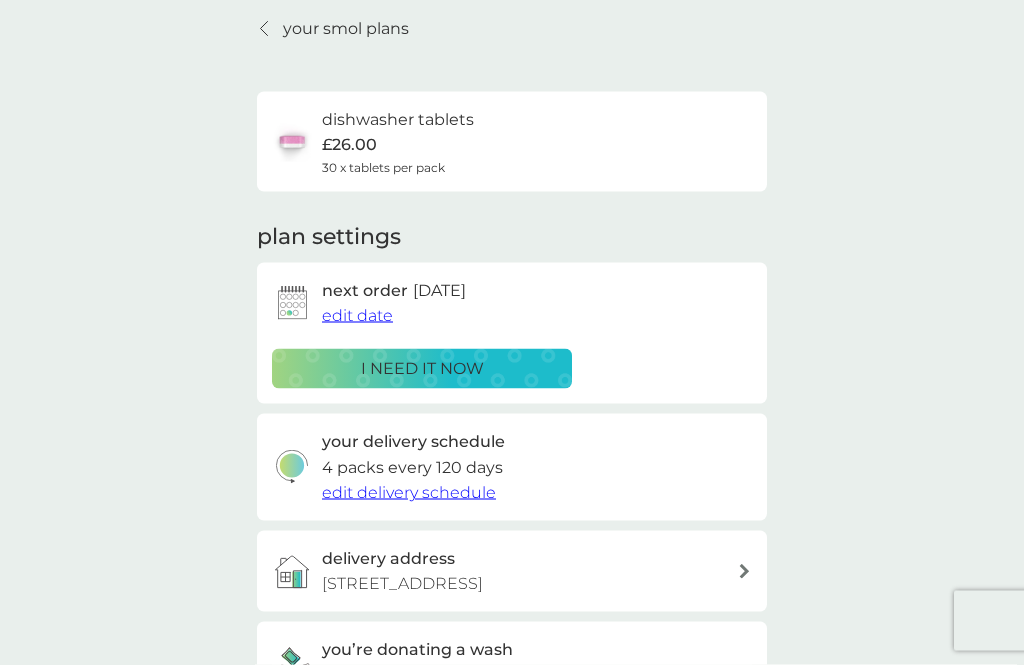 scroll, scrollTop: 79, scrollLeft: 0, axis: vertical 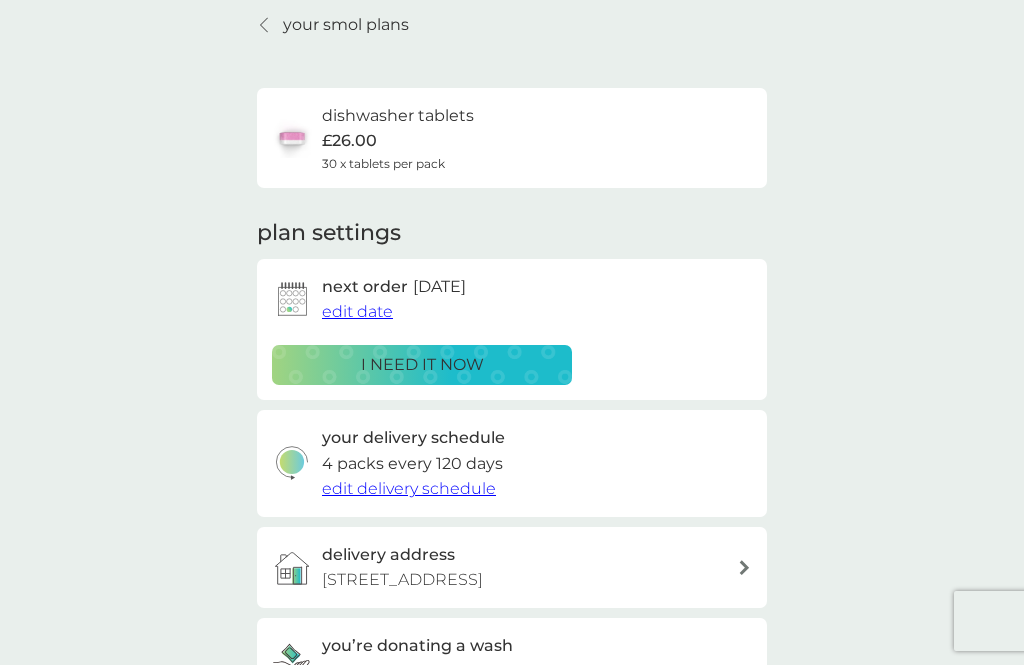 click on "your smol plans" at bounding box center [346, 25] 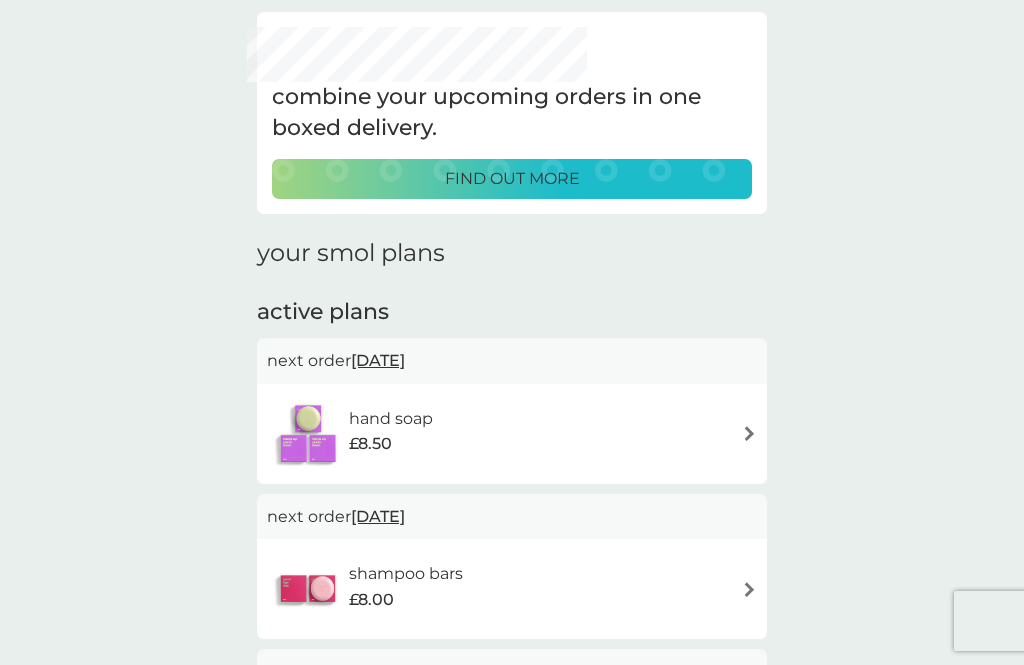 scroll, scrollTop: 0, scrollLeft: 0, axis: both 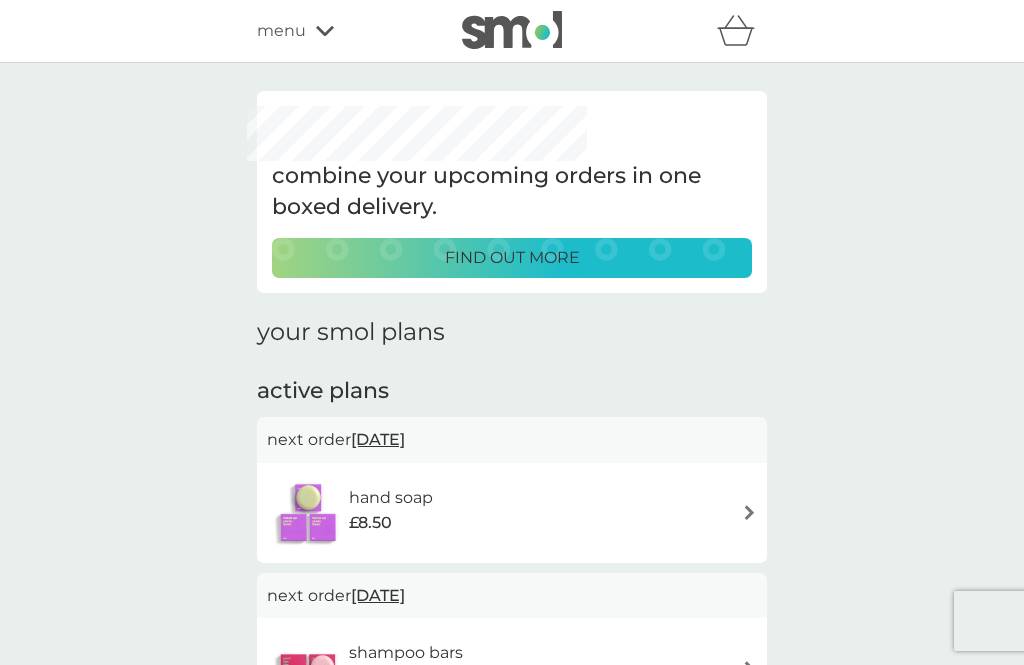 click on "hand soap £8.50" at bounding box center (512, 513) 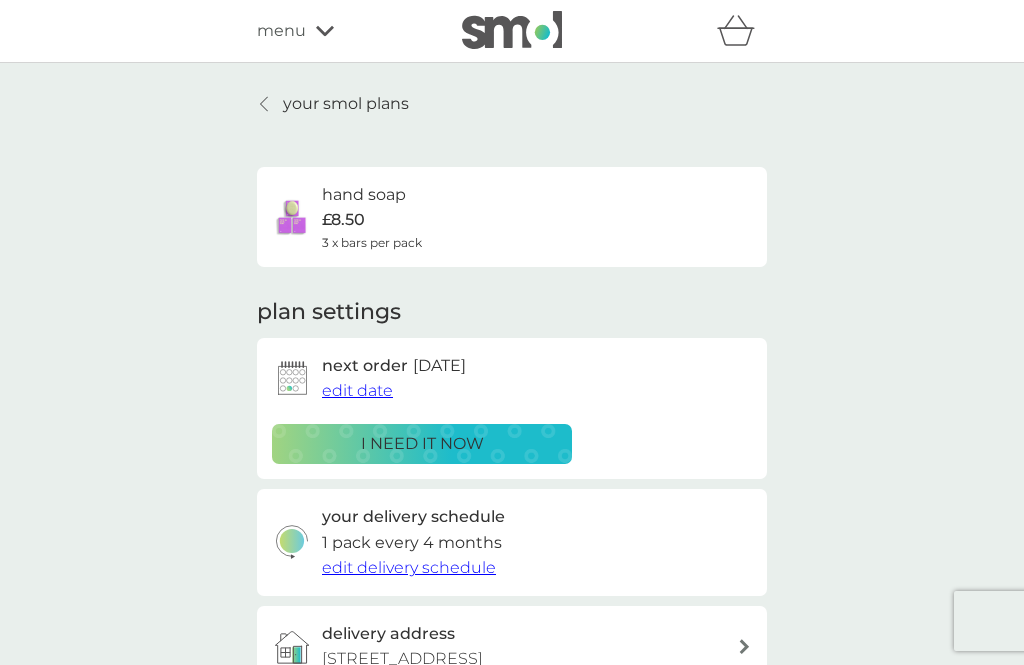 click on "edit date" at bounding box center (357, 390) 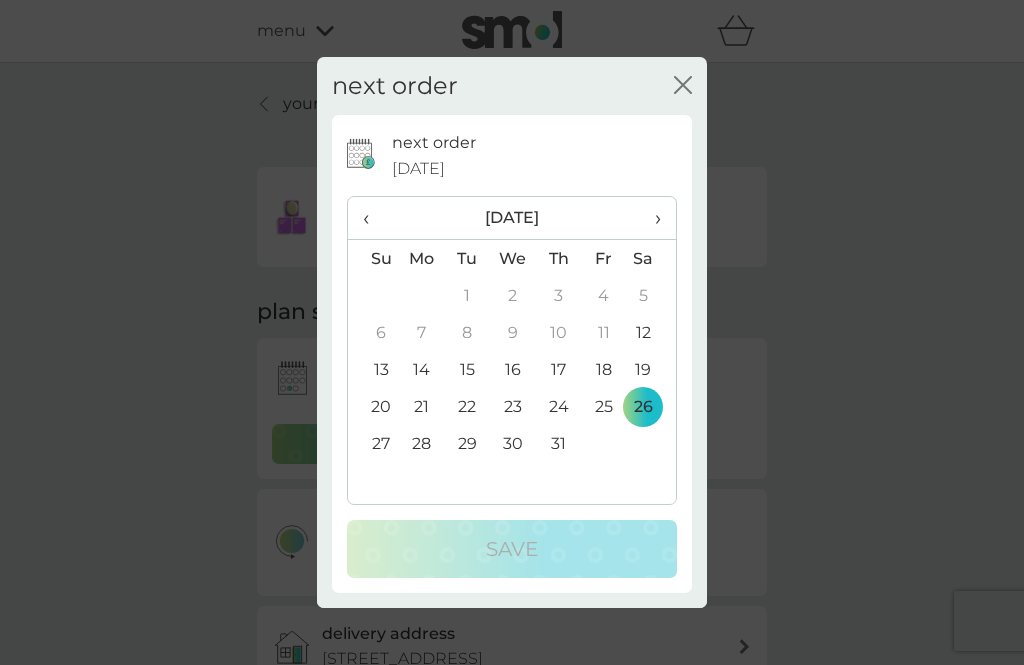 click on "31" at bounding box center [558, 443] 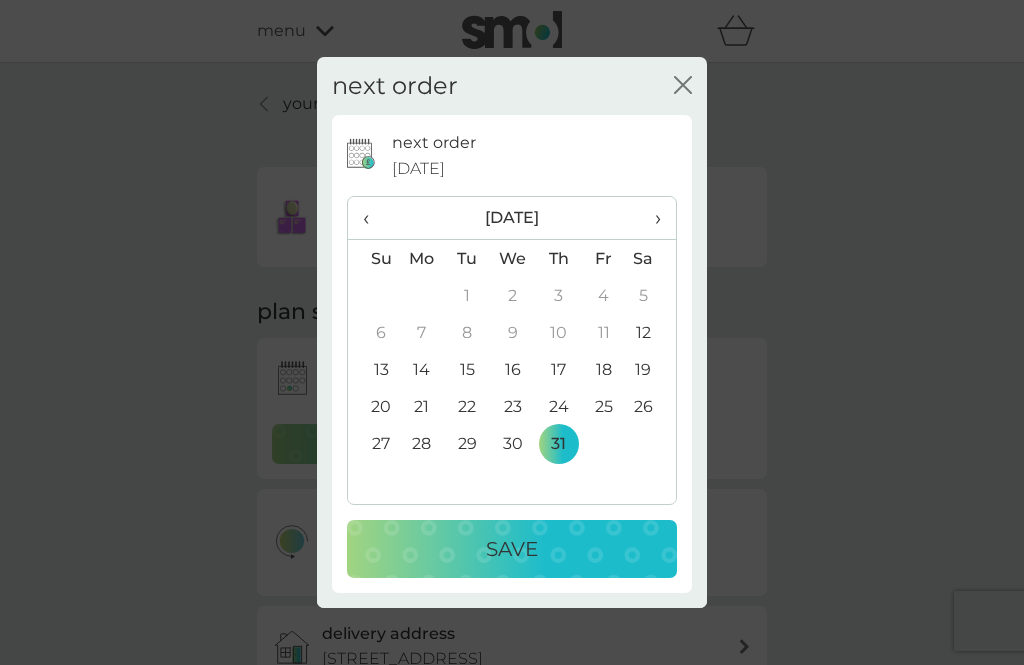 click on "Save" at bounding box center [512, 549] 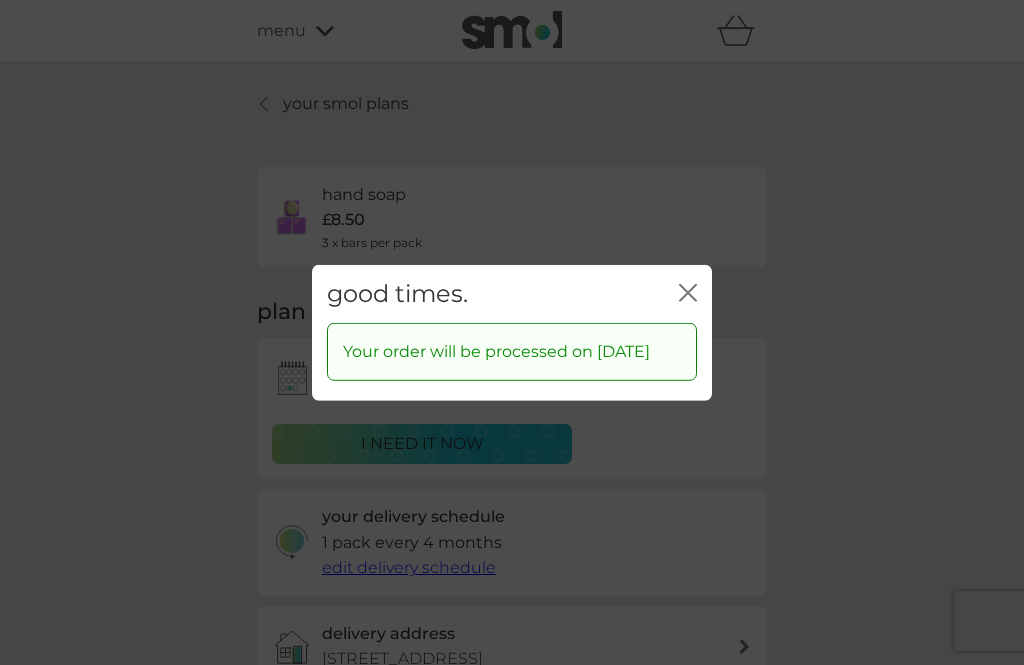 click on "close" 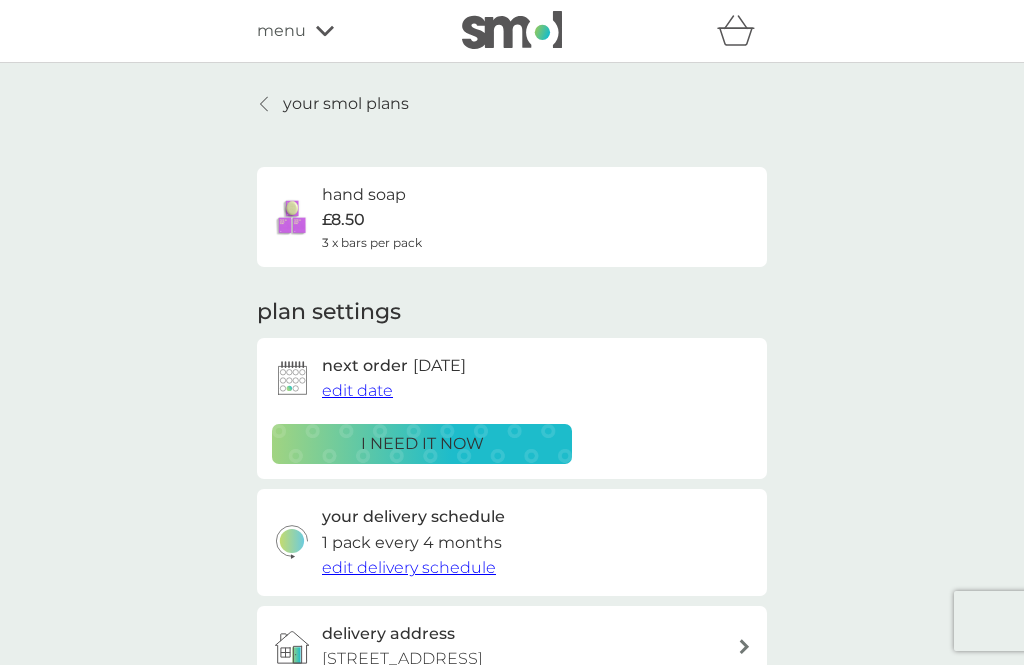 click on "edit date" at bounding box center (357, 390) 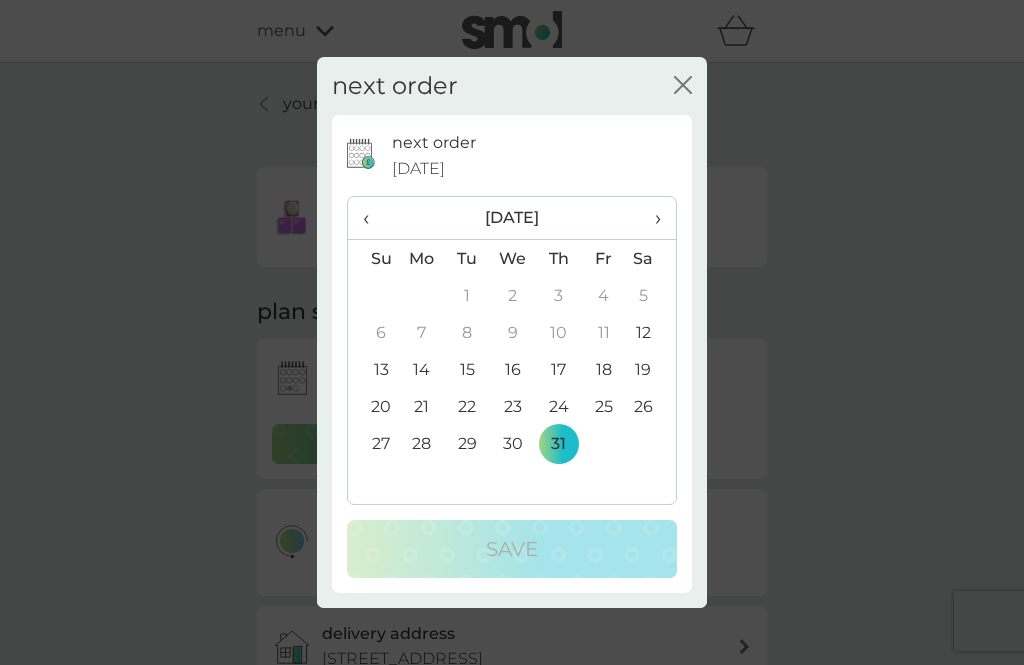 click on "›" at bounding box center [651, 218] 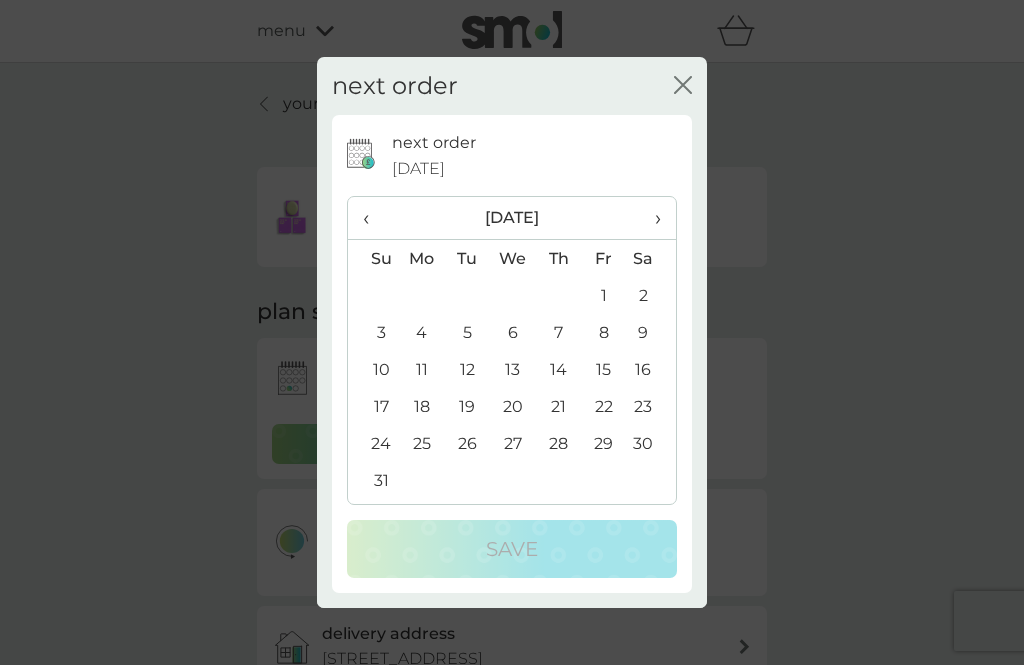 click on "›" at bounding box center (651, 218) 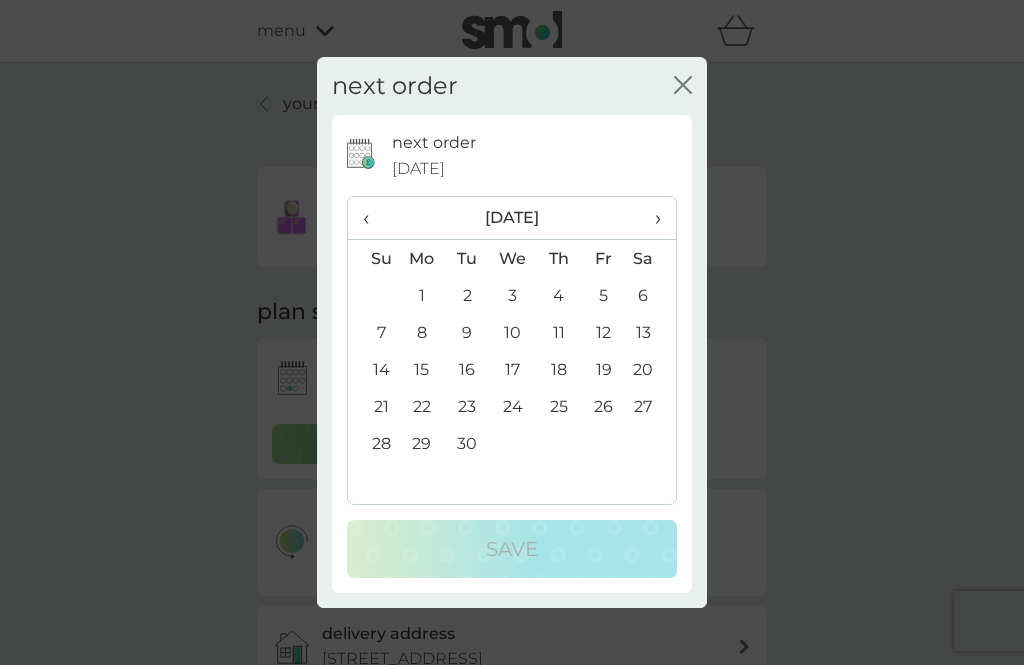 click on "›" at bounding box center [651, 218] 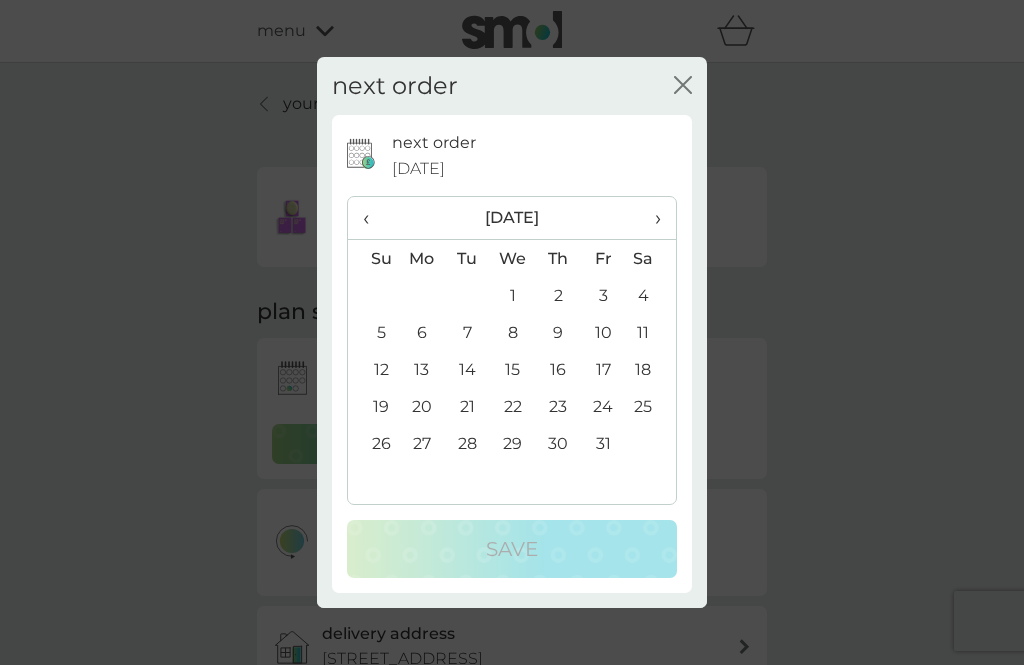 click on "›" at bounding box center [651, 218] 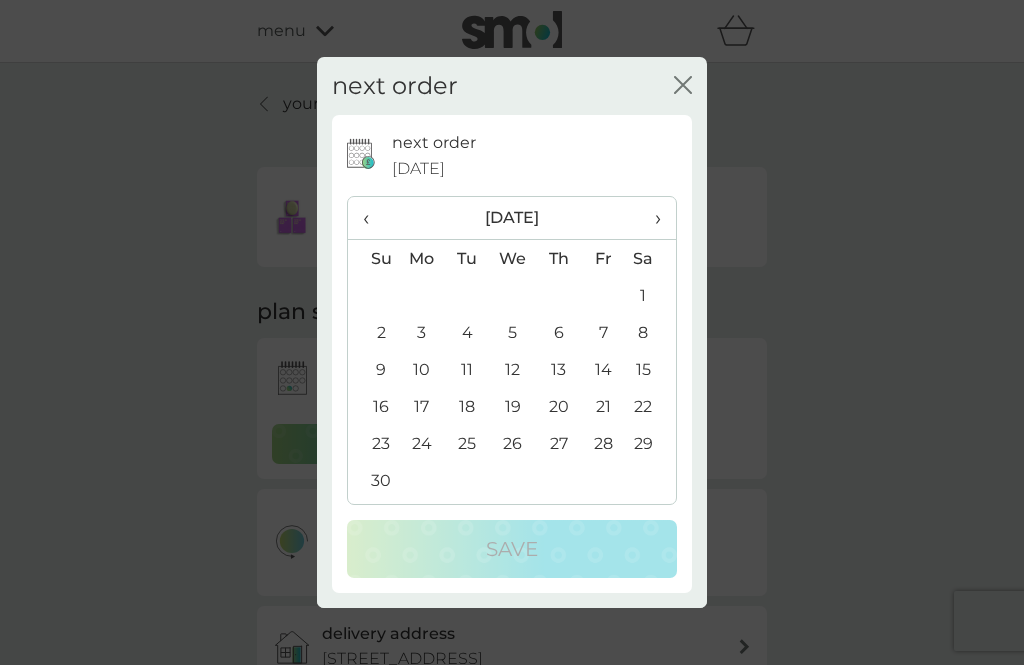 click on "28" at bounding box center (603, 443) 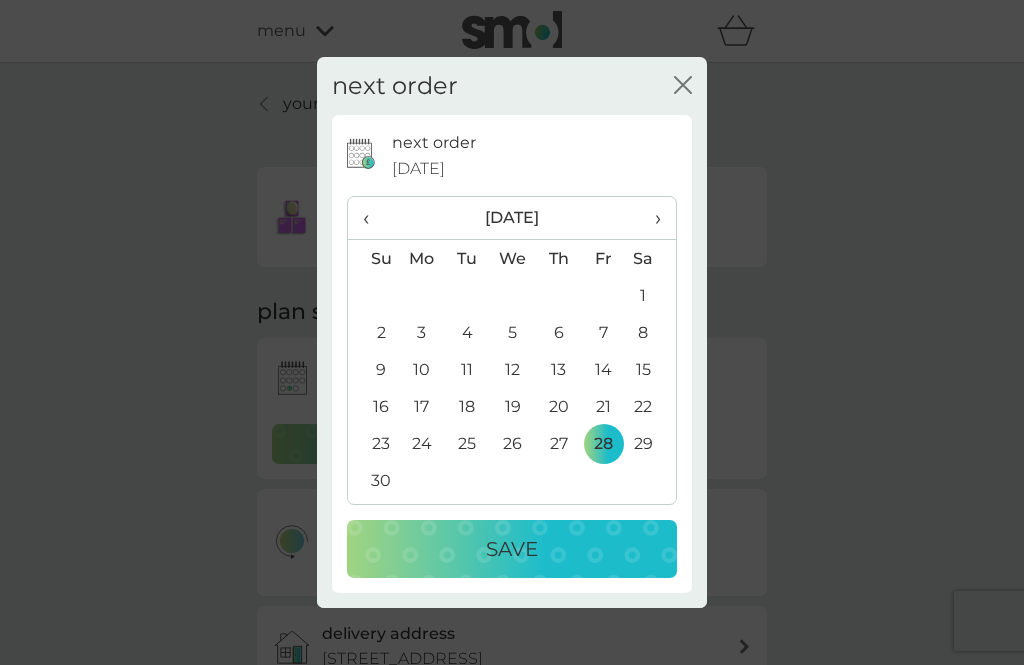 click on "Save" at bounding box center [512, 549] 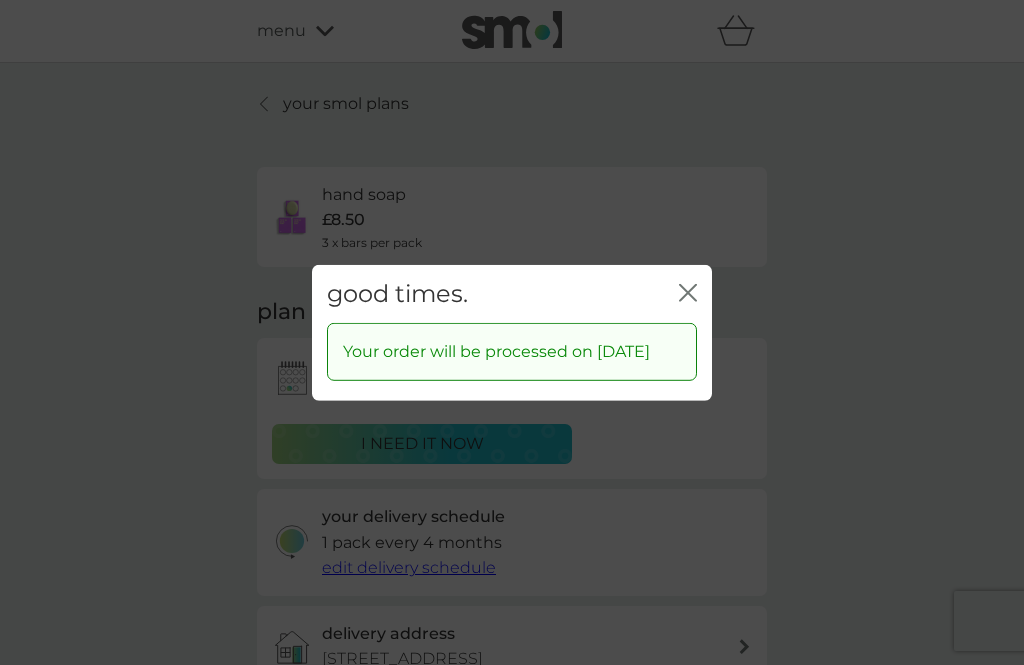 click on "close" 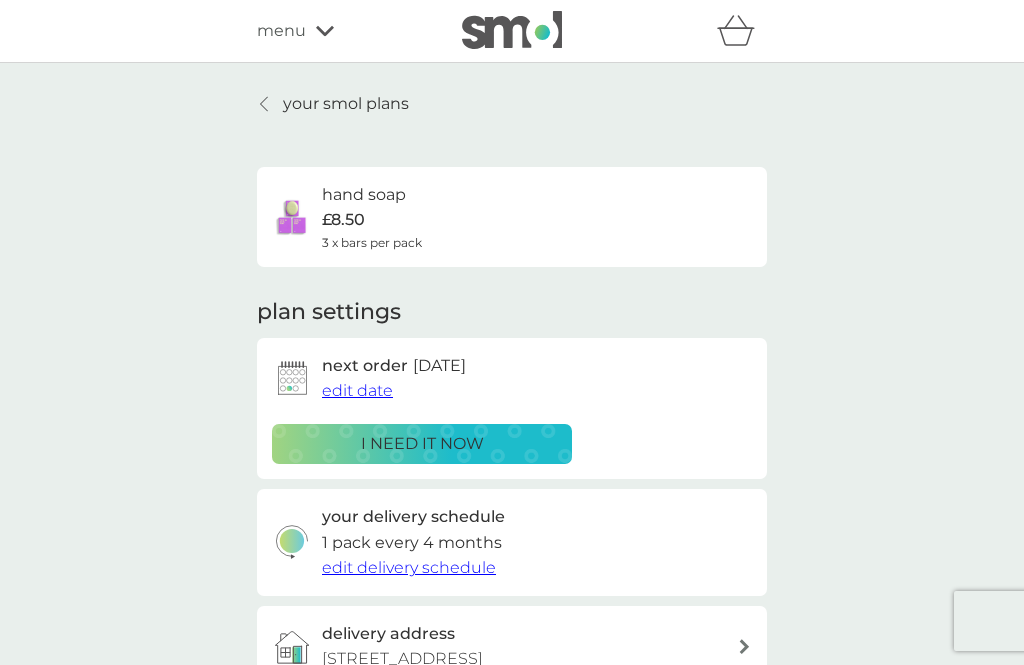 click on "your smol plans" at bounding box center (346, 104) 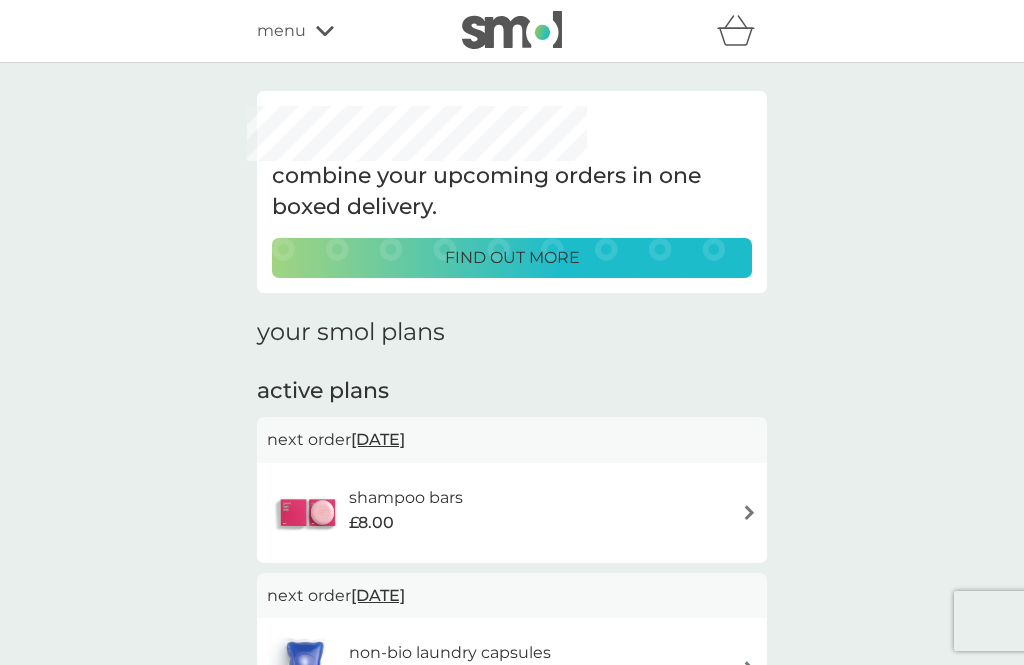 click on "shampoo bars £8.00" at bounding box center [512, 513] 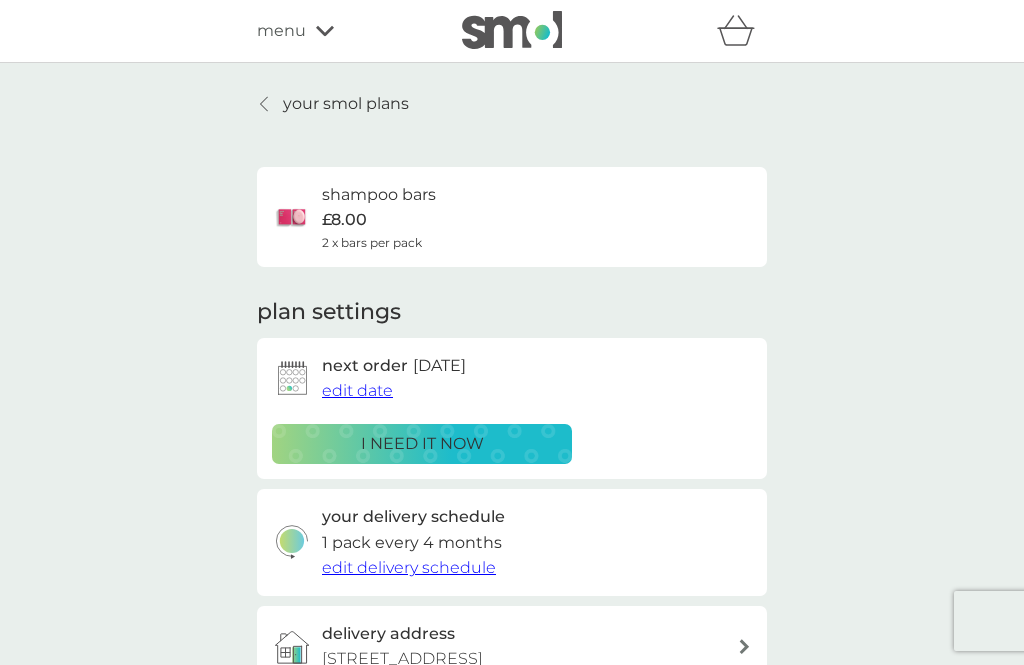 click on "edit date" at bounding box center (357, 391) 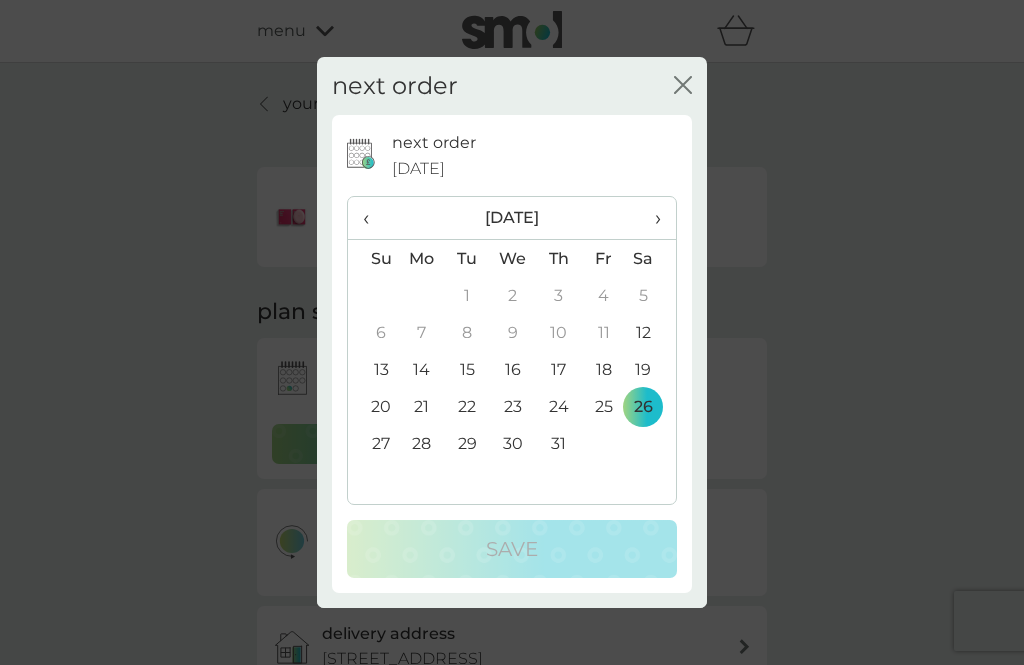 click on "next order close" at bounding box center [512, 86] 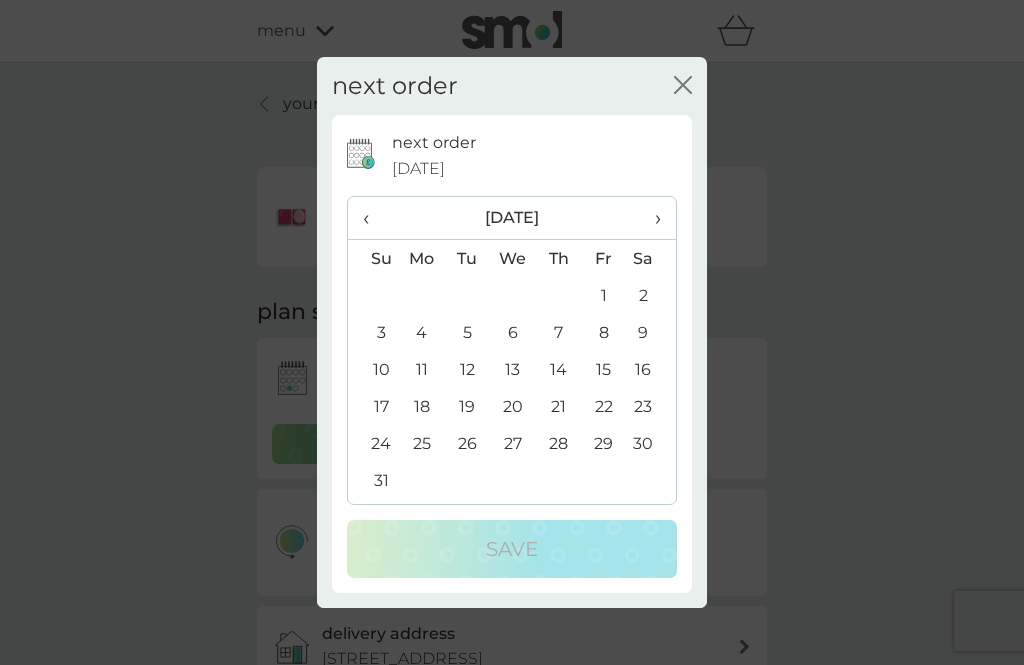 click on "›" at bounding box center (651, 218) 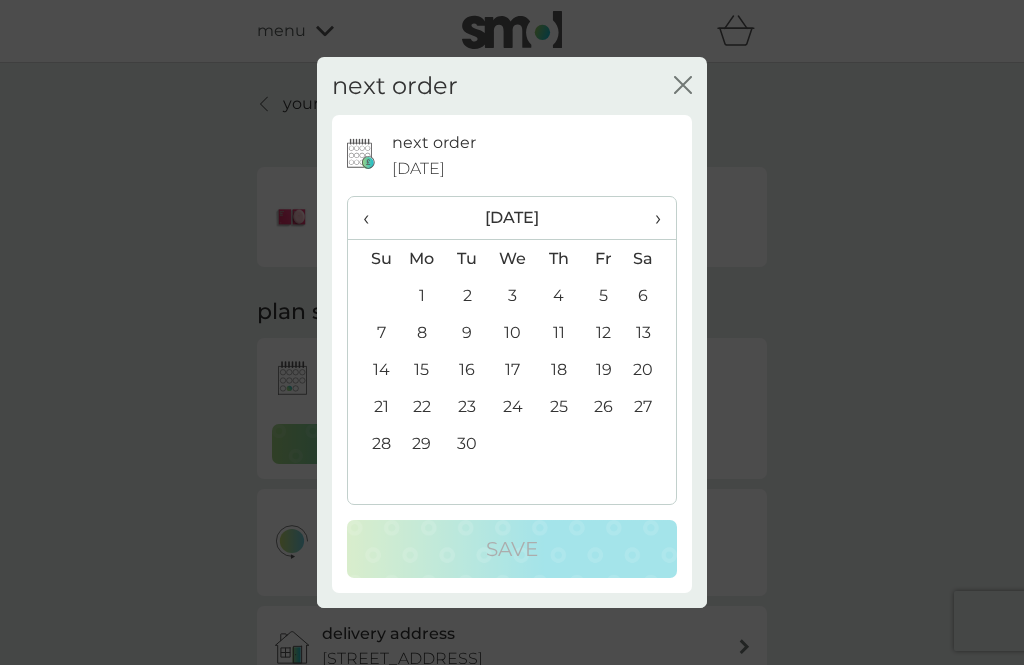 click on "›" at bounding box center (651, 218) 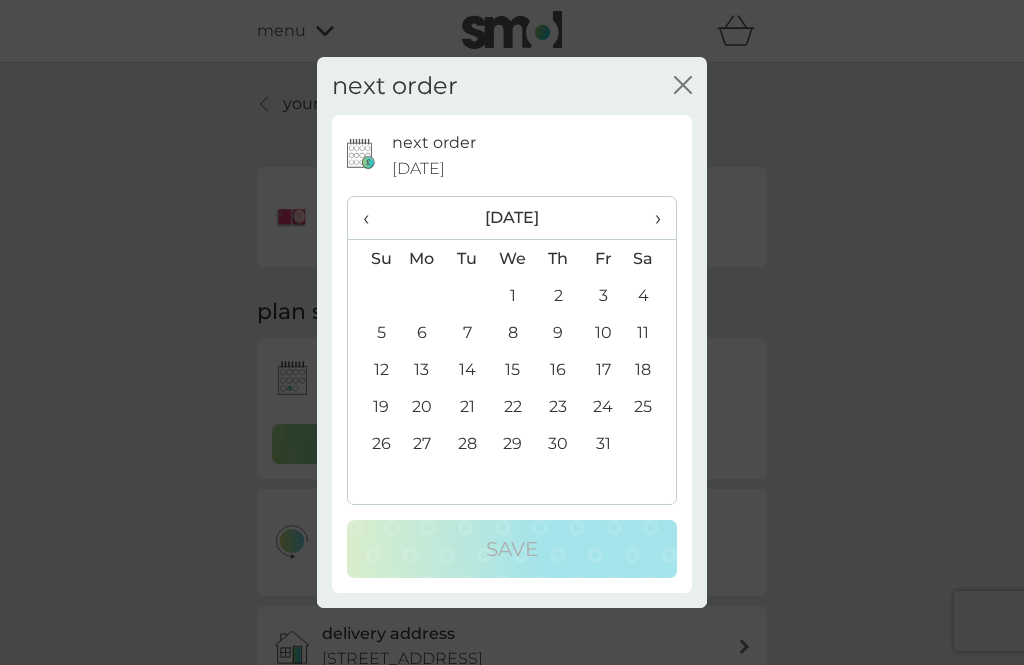 click on "›" at bounding box center [651, 218] 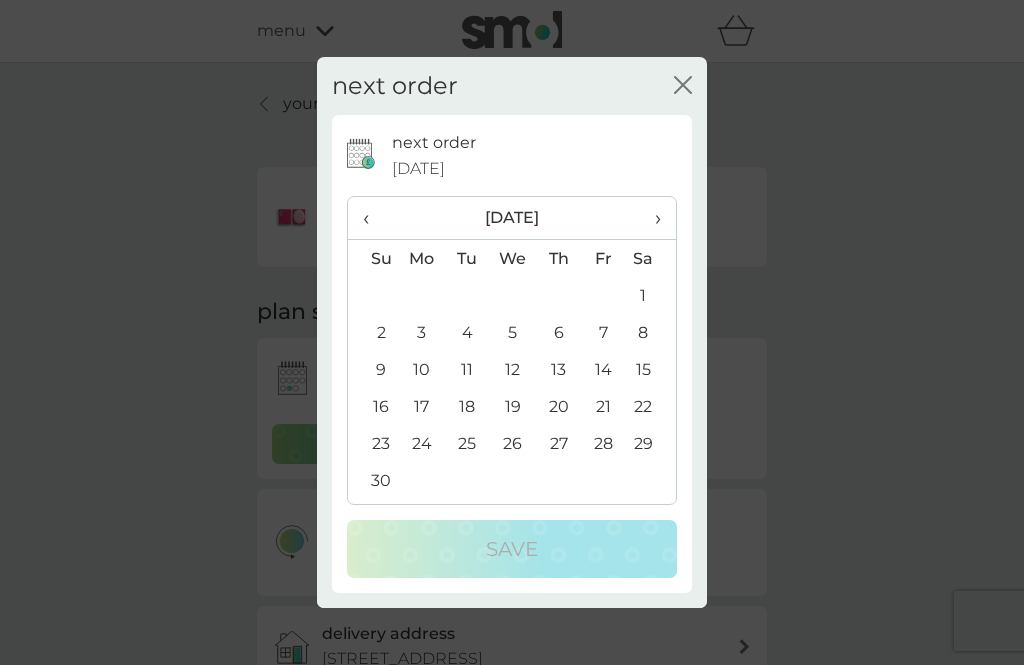 click on "28" at bounding box center [603, 443] 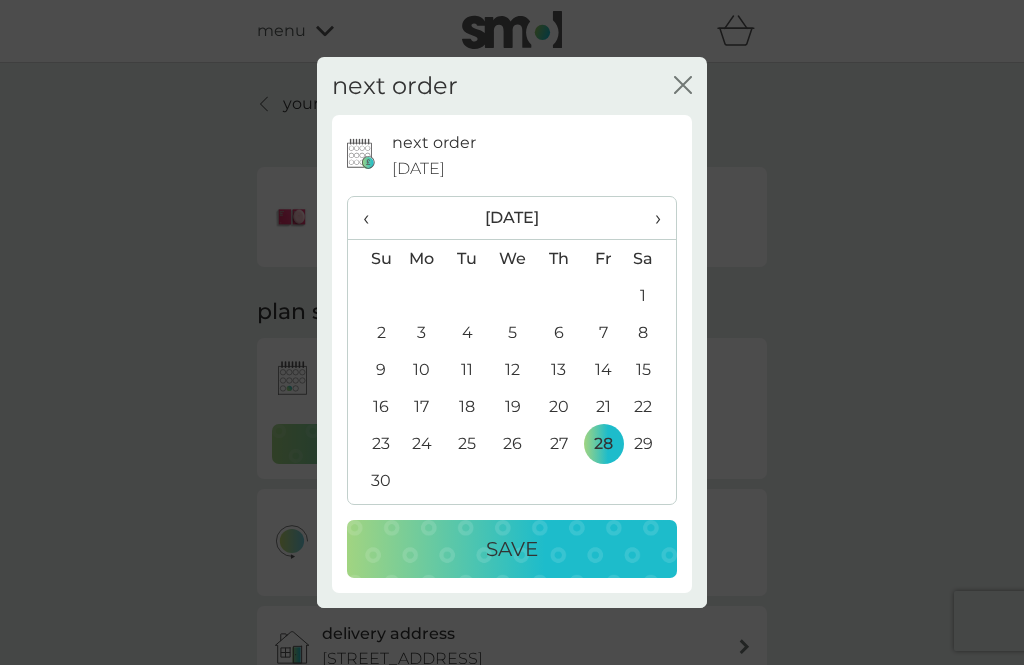 click on "Save" at bounding box center (512, 549) 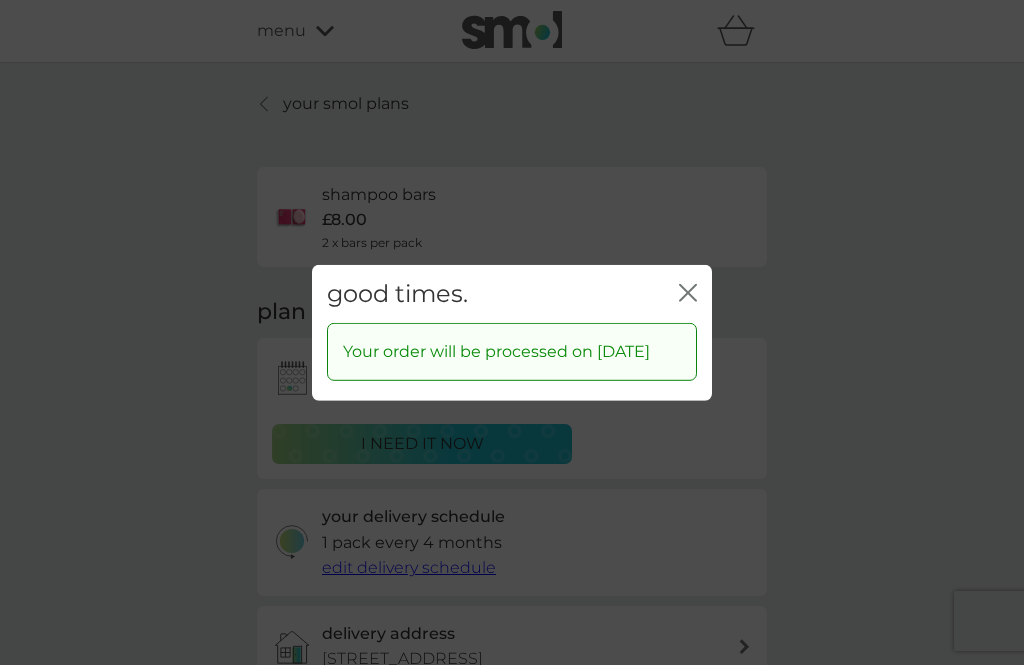 click on "close" 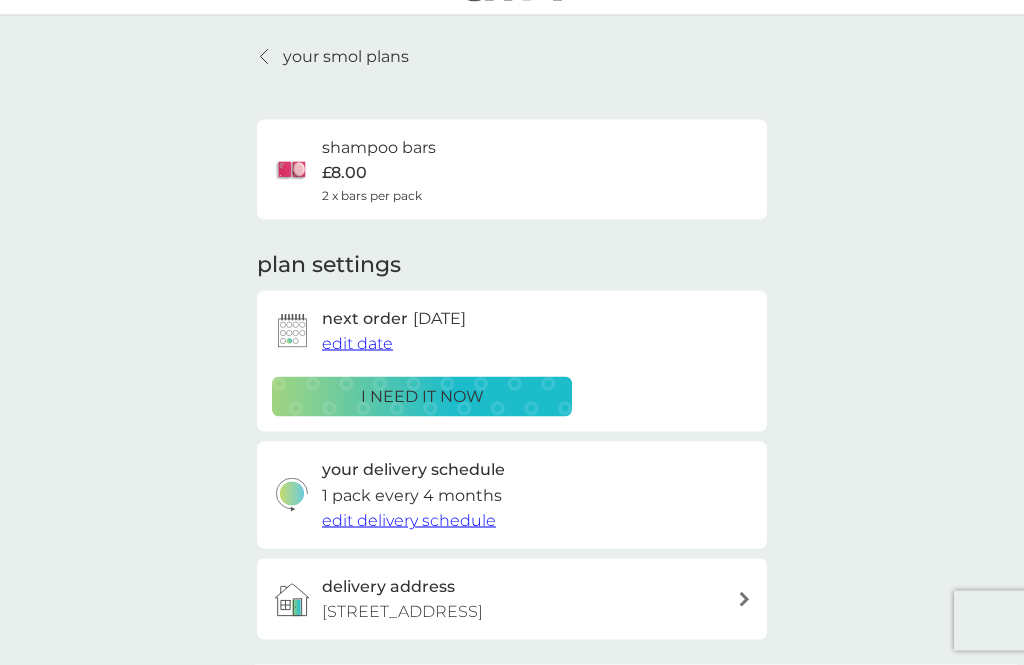 scroll, scrollTop: 0, scrollLeft: 0, axis: both 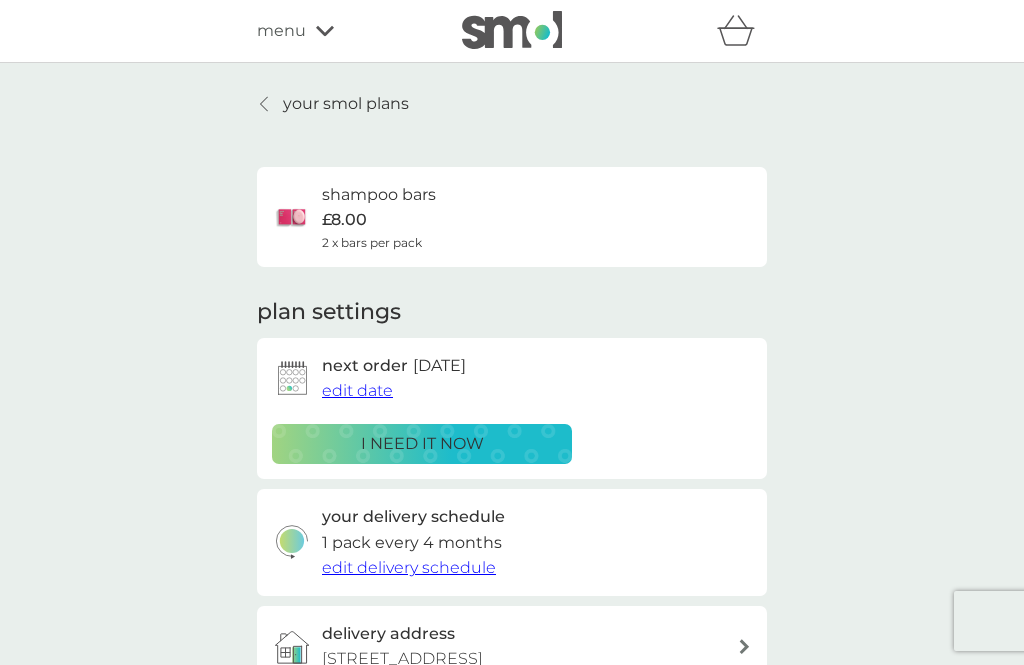 click on "your smol plans" at bounding box center (346, 104) 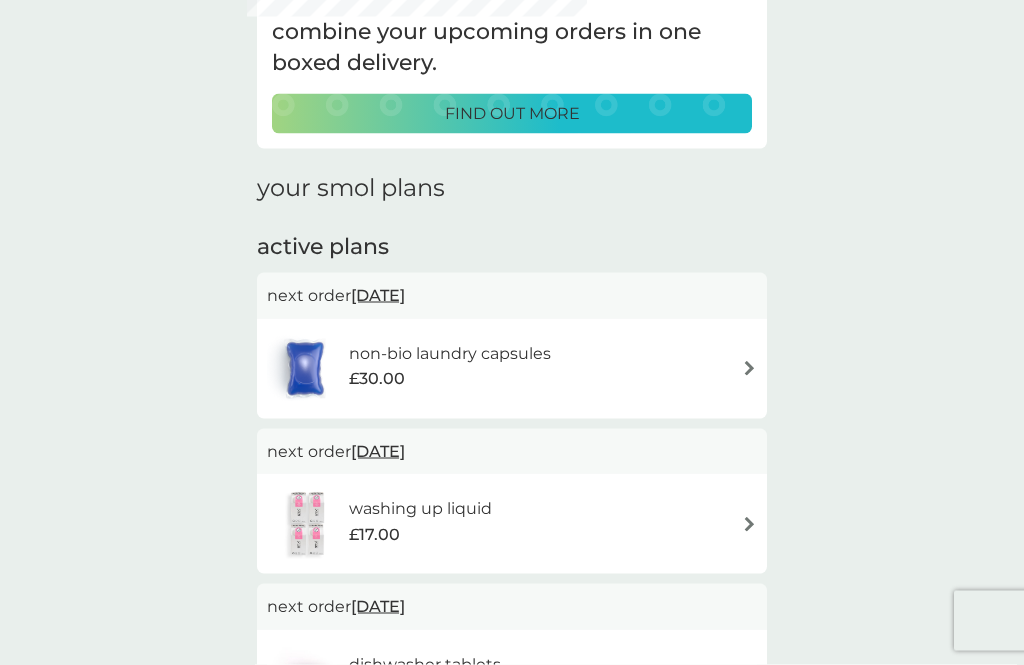 scroll, scrollTop: 161, scrollLeft: 0, axis: vertical 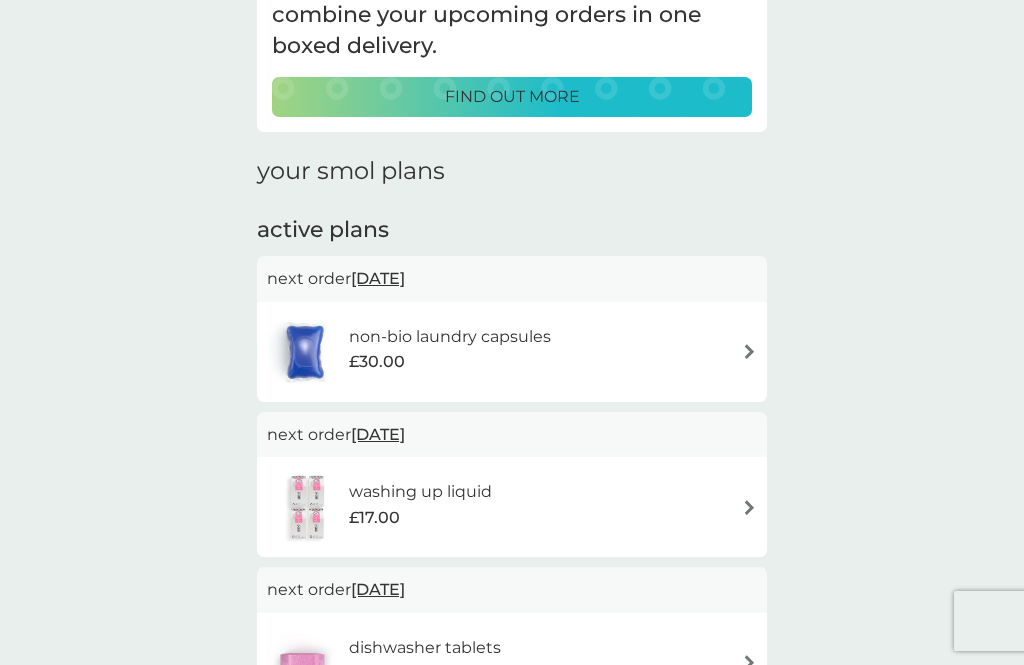 click on "non-bio laundry capsules £30.00" at bounding box center (512, 352) 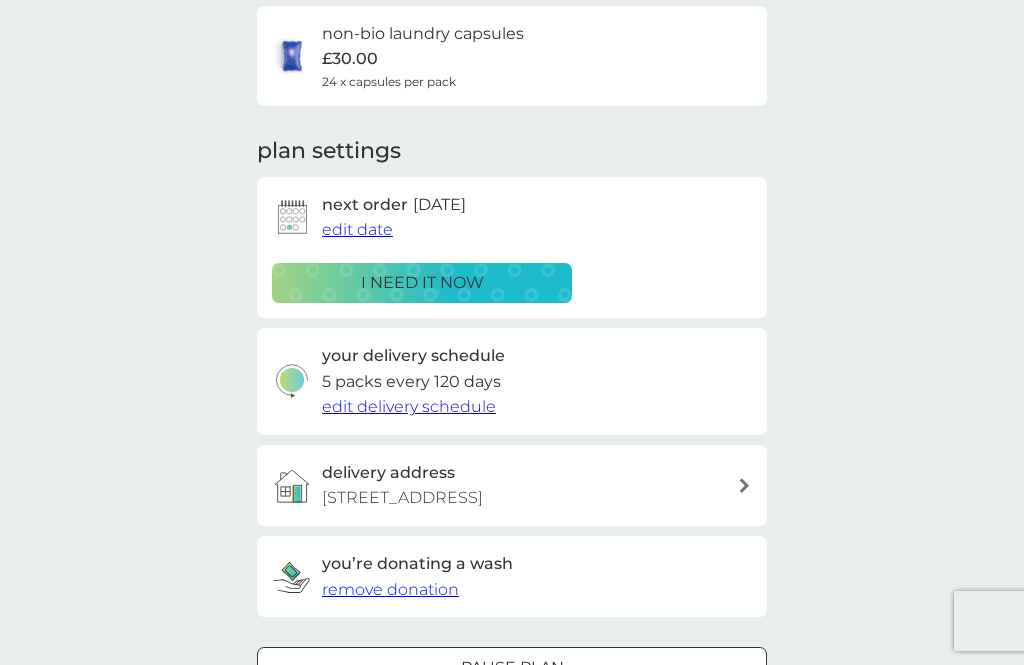scroll, scrollTop: 0, scrollLeft: 0, axis: both 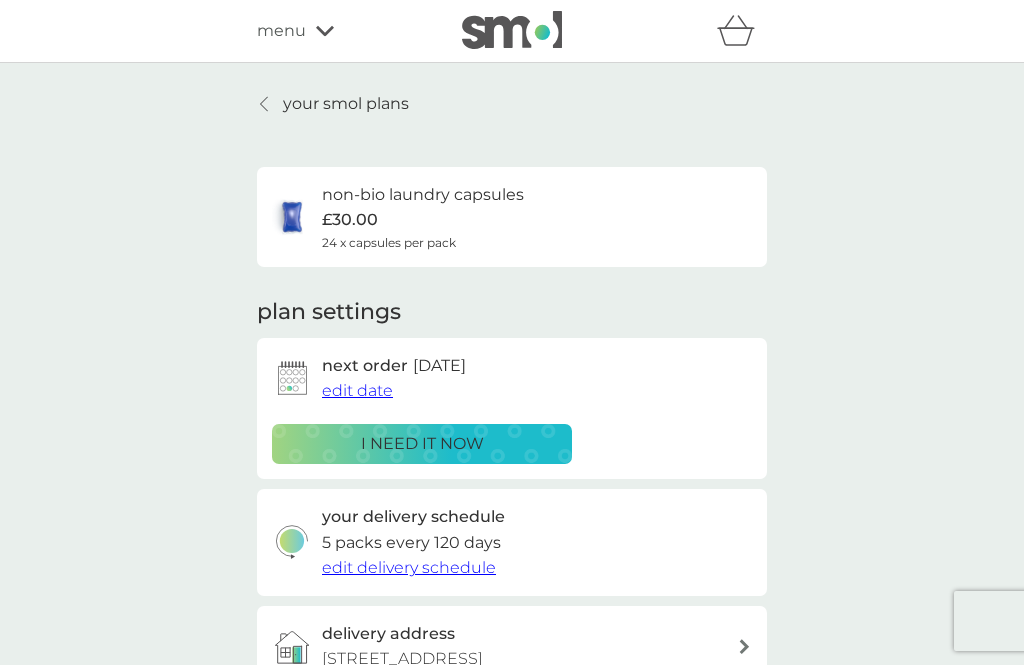 click on "edit date" at bounding box center (357, 390) 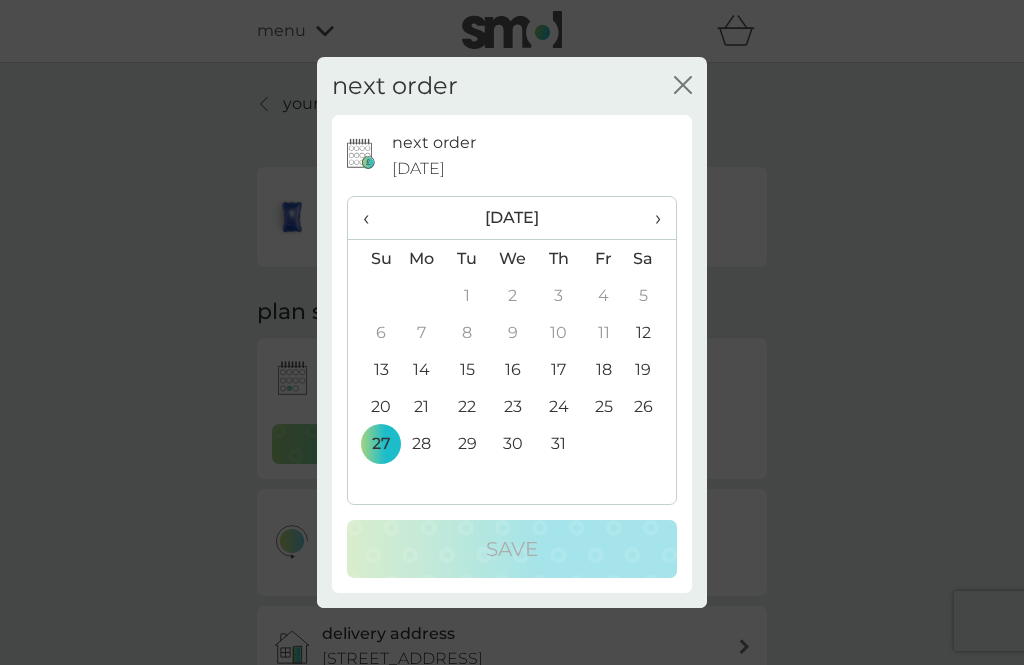 click on "›" at bounding box center (651, 218) 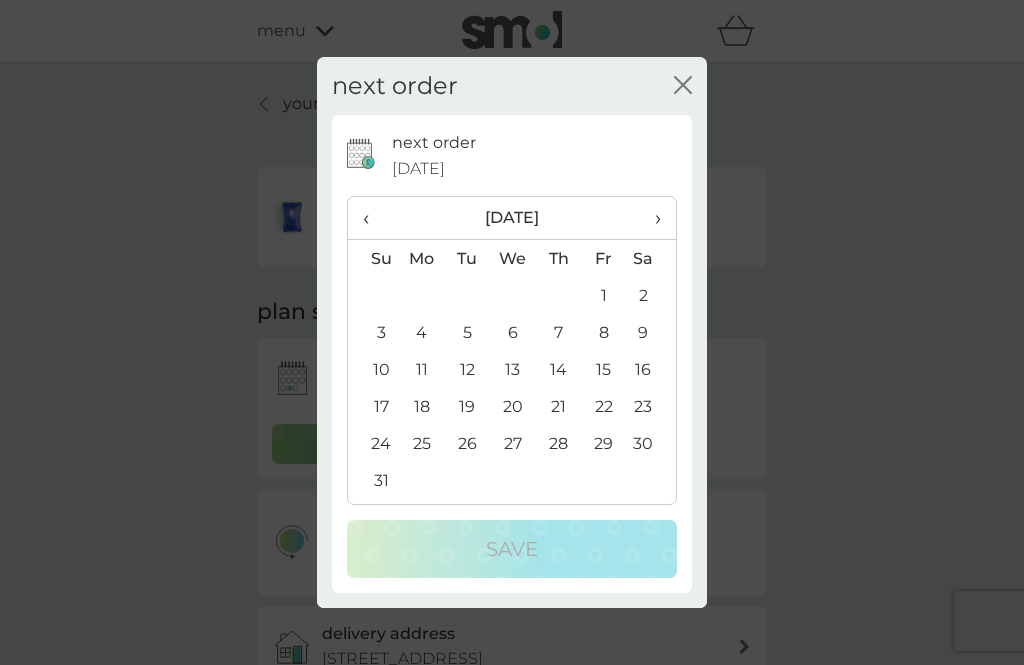 click on "›" at bounding box center (651, 218) 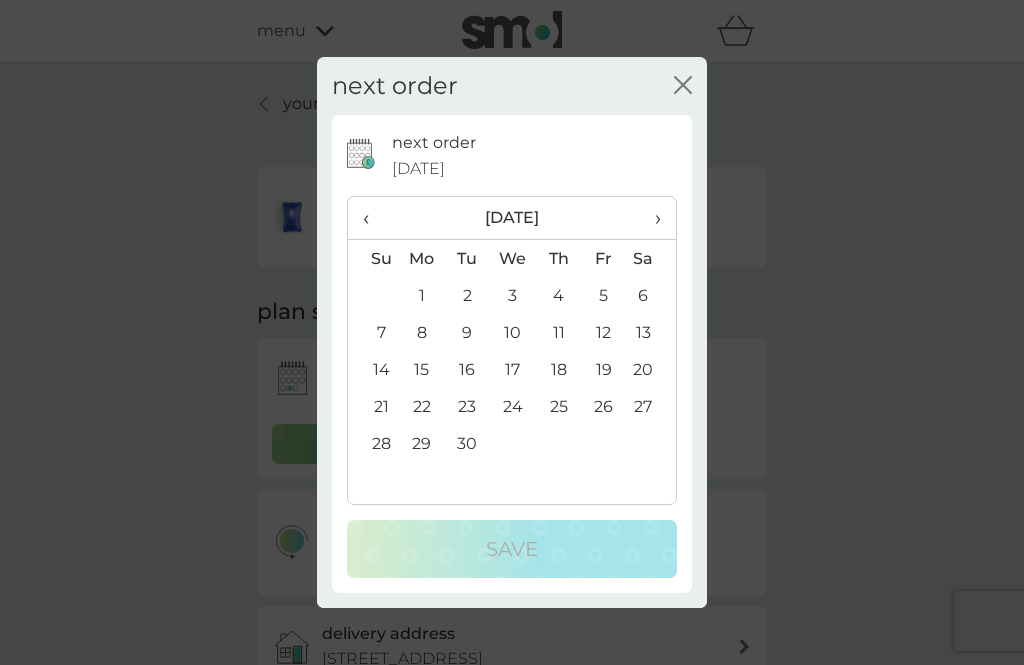 click on "›" at bounding box center (651, 218) 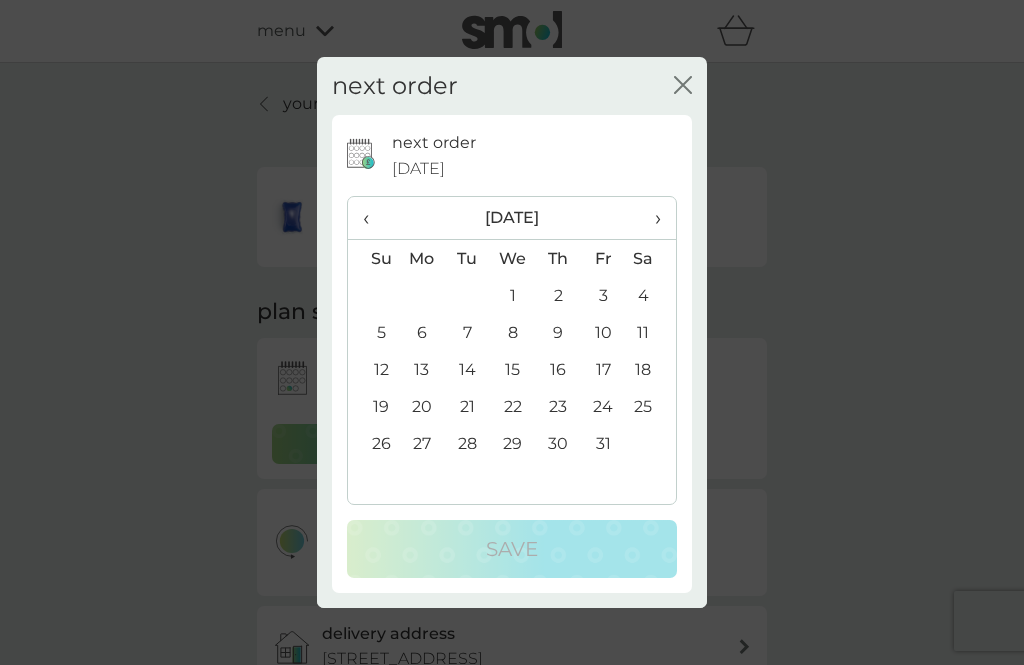 click on "›" at bounding box center (651, 218) 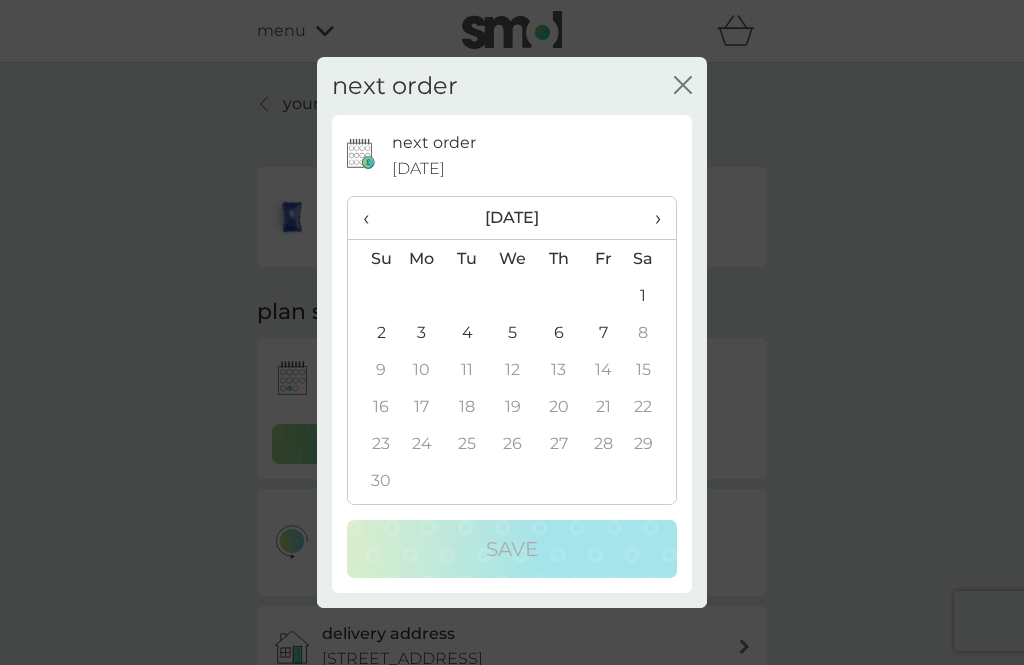 click on "27" at bounding box center (558, 443) 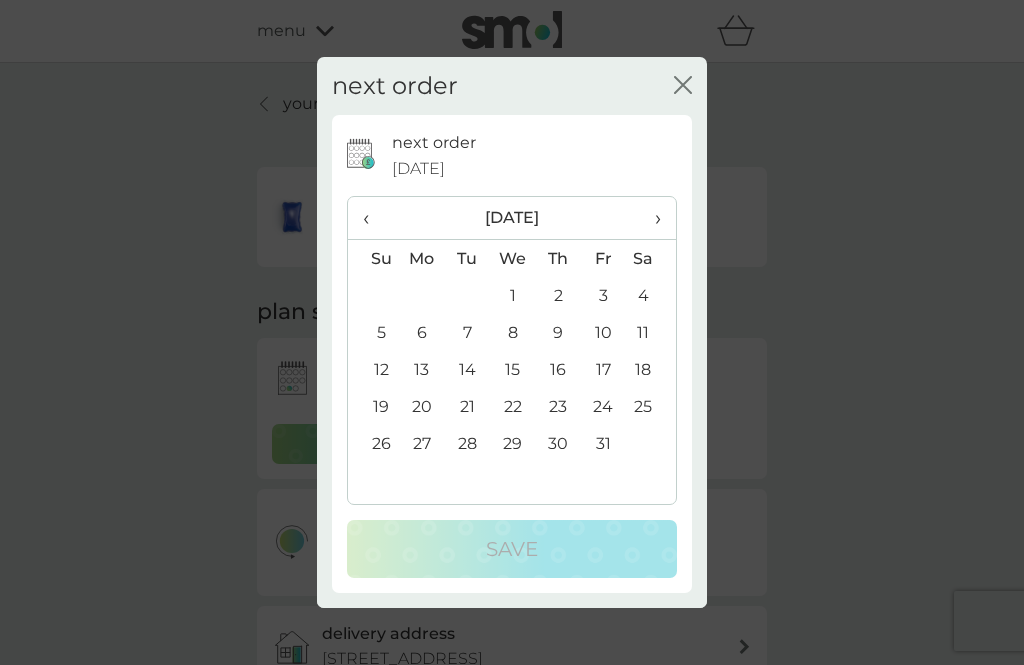 click on "‹" at bounding box center (373, 218) 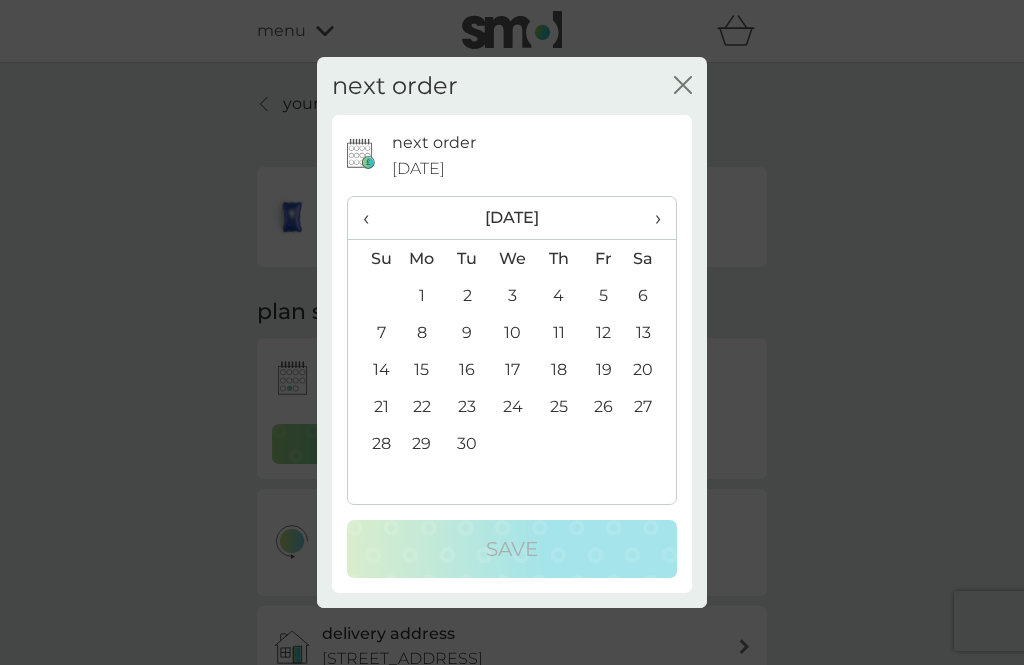 click on "‹" at bounding box center (373, 218) 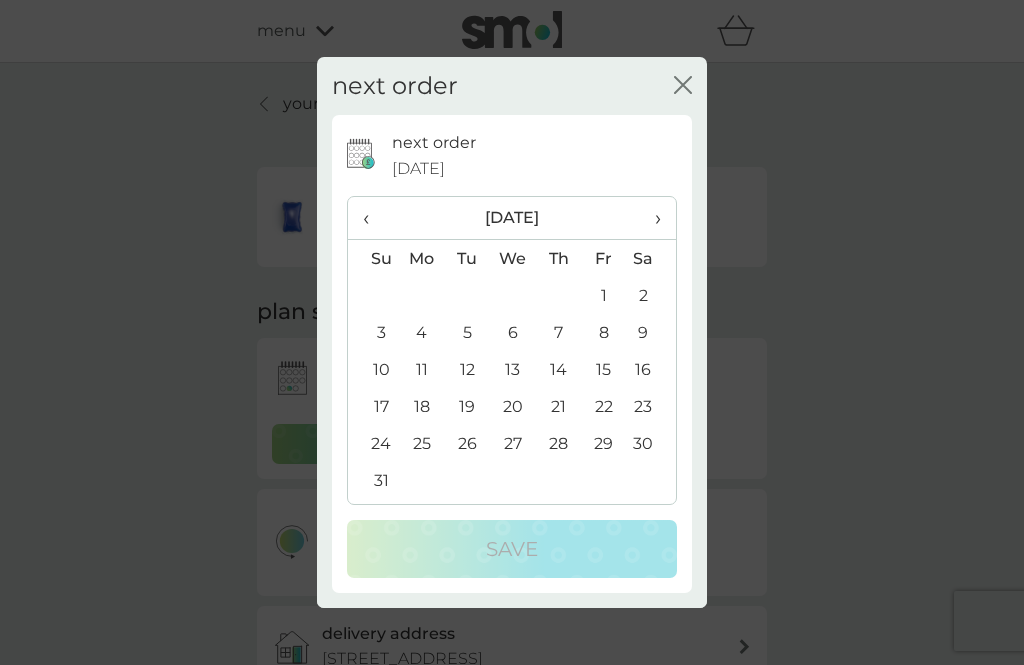click on "‹" at bounding box center (373, 218) 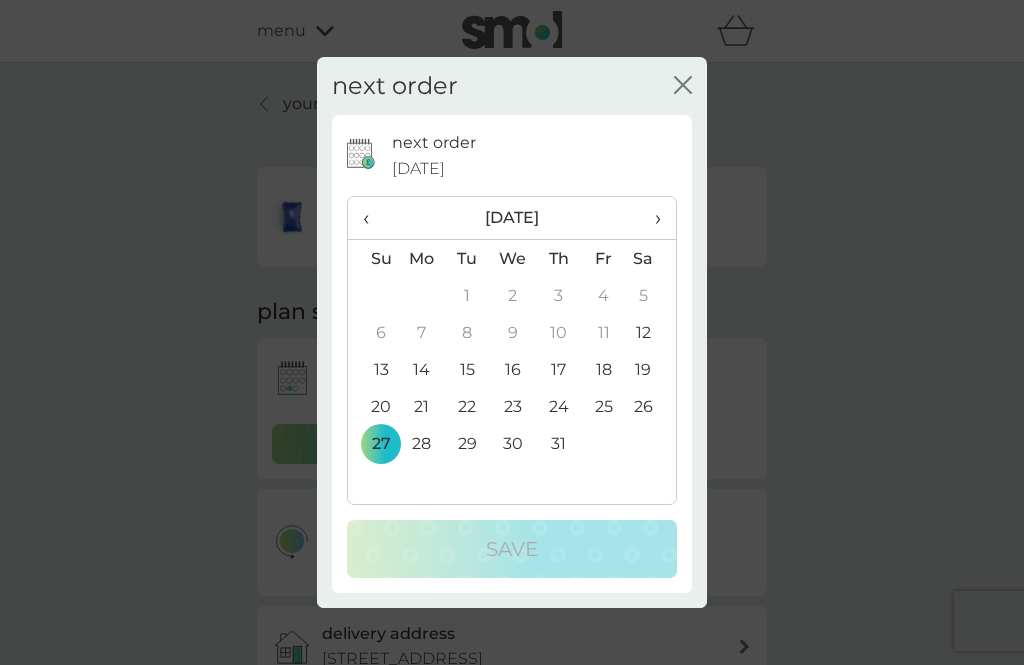 click on "›" at bounding box center [651, 218] 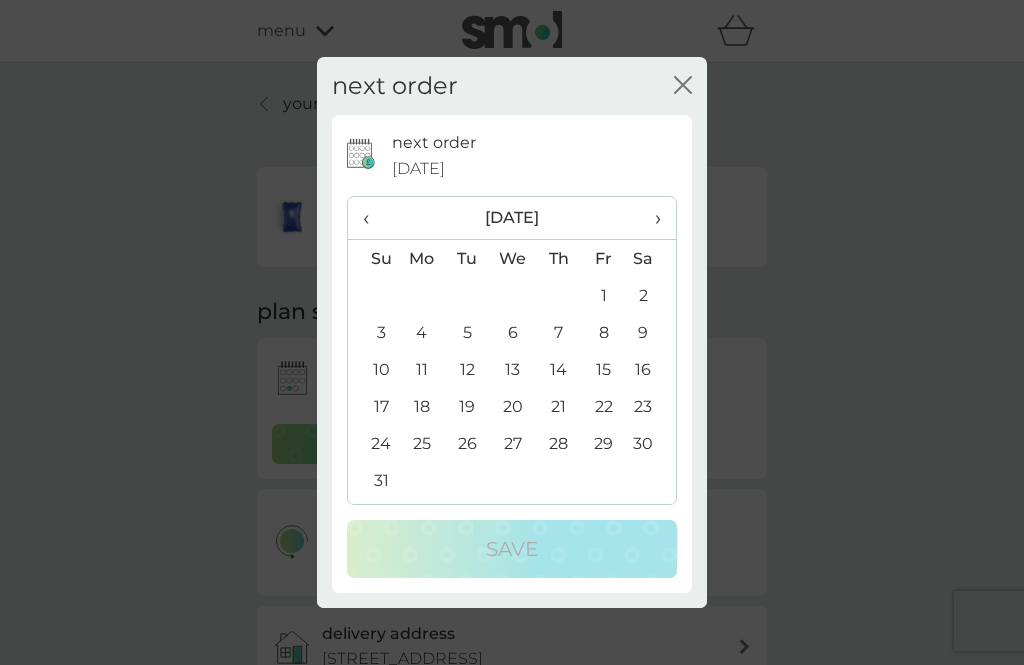 click on "›" at bounding box center (651, 218) 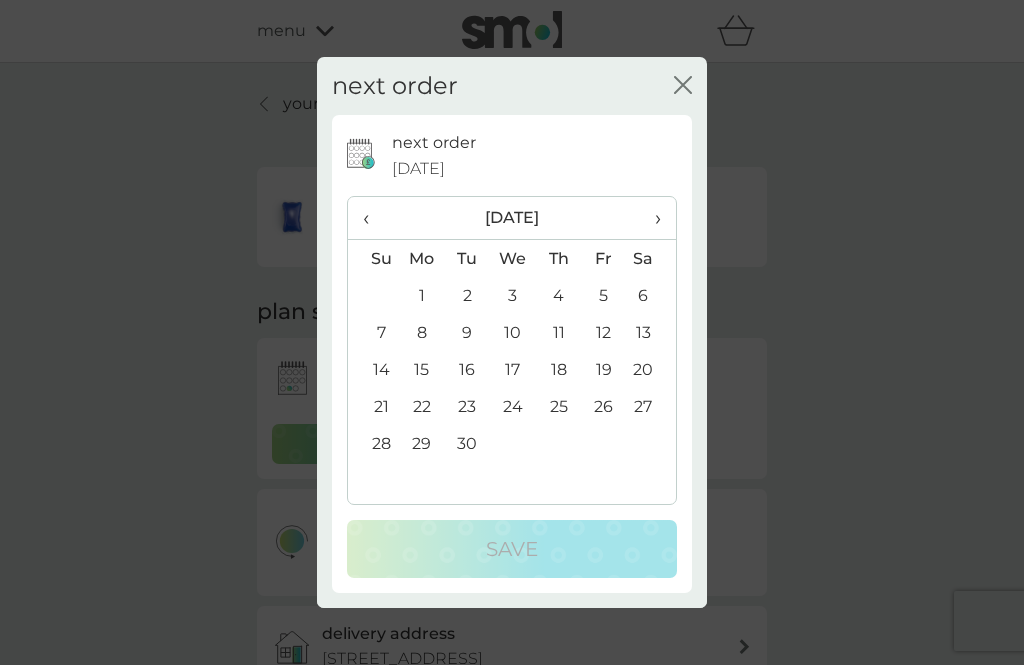 click on "›" at bounding box center [651, 218] 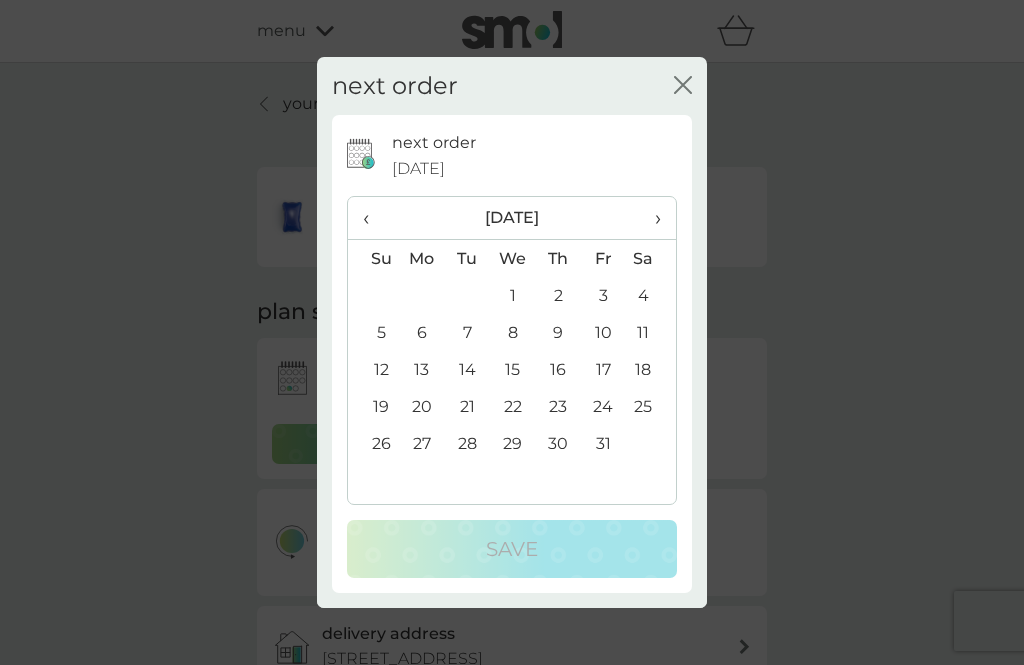 click on "›" at bounding box center [651, 218] 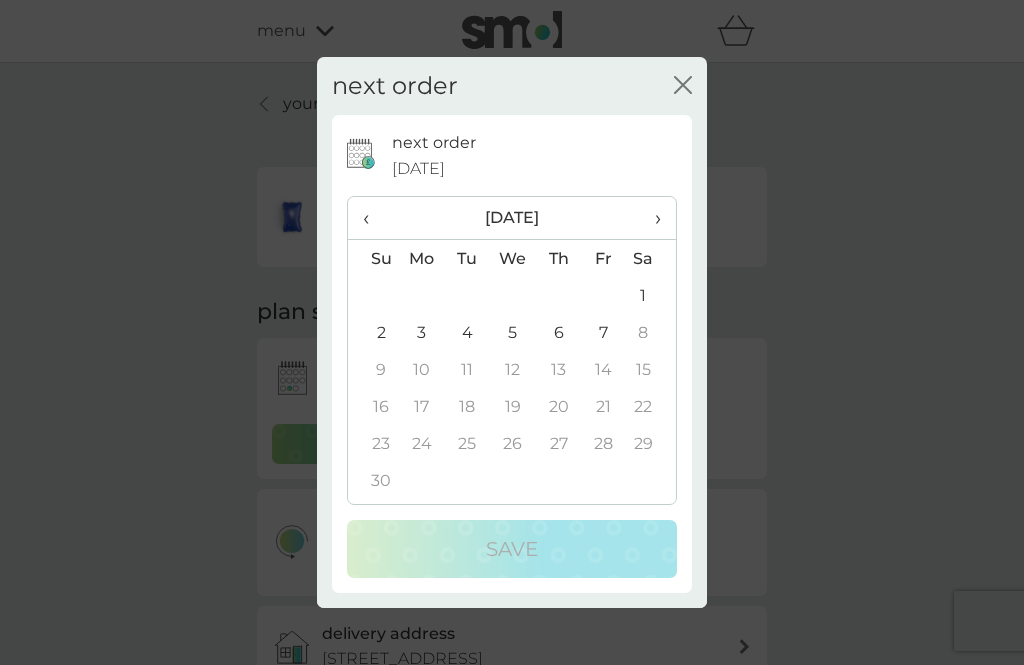 click on "7" at bounding box center [603, 332] 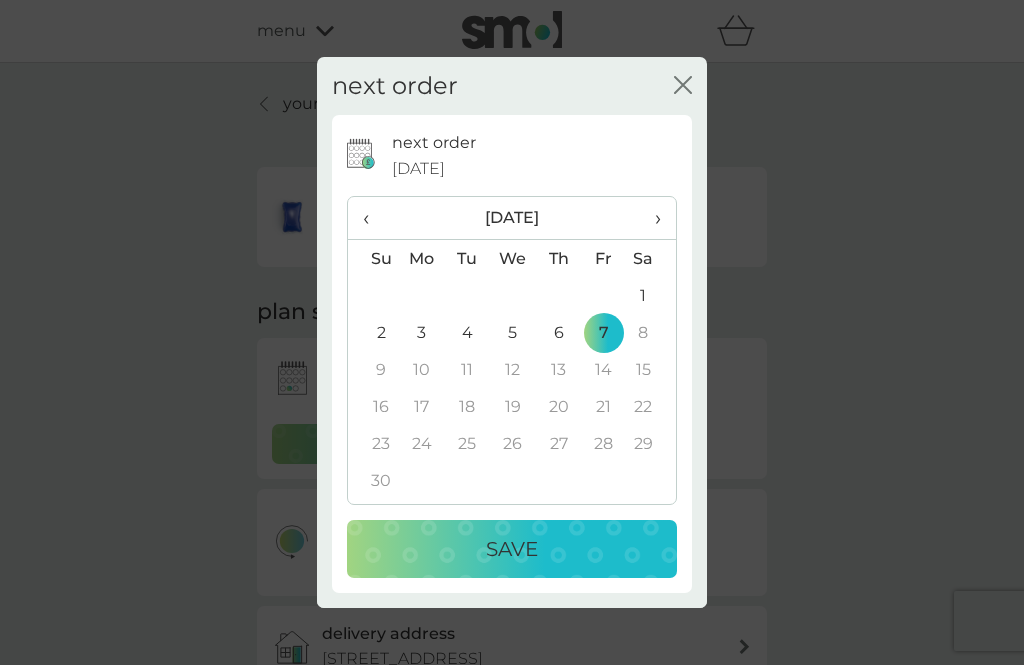 click on "close" 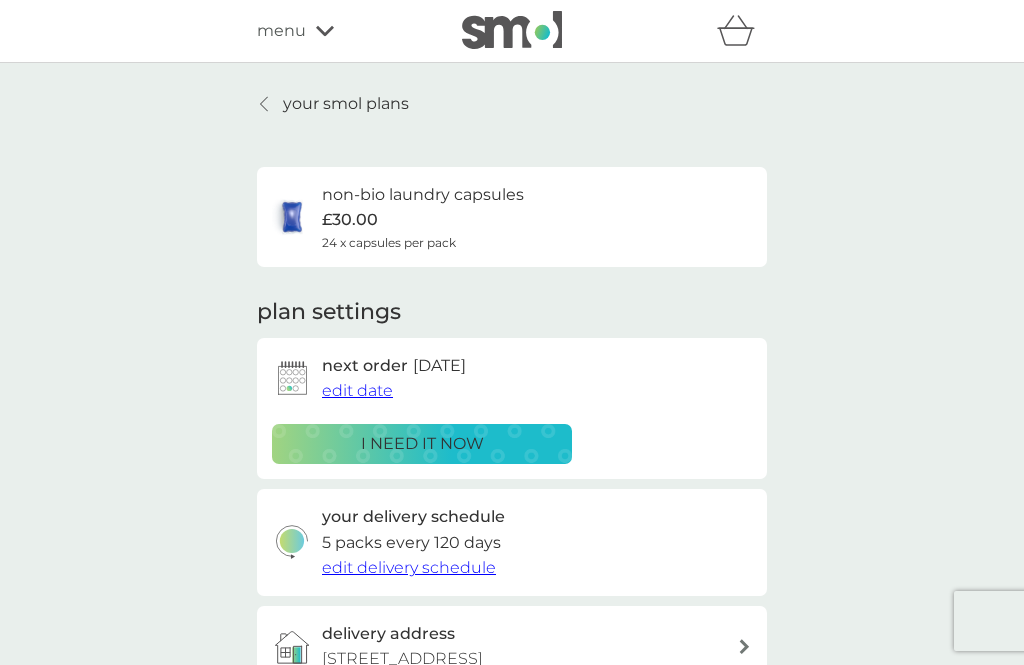 click on "edit date" at bounding box center [357, 390] 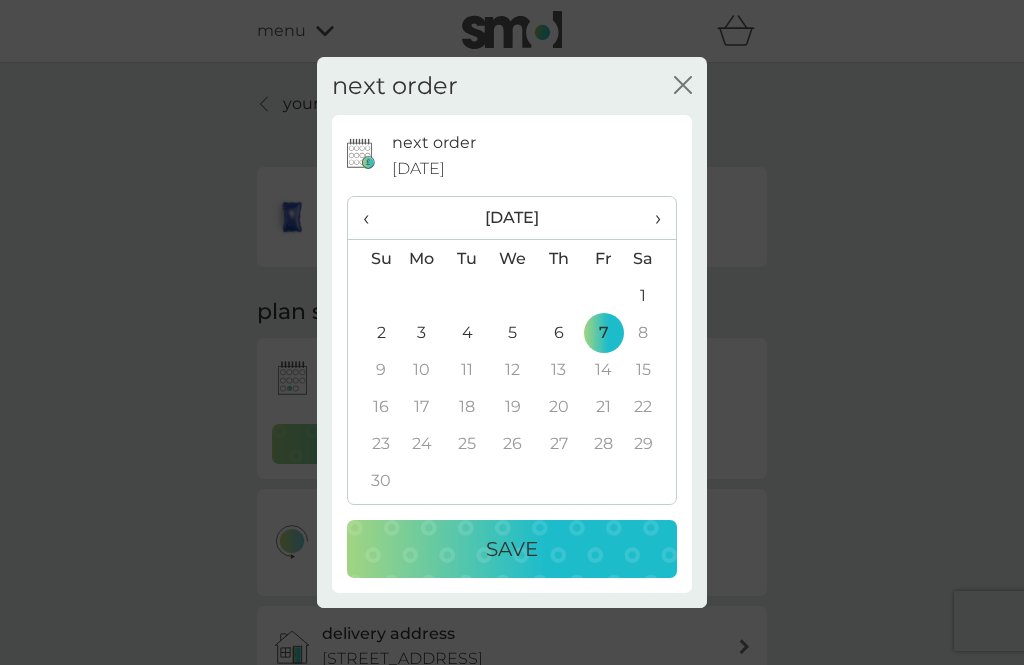 click on "28" at bounding box center [603, 443] 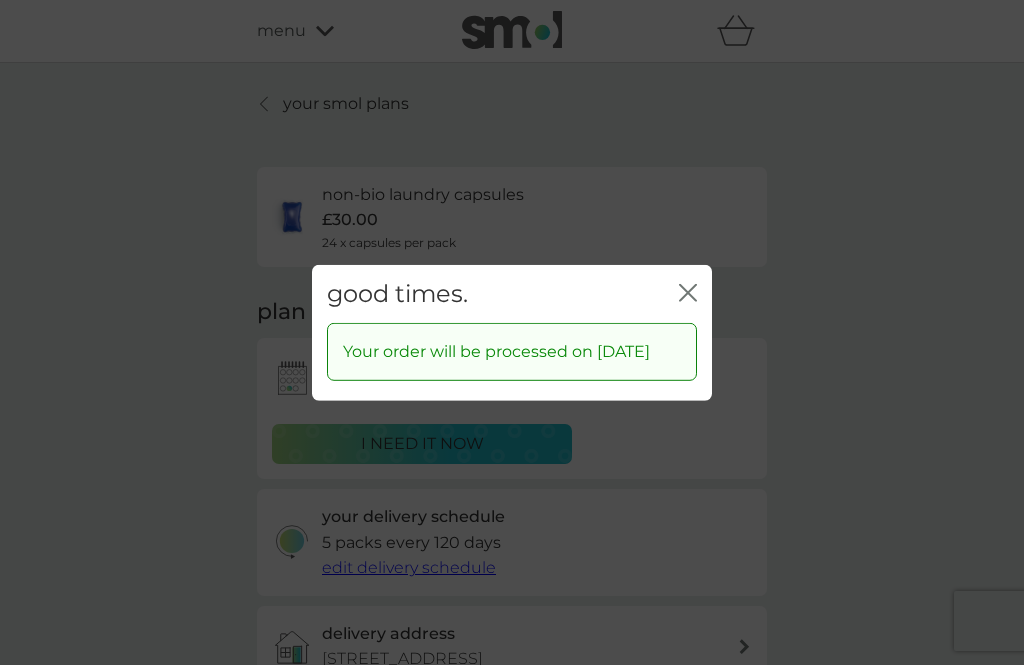 click on "close" at bounding box center [688, 293] 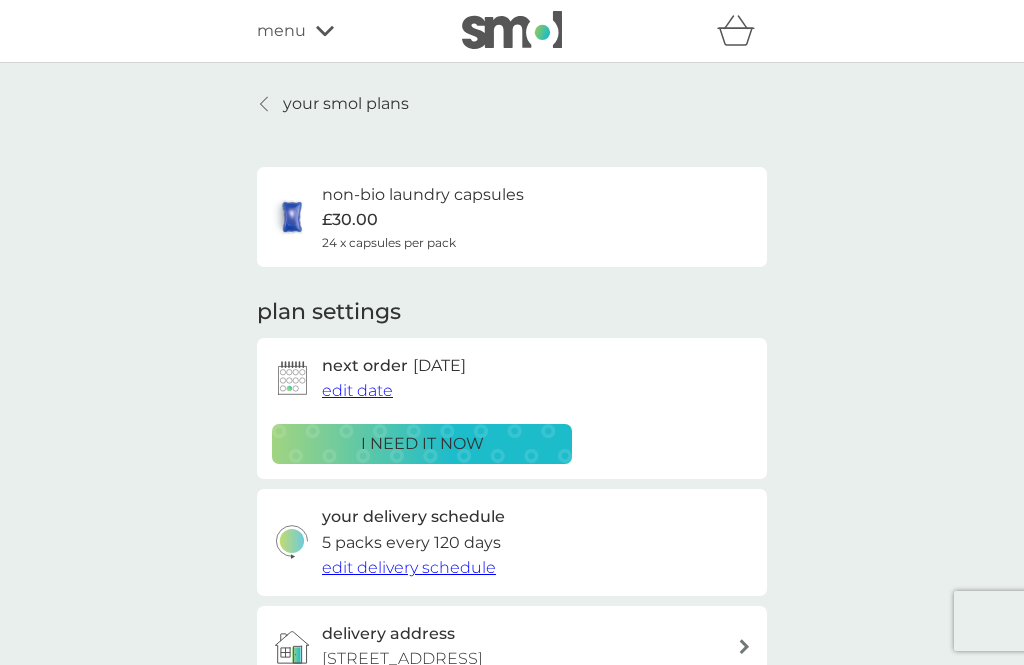click on "your smol plans" at bounding box center (346, 104) 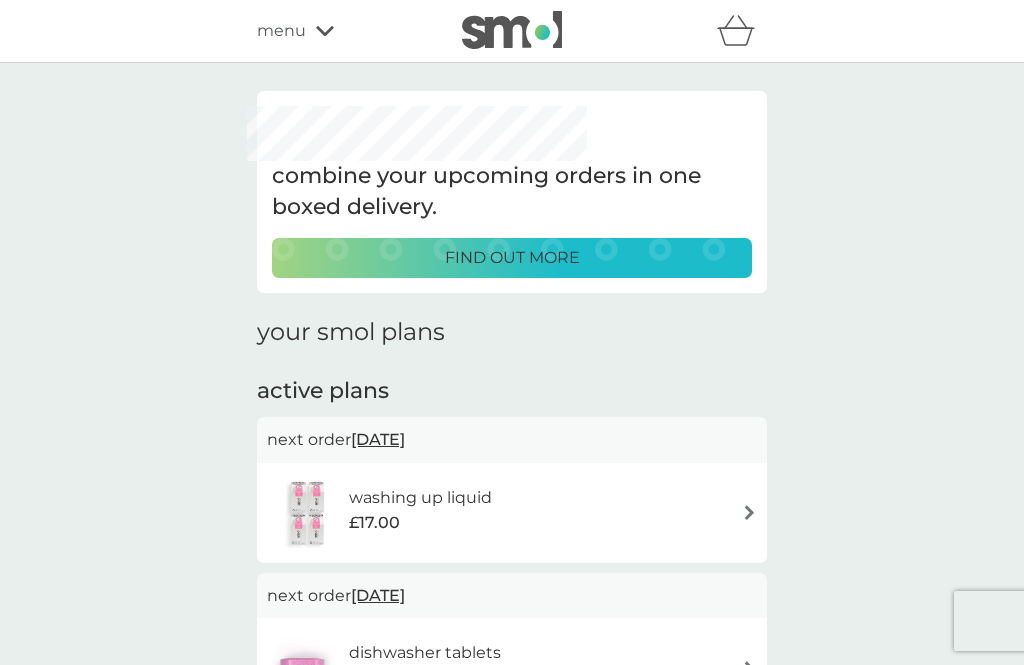 click on "washing up liquid £17.00" at bounding box center (512, 513) 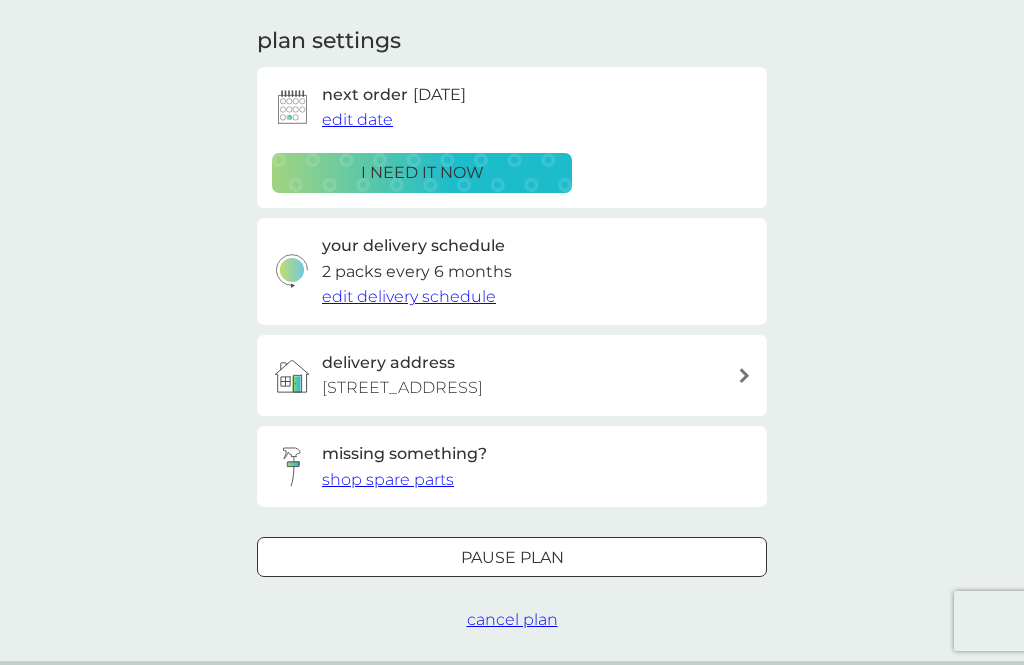 scroll, scrollTop: 275, scrollLeft: 0, axis: vertical 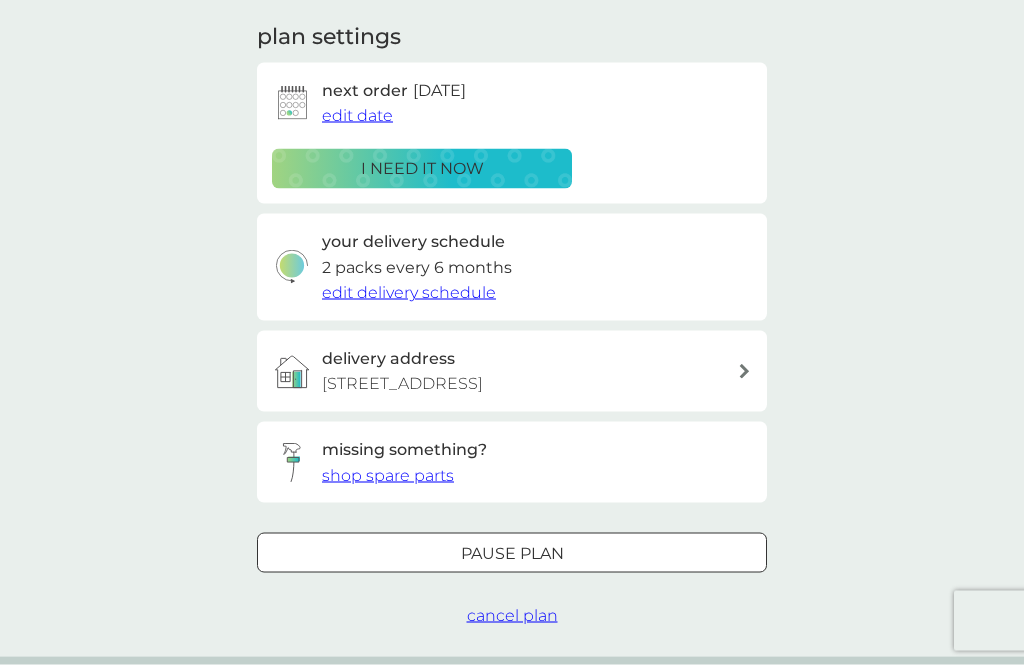 click on "edit delivery schedule" at bounding box center (409, 292) 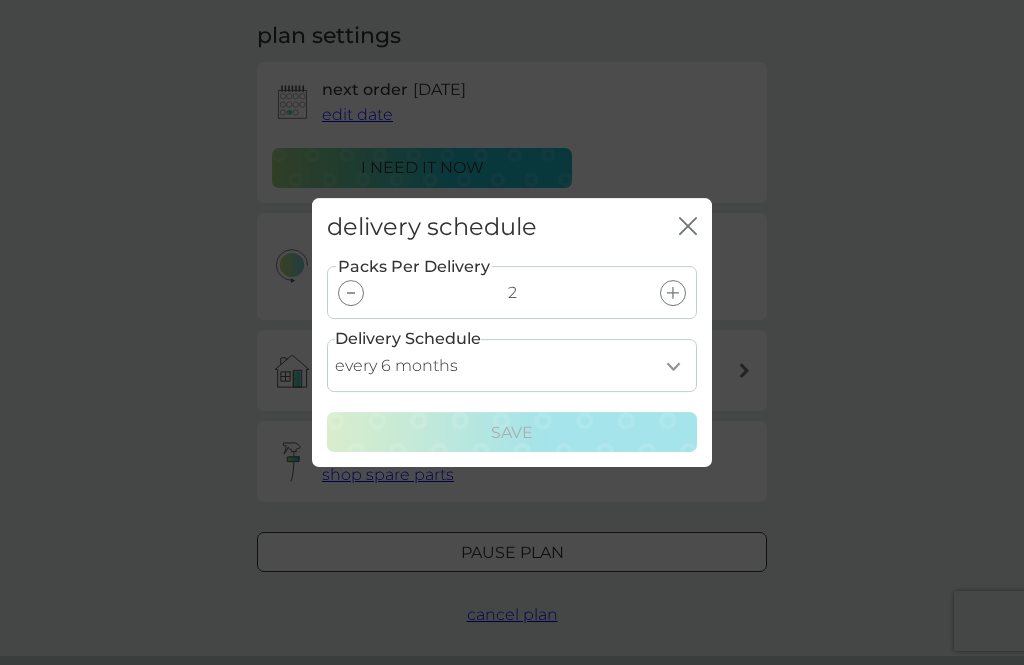 click on "delivery schedule close" at bounding box center [512, 227] 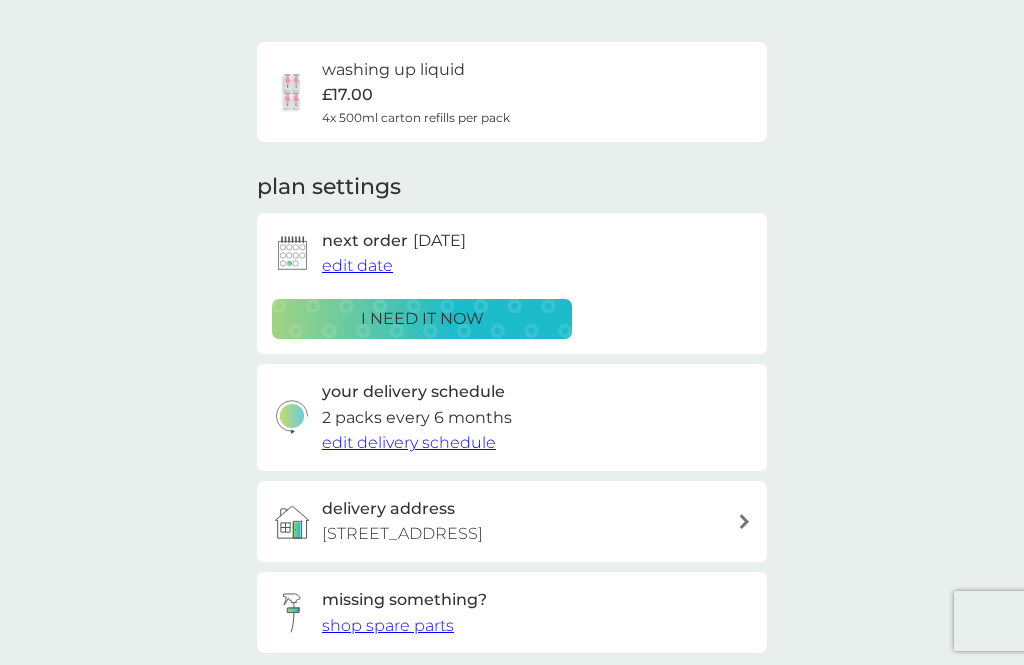 scroll, scrollTop: 124, scrollLeft: 0, axis: vertical 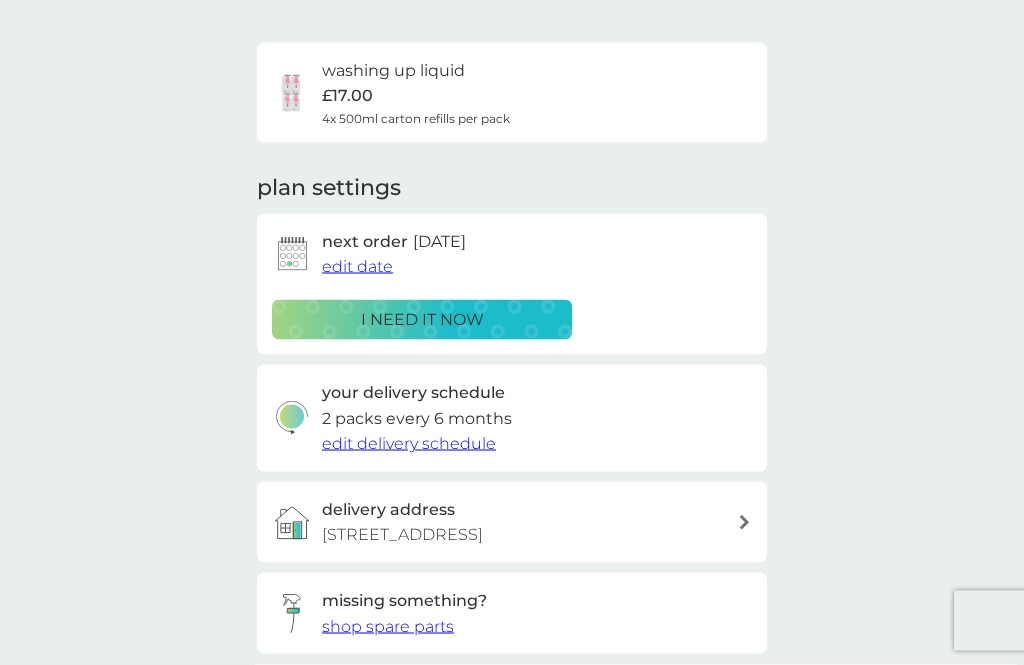 click on "edit date" at bounding box center [357, 267] 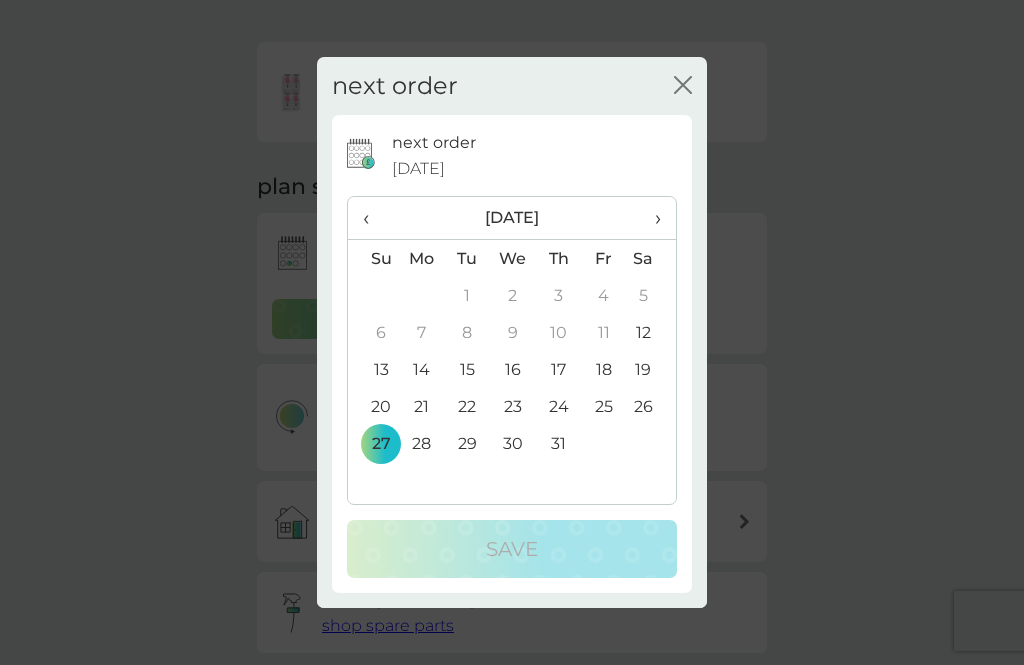 click on "›" at bounding box center [651, 218] 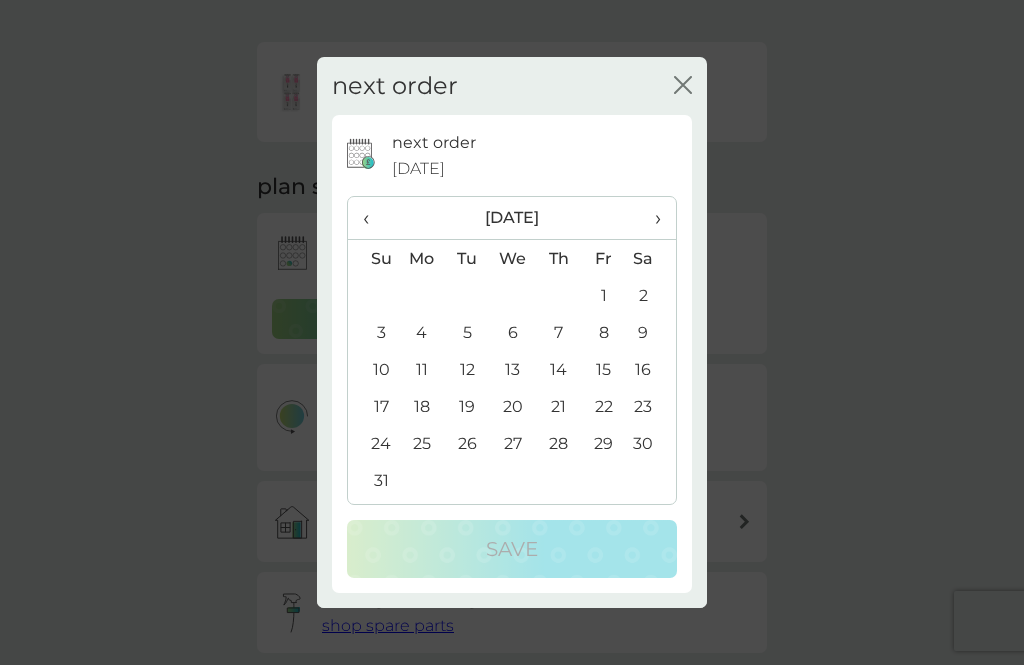 click on "›" at bounding box center (651, 218) 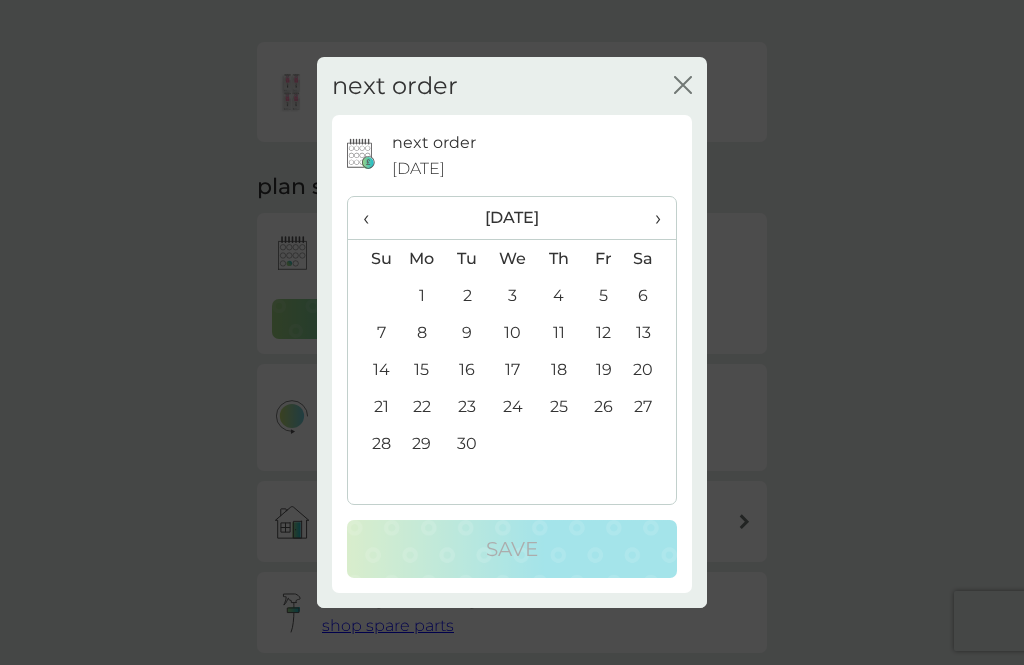 click on "›" at bounding box center (651, 218) 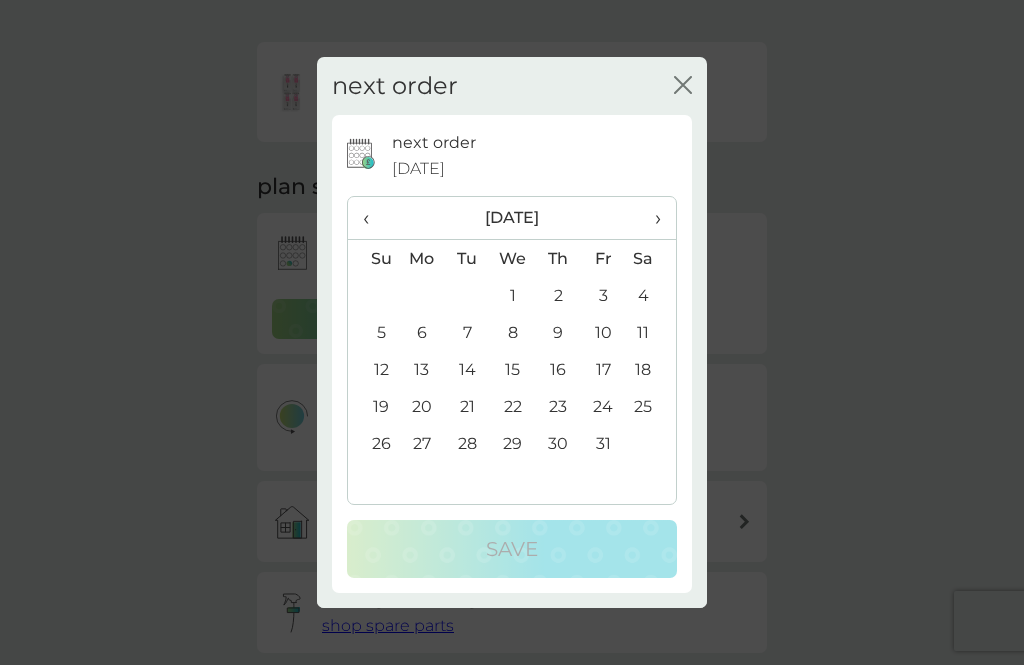 click on "›" at bounding box center [651, 218] 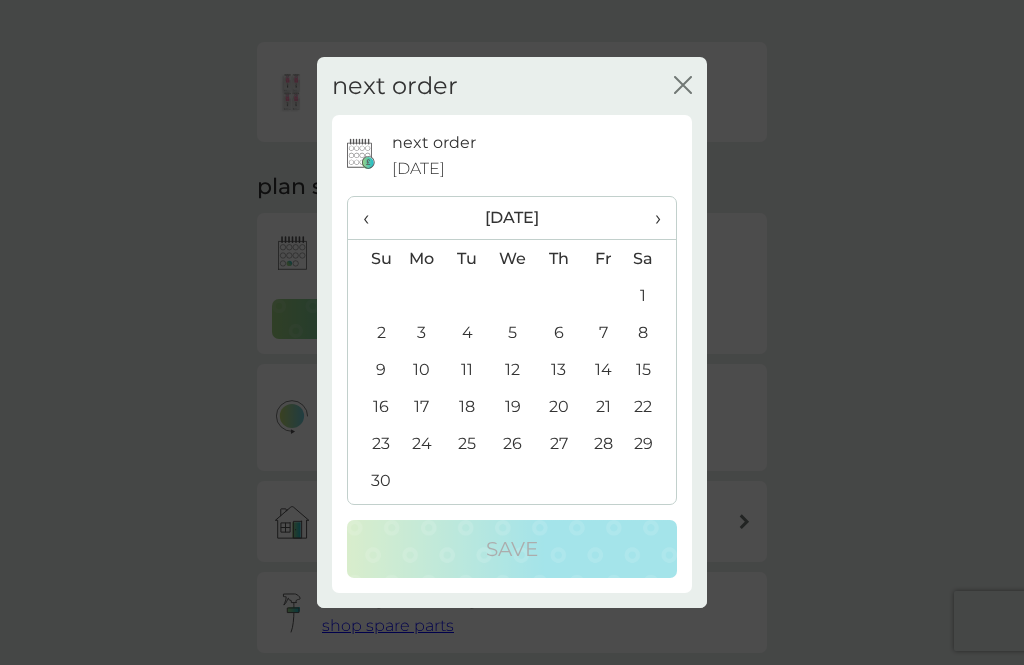 click on "28" at bounding box center (603, 443) 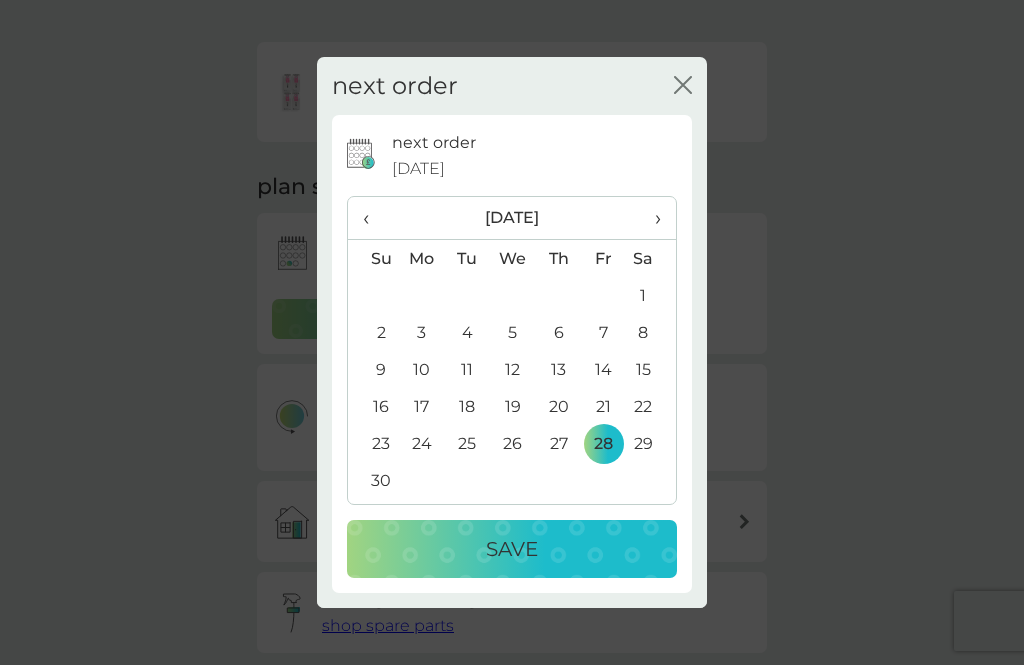 click on "Save" at bounding box center [512, 549] 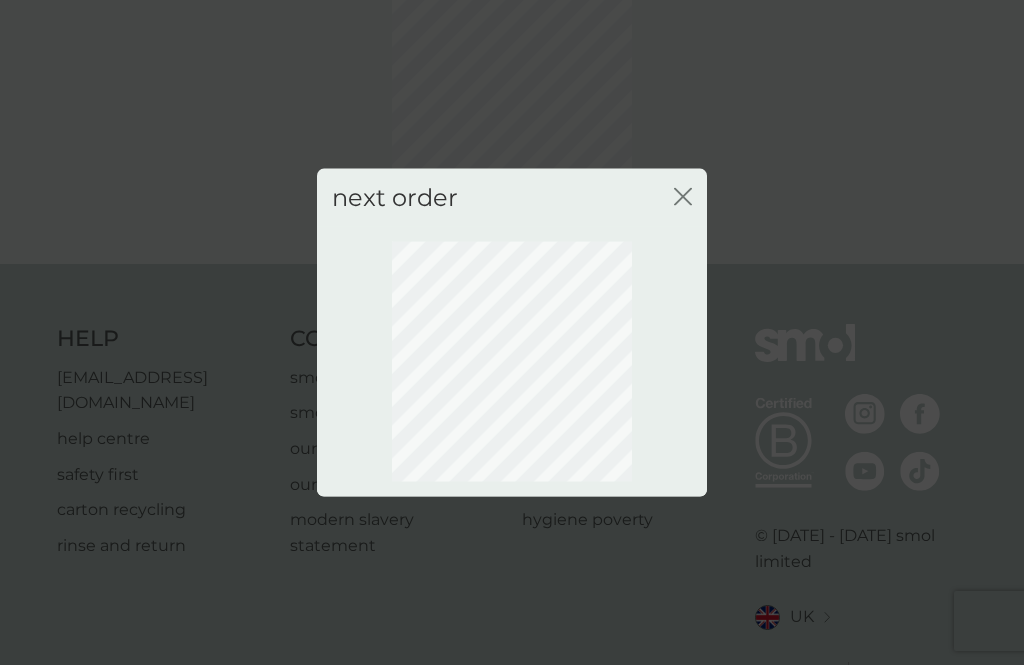 scroll, scrollTop: 108, scrollLeft: 0, axis: vertical 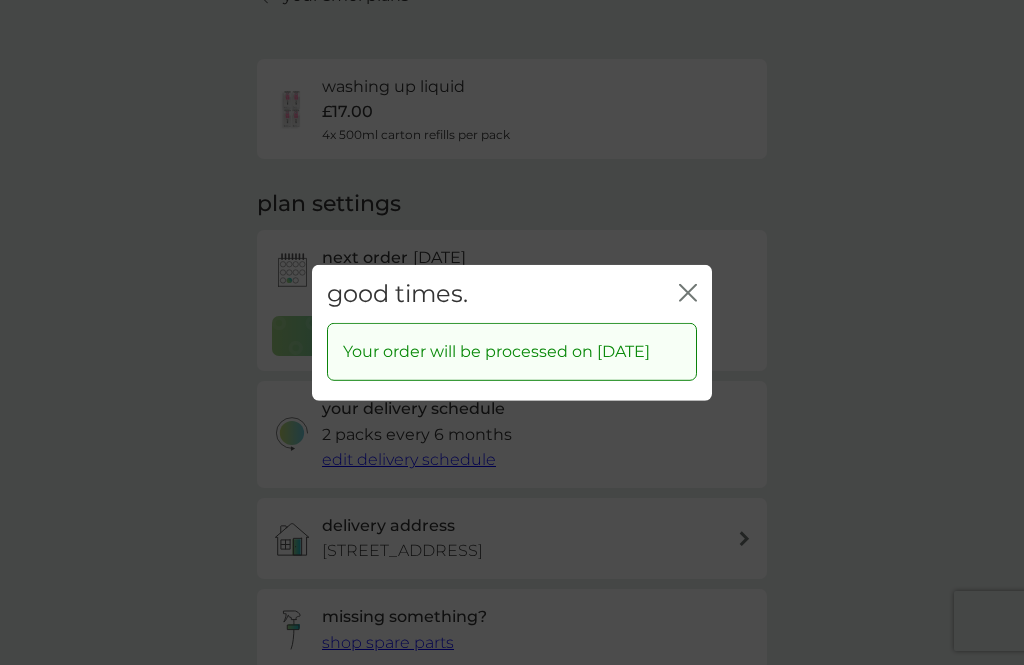 click on "good times. close" at bounding box center (512, 293) 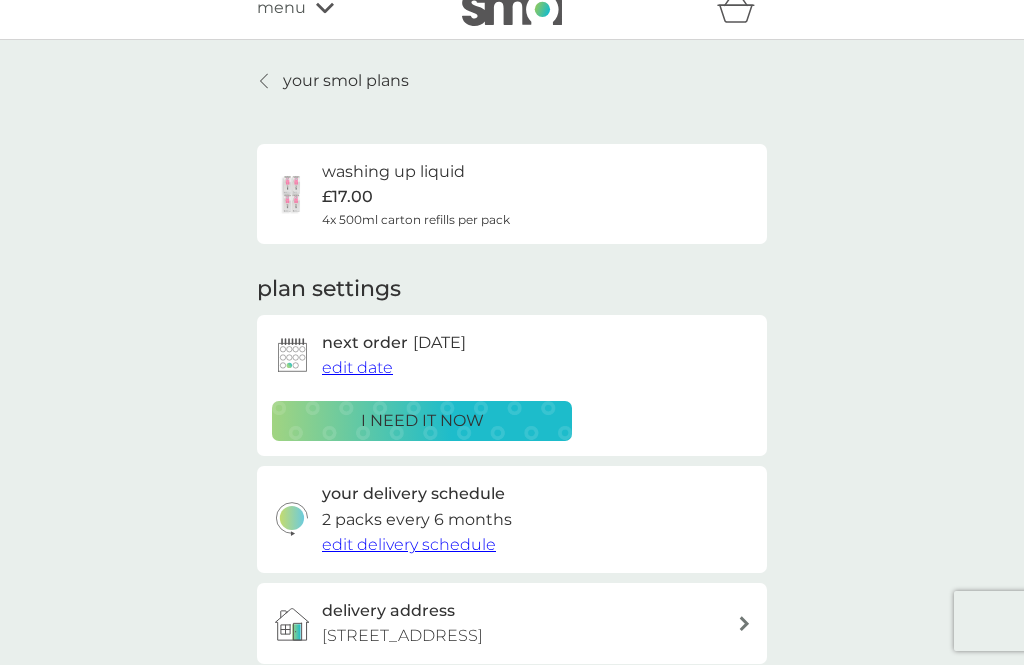 scroll, scrollTop: 0, scrollLeft: 0, axis: both 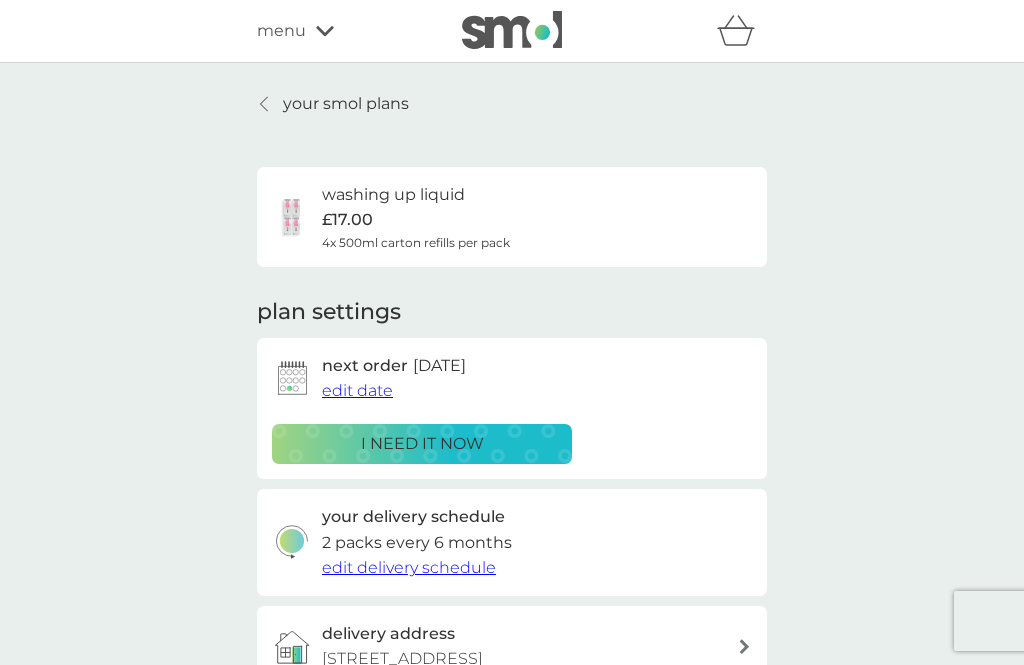 click on "your smol plans" at bounding box center [346, 104] 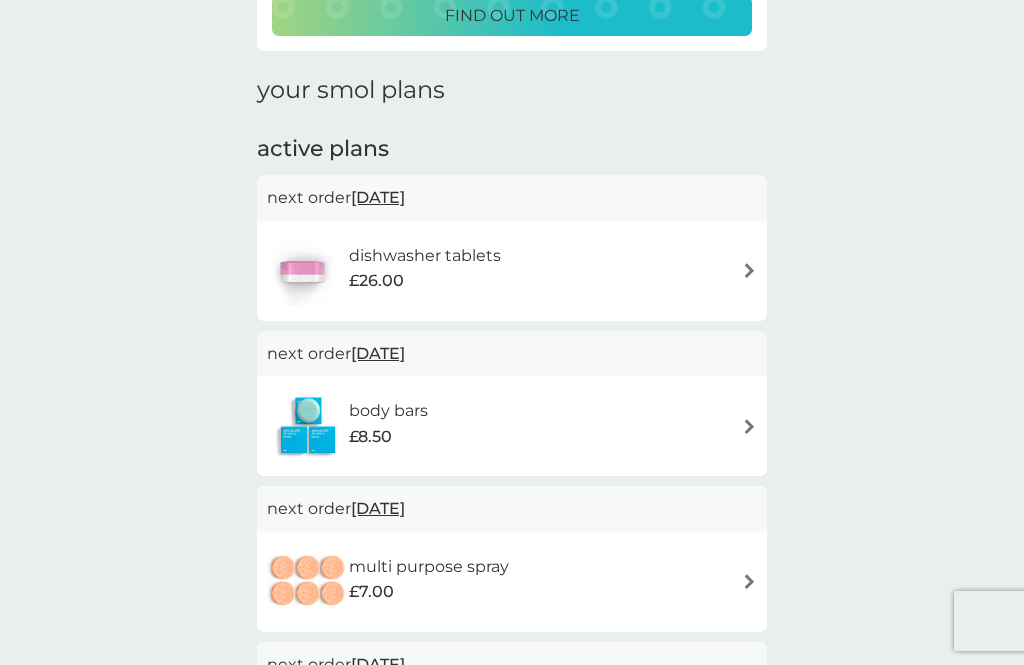 scroll, scrollTop: 242, scrollLeft: 0, axis: vertical 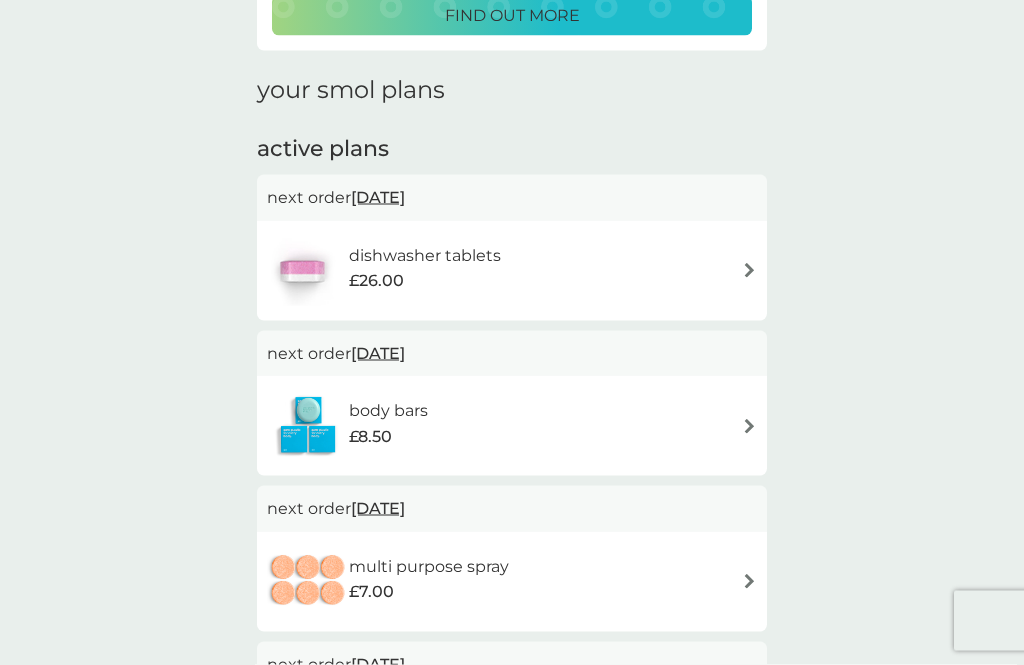 click on "body bars £8.50" at bounding box center (512, 426) 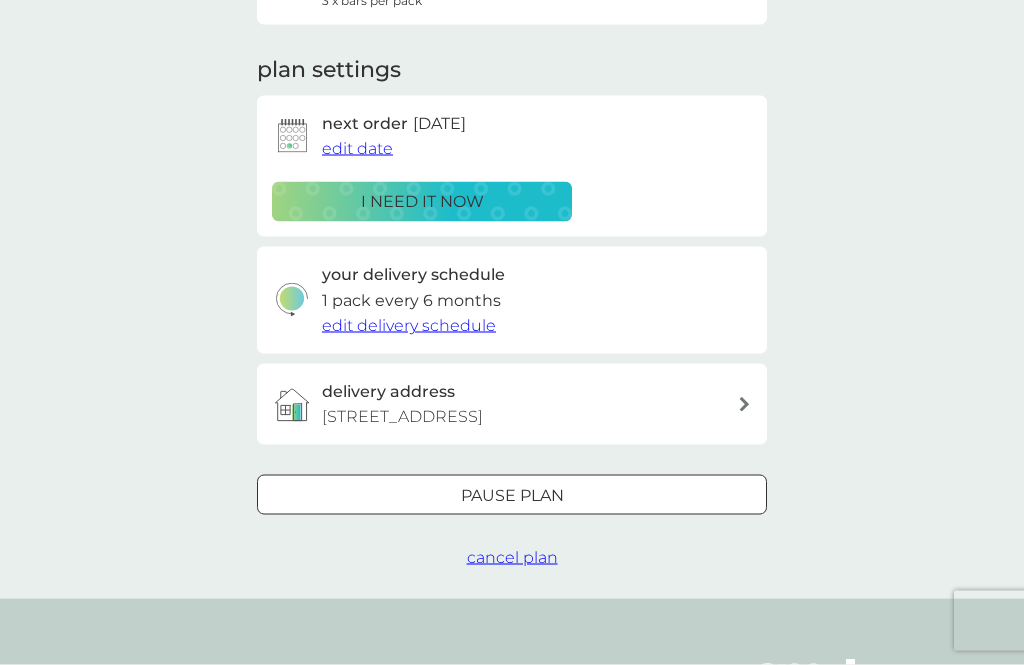 scroll, scrollTop: 0, scrollLeft: 0, axis: both 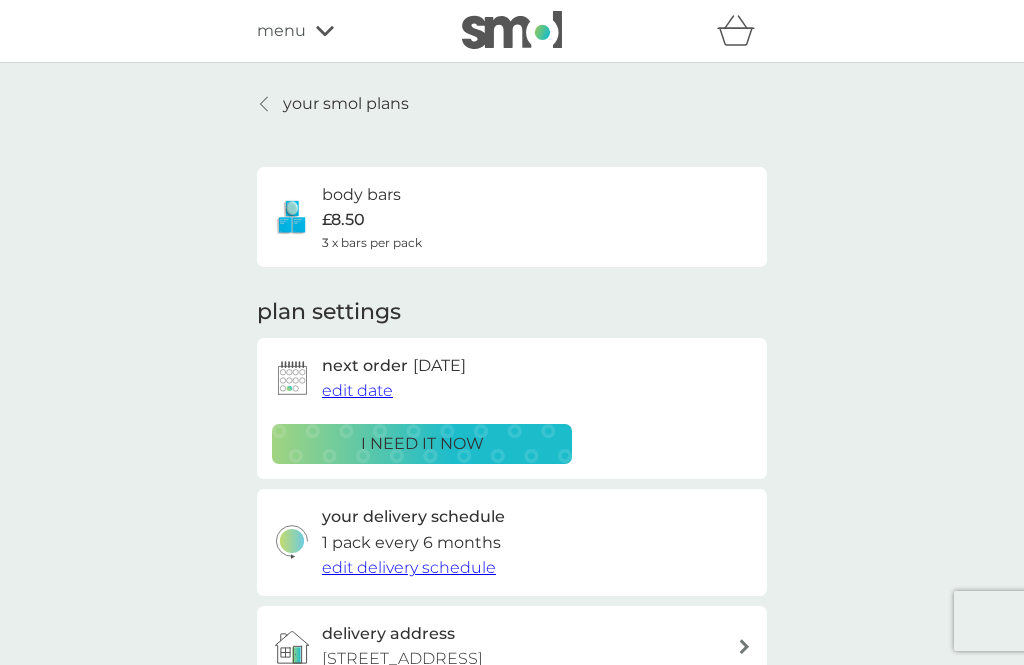 click on "edit date" at bounding box center (357, 390) 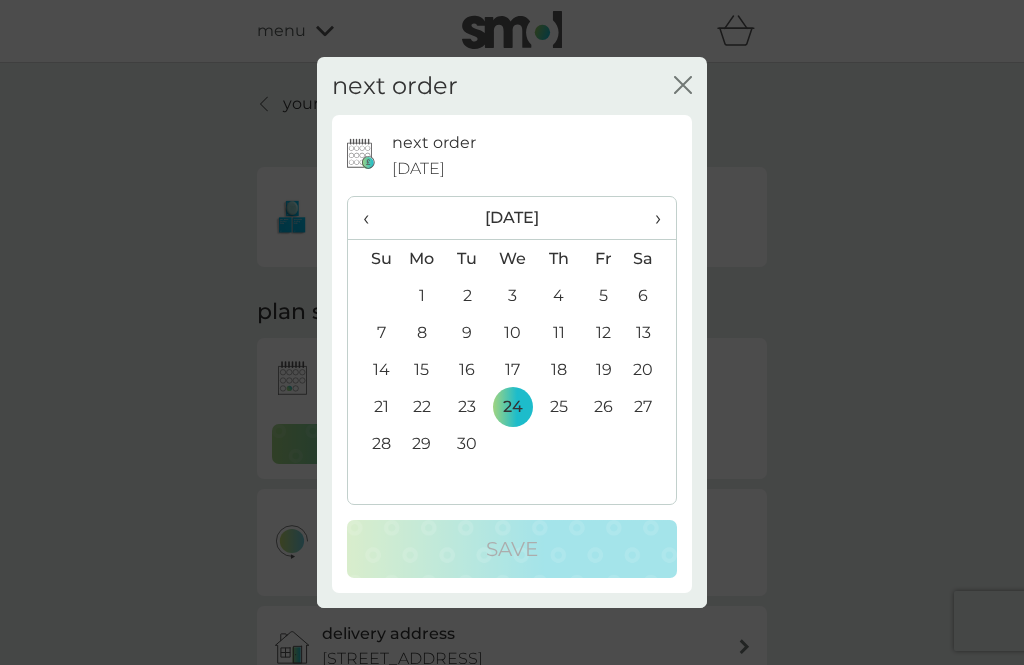 click on "›" at bounding box center (651, 218) 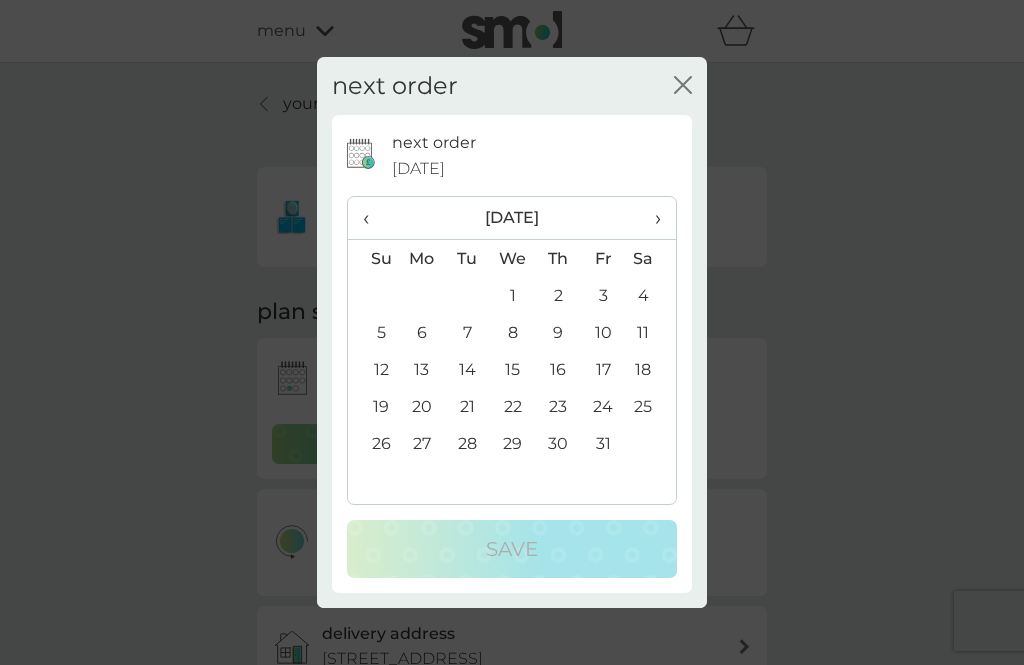 click on "›" at bounding box center [651, 218] 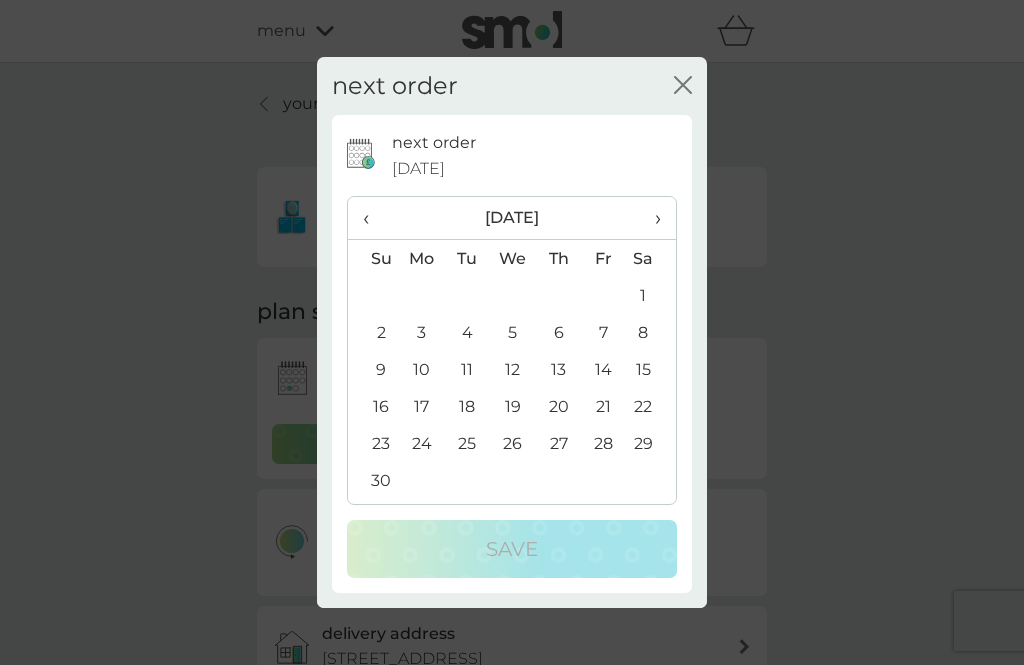 click on "Save" at bounding box center (512, 549) 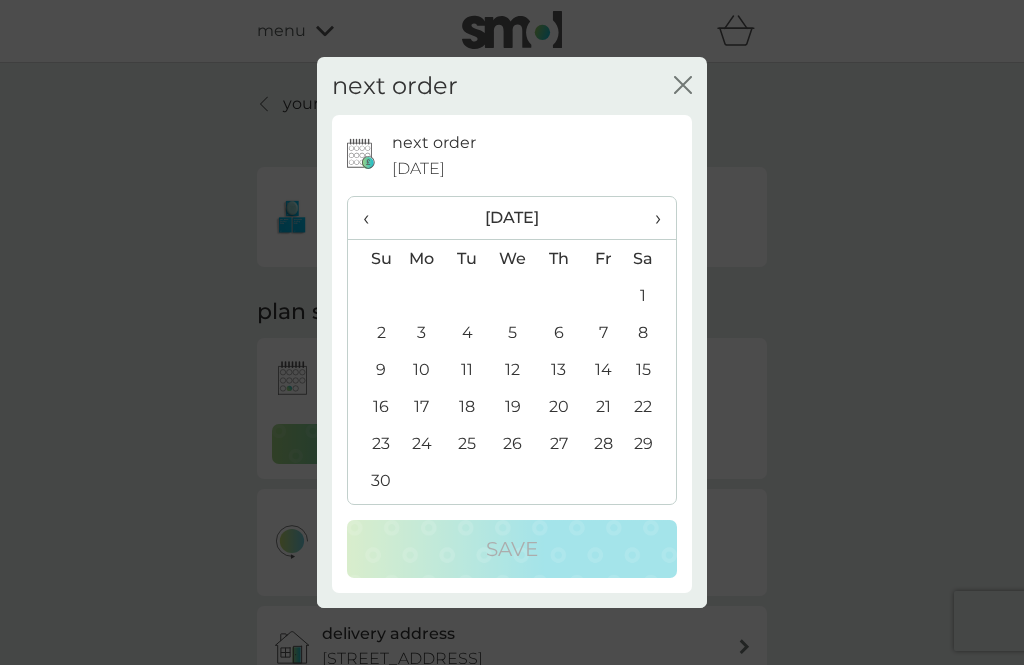 click on "Save" at bounding box center (512, 549) 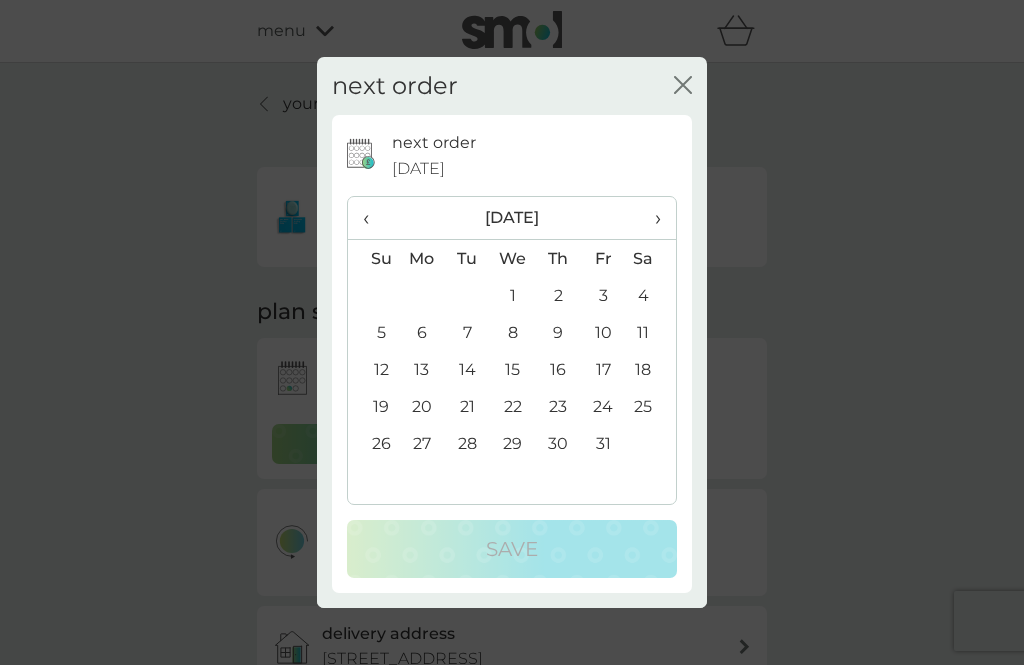 click on "›" at bounding box center [651, 218] 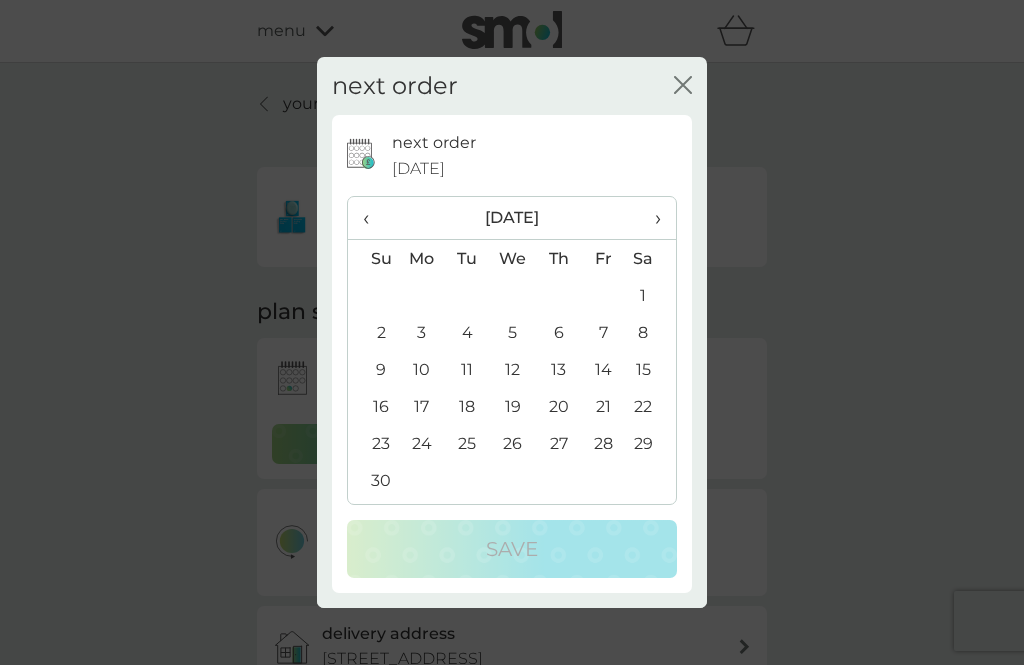 click on "28" at bounding box center (603, 443) 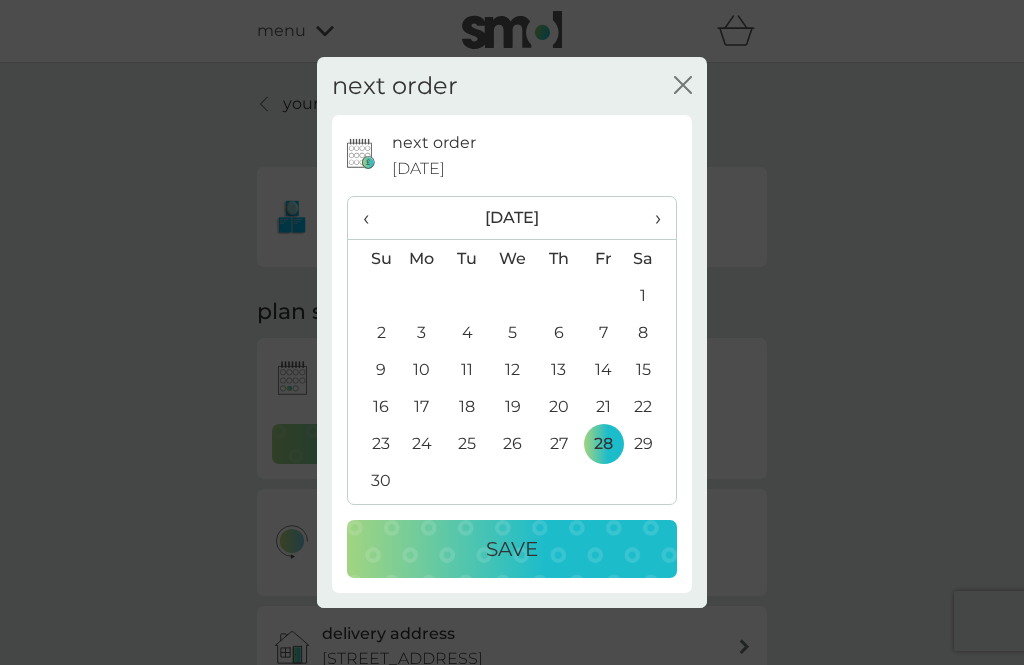 click on "Save" at bounding box center [512, 549] 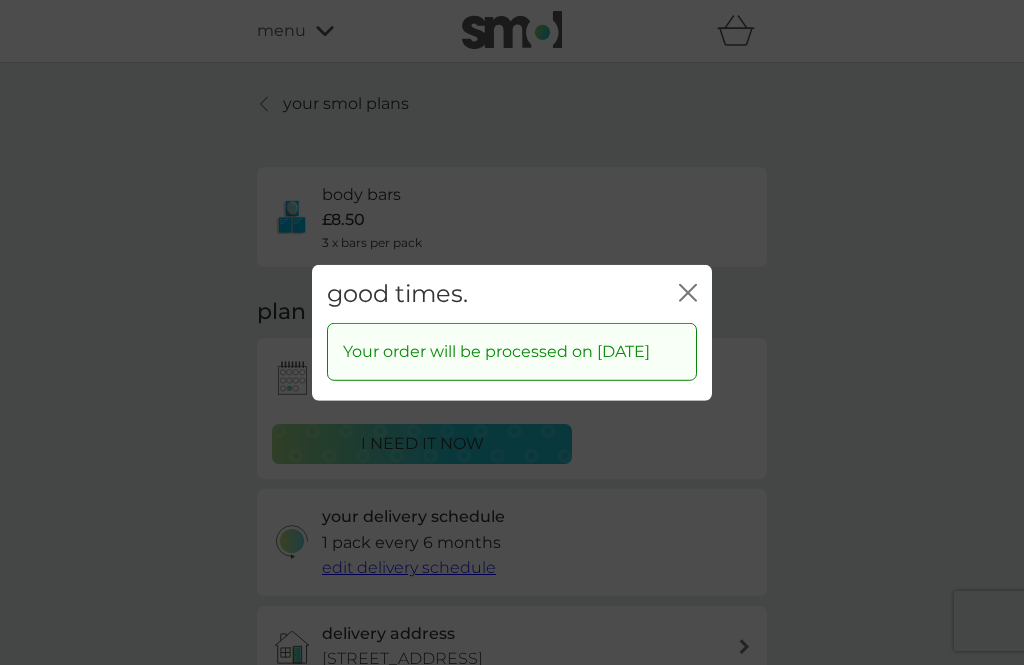 click on "close" at bounding box center [688, 293] 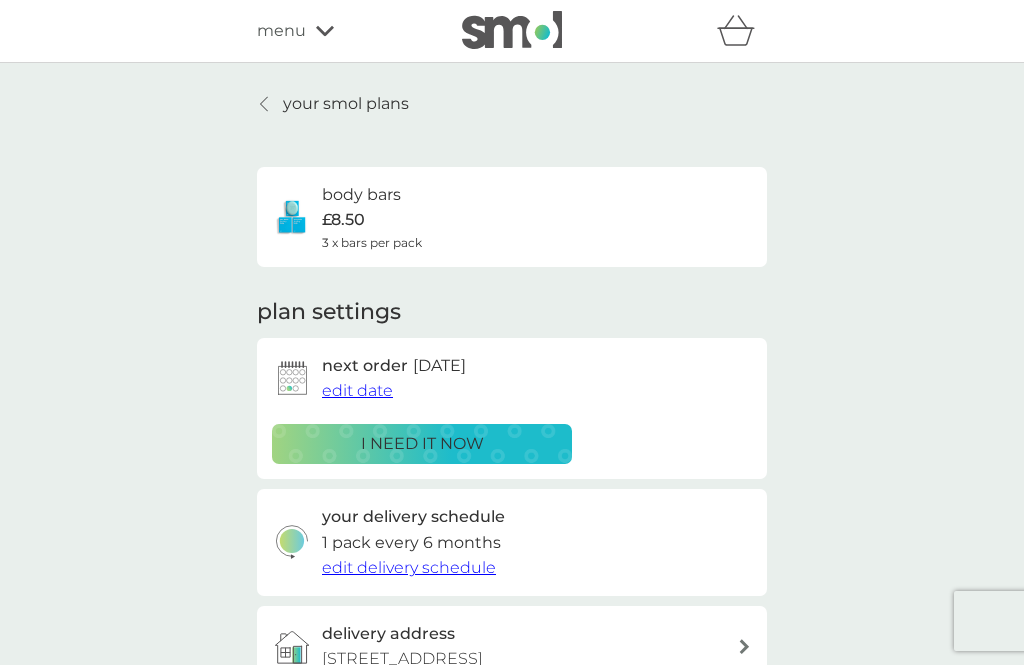 click on "your smol plans" at bounding box center [346, 104] 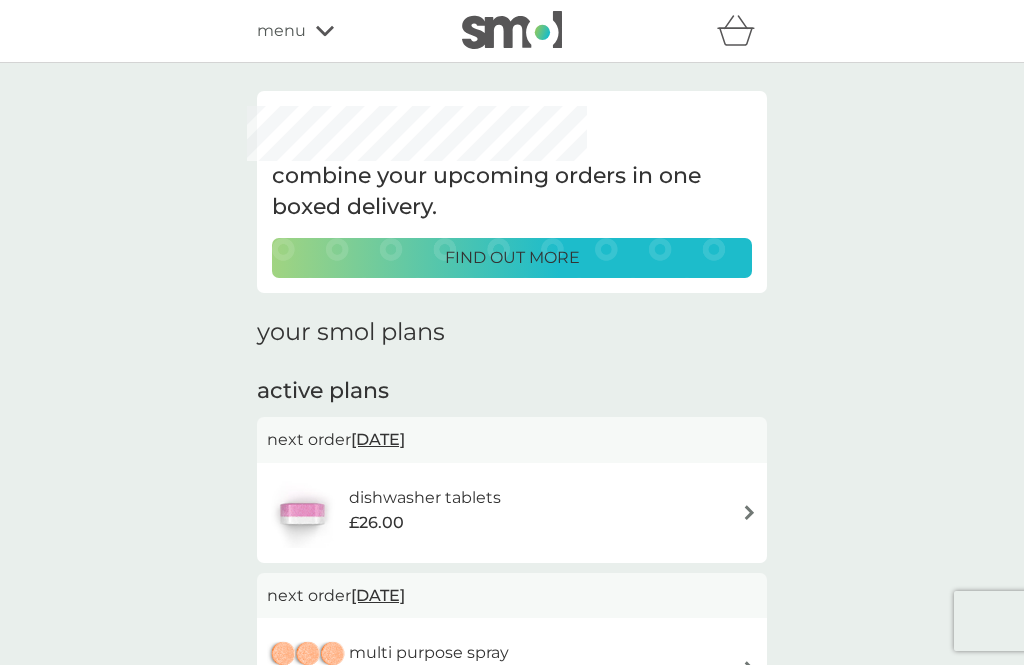 click on "dishwasher tablets £26.00" at bounding box center [512, 513] 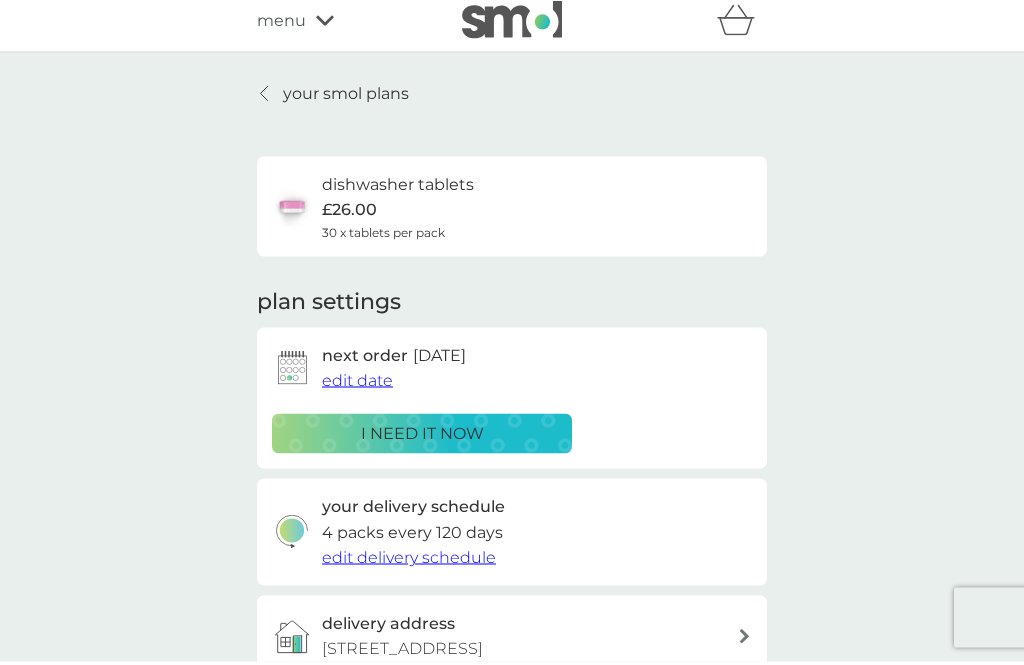 scroll, scrollTop: 11, scrollLeft: 0, axis: vertical 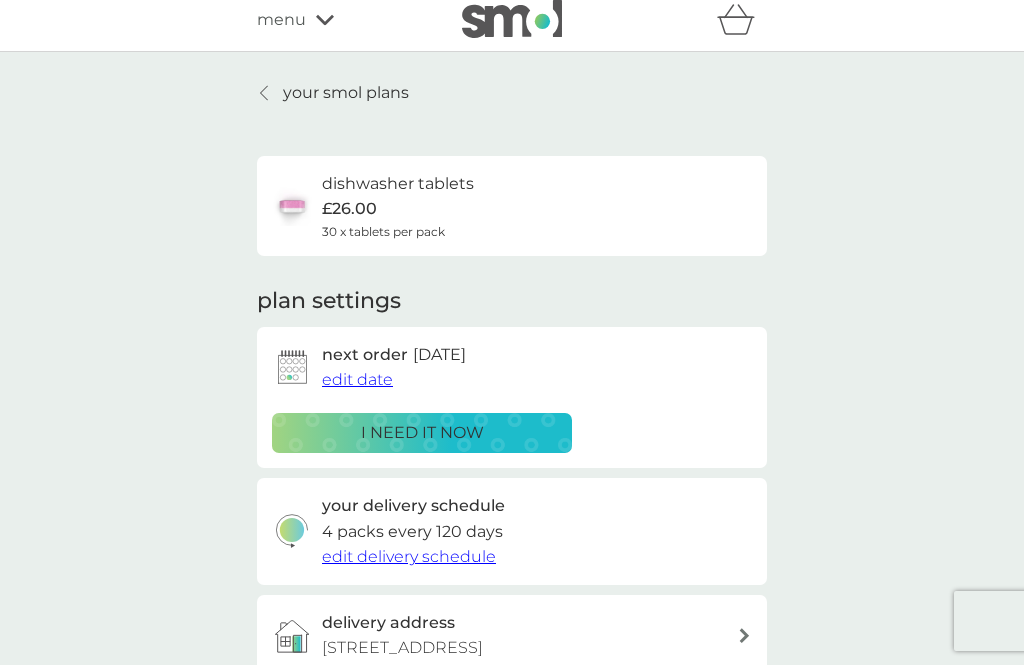 click on "30 x tablets per pack" at bounding box center (383, 231) 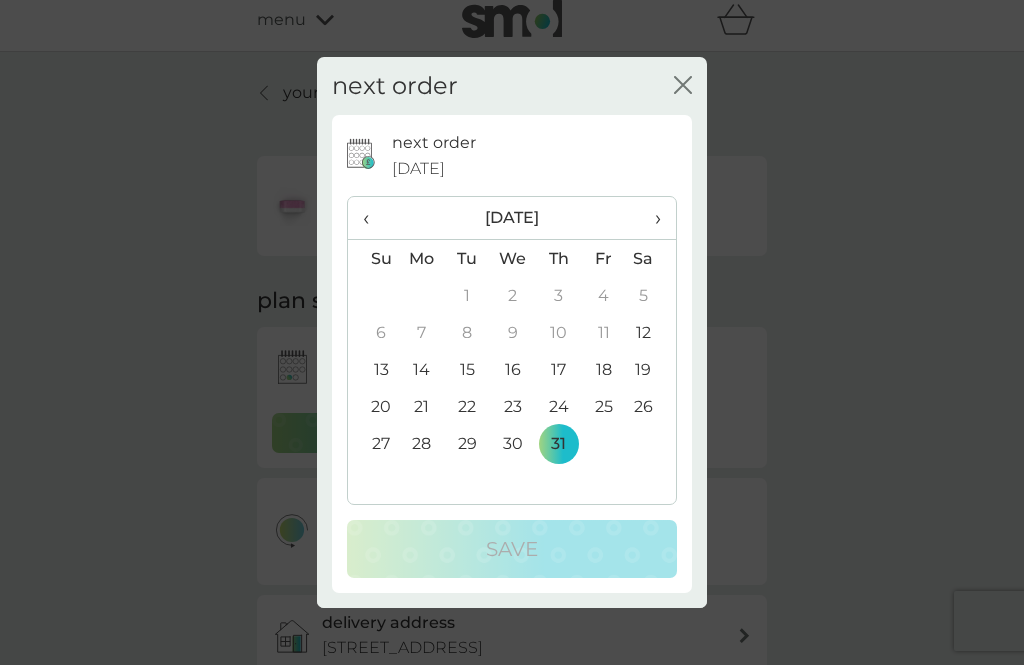 click on "›" at bounding box center [651, 218] 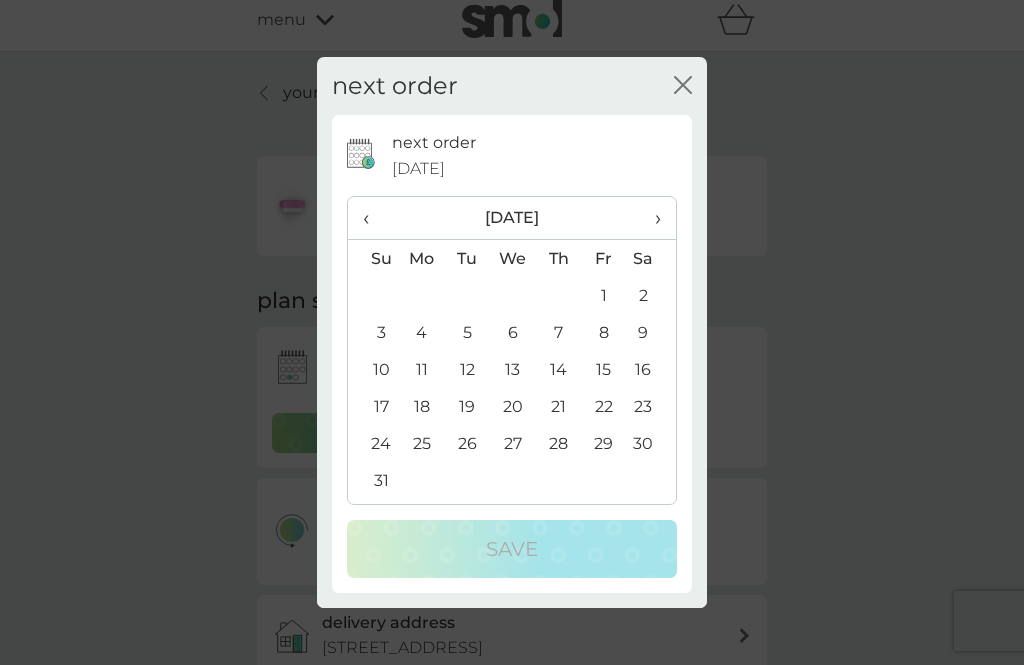 click on "›" at bounding box center (651, 218) 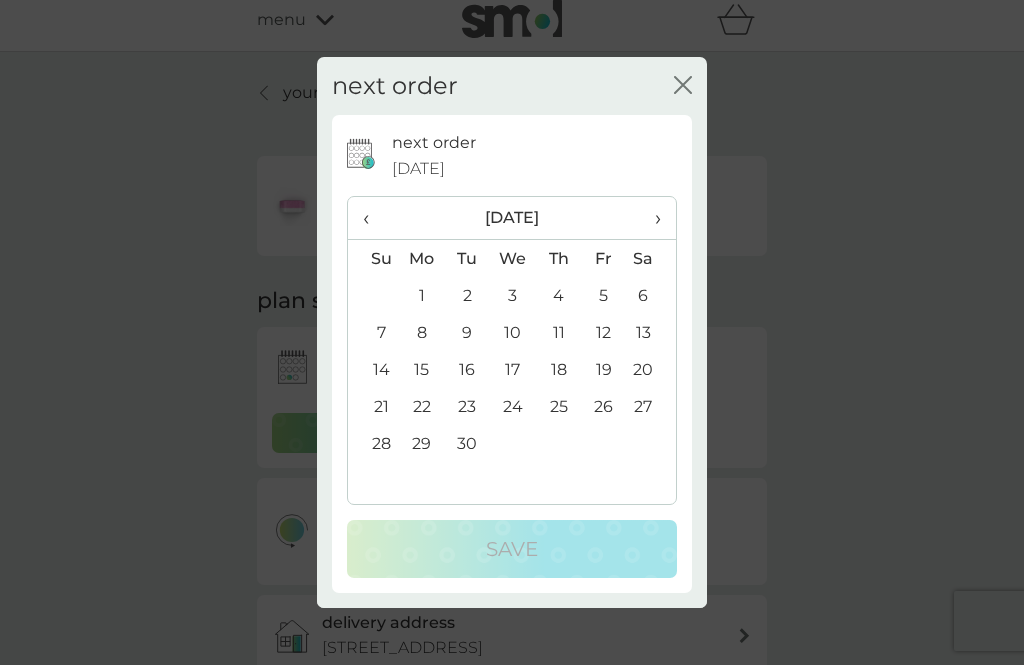 click on "›" at bounding box center (651, 218) 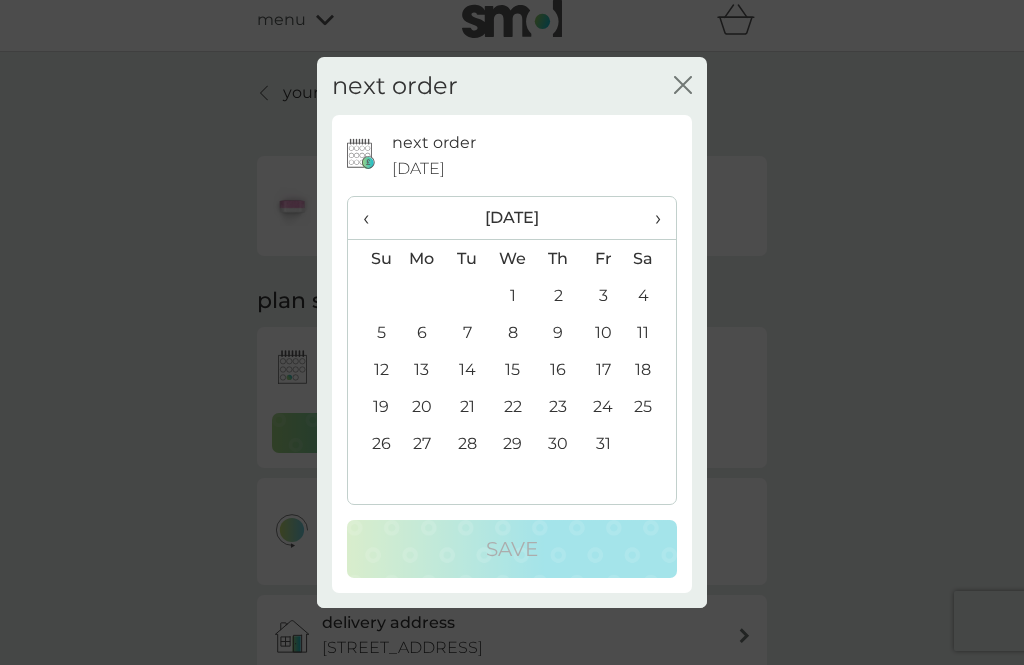 click on "›" at bounding box center (651, 218) 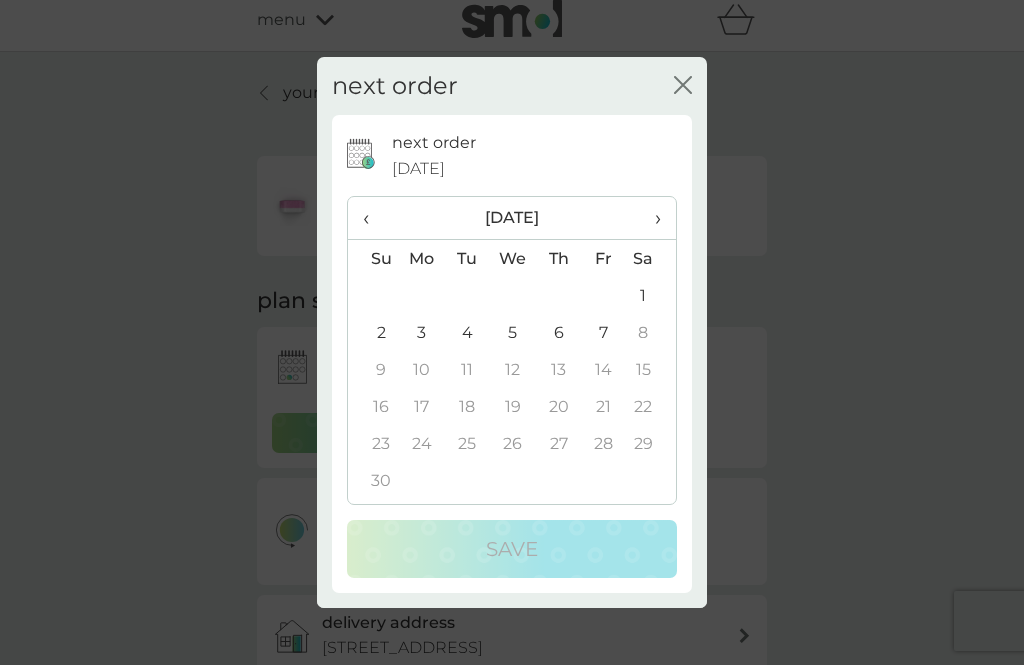 click on "28" at bounding box center (603, 443) 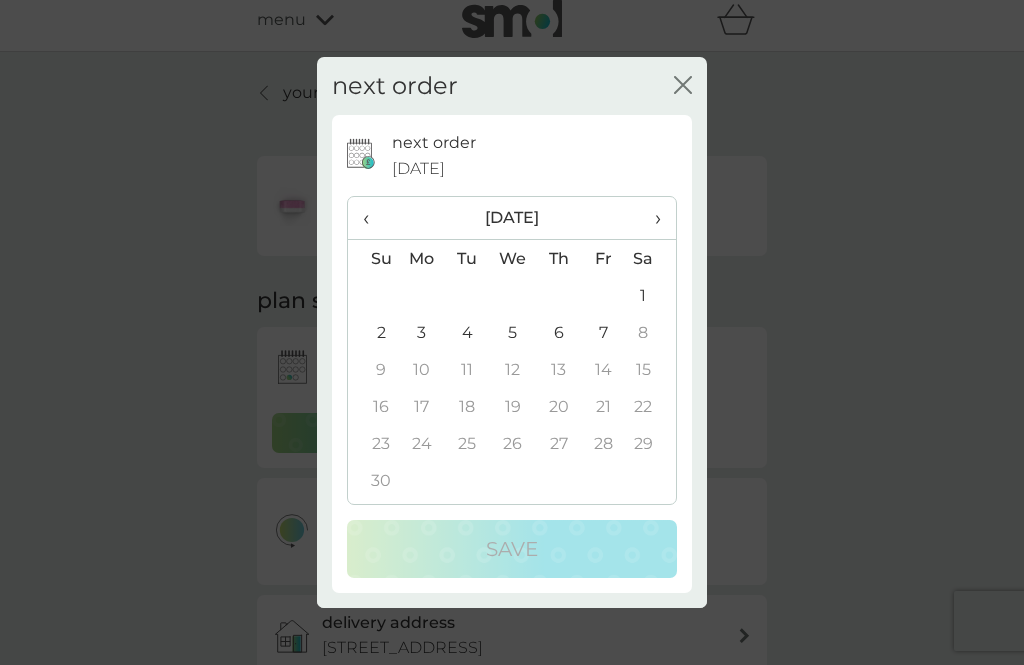 click on "7" at bounding box center (603, 332) 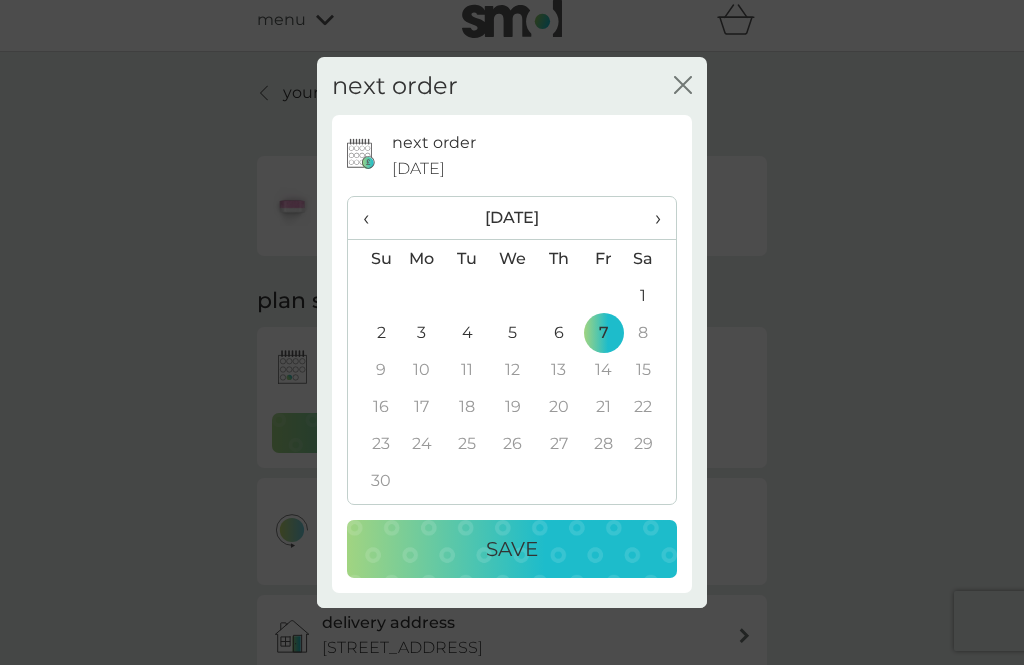 click on "Save" at bounding box center [512, 549] 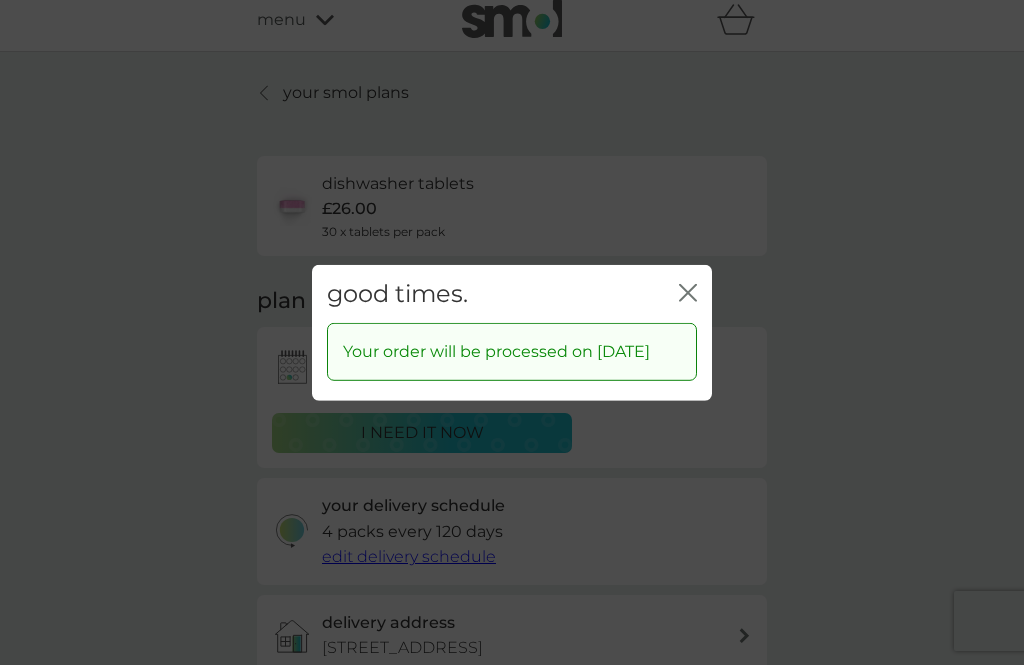 click on "close" 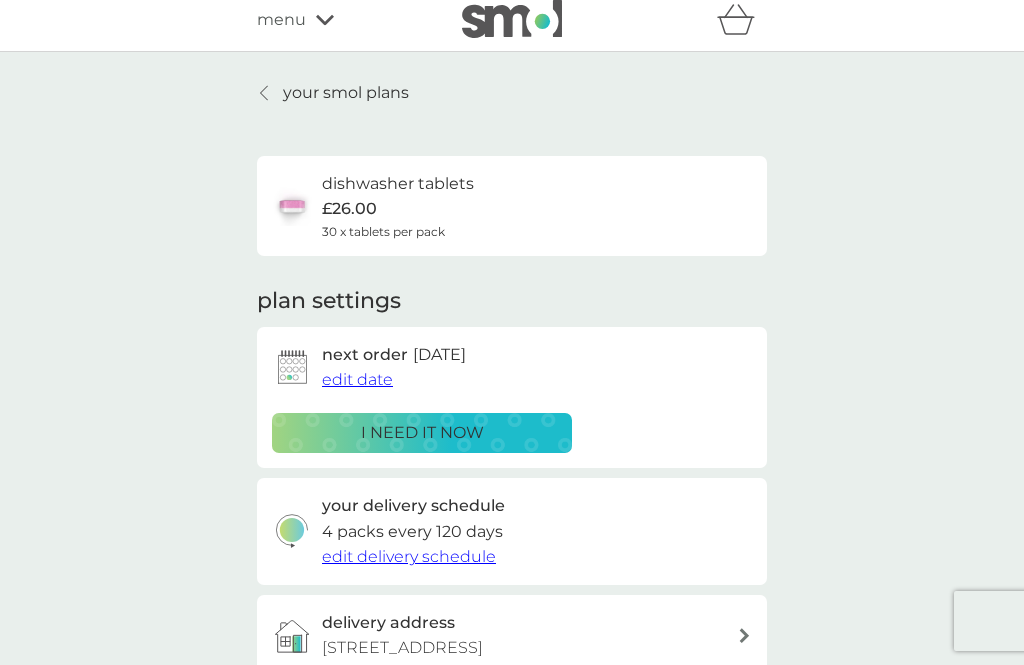 click on "your smol plans" at bounding box center [346, 93] 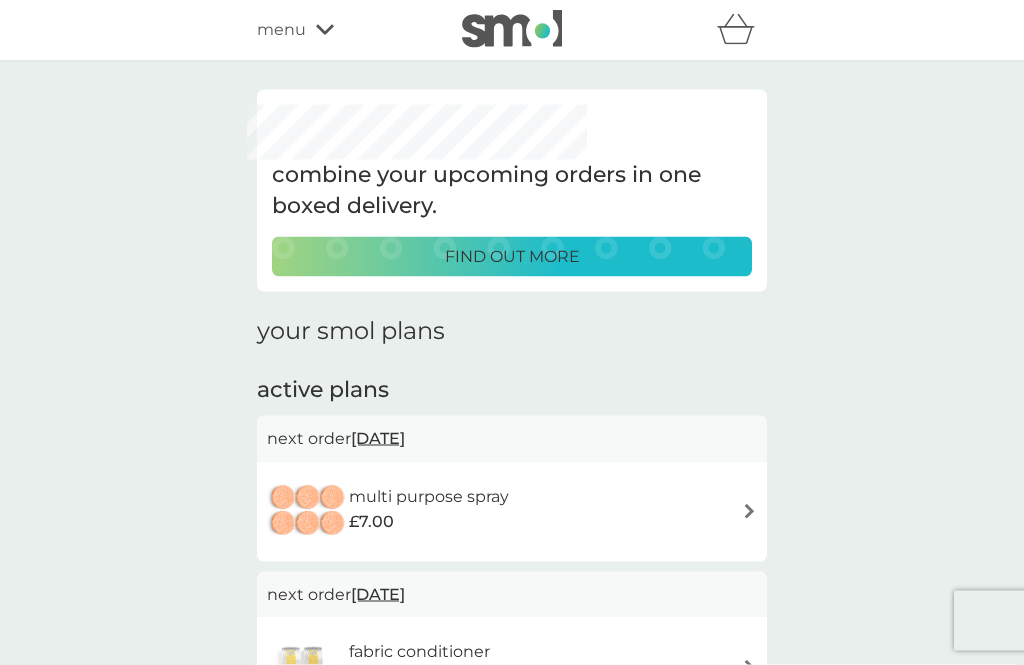 scroll, scrollTop: 0, scrollLeft: 0, axis: both 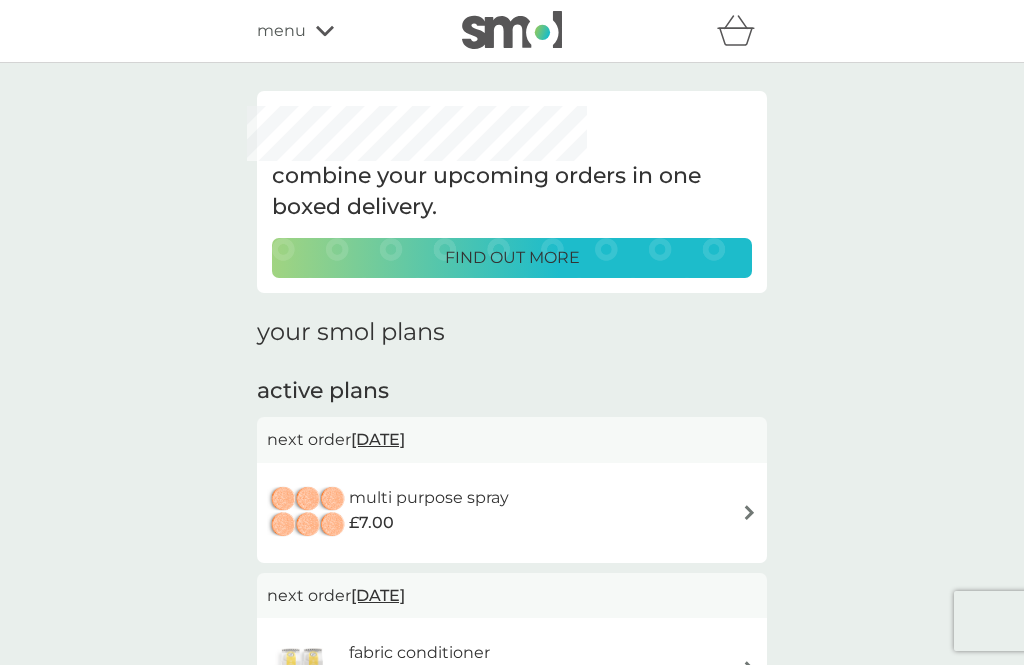 click on "multi purpose spray £7.00" at bounding box center [512, 513] 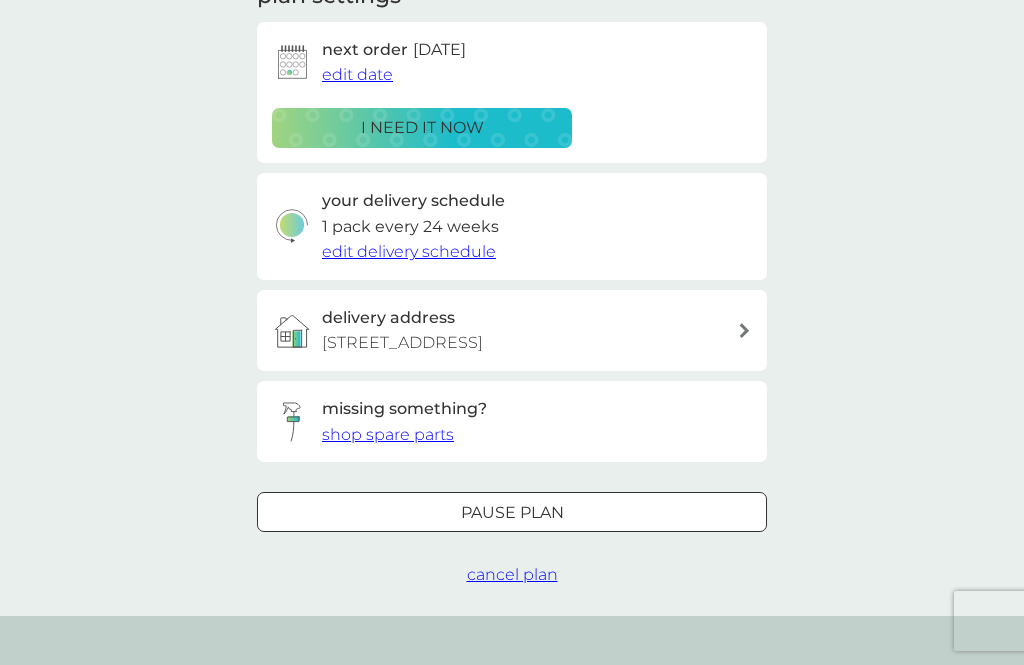 scroll, scrollTop: 317, scrollLeft: 0, axis: vertical 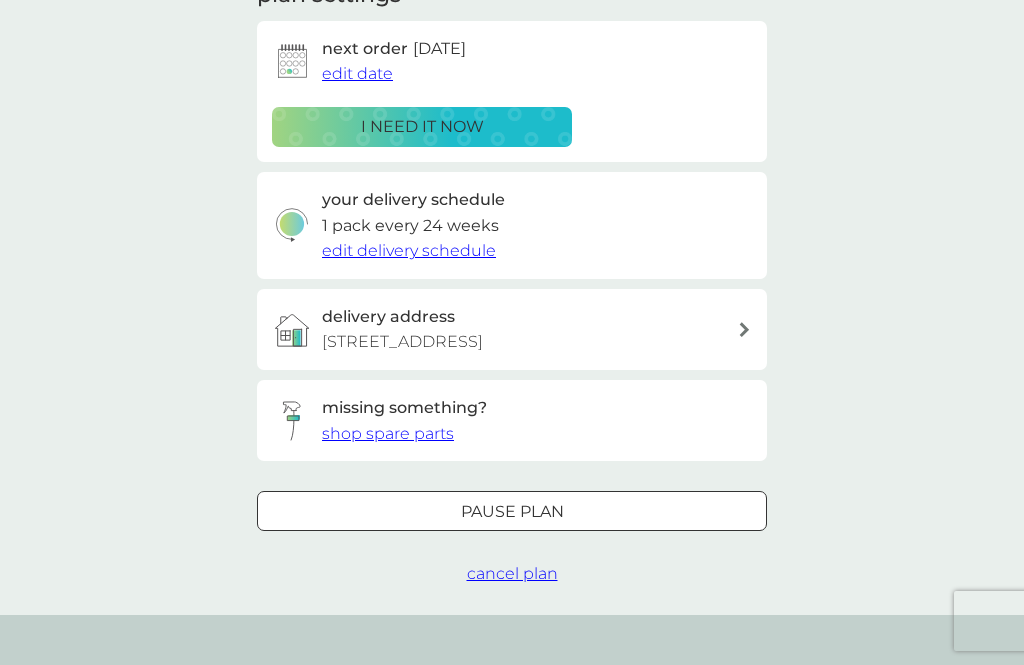 click on "Pause plan" at bounding box center [512, 512] 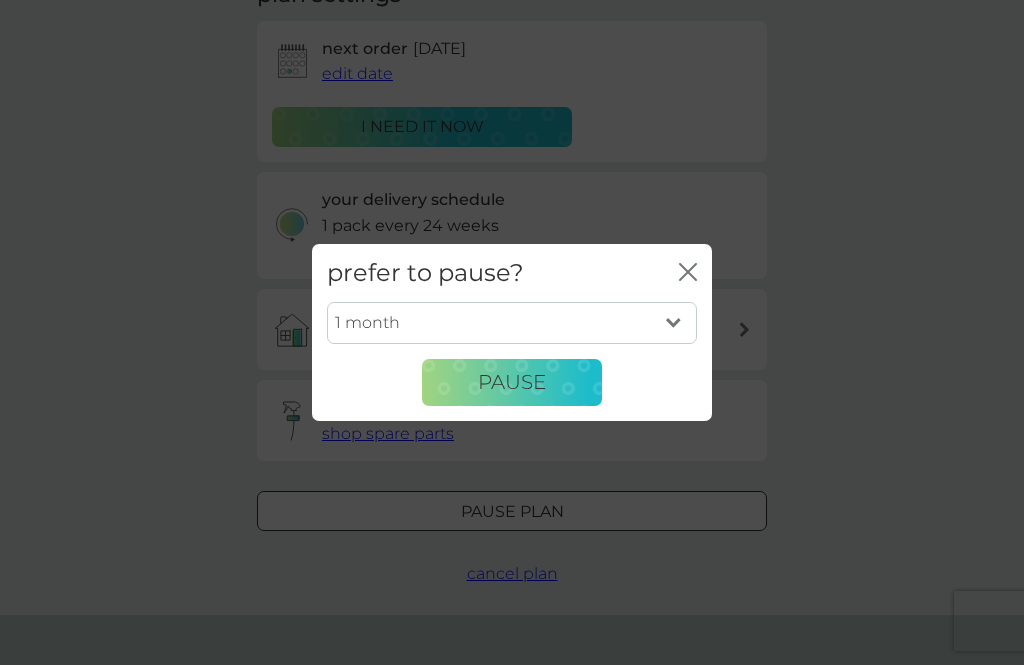 click on "1 month 2 months 3 months 4 months 5 months 6 months" at bounding box center (512, 323) 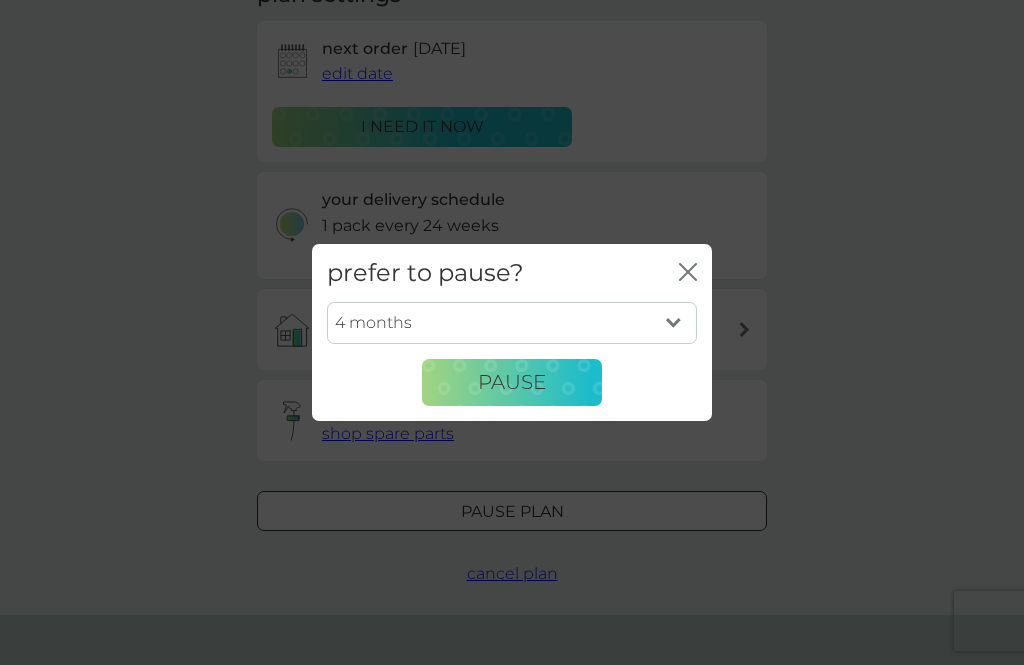 click on "Pause" at bounding box center (512, 382) 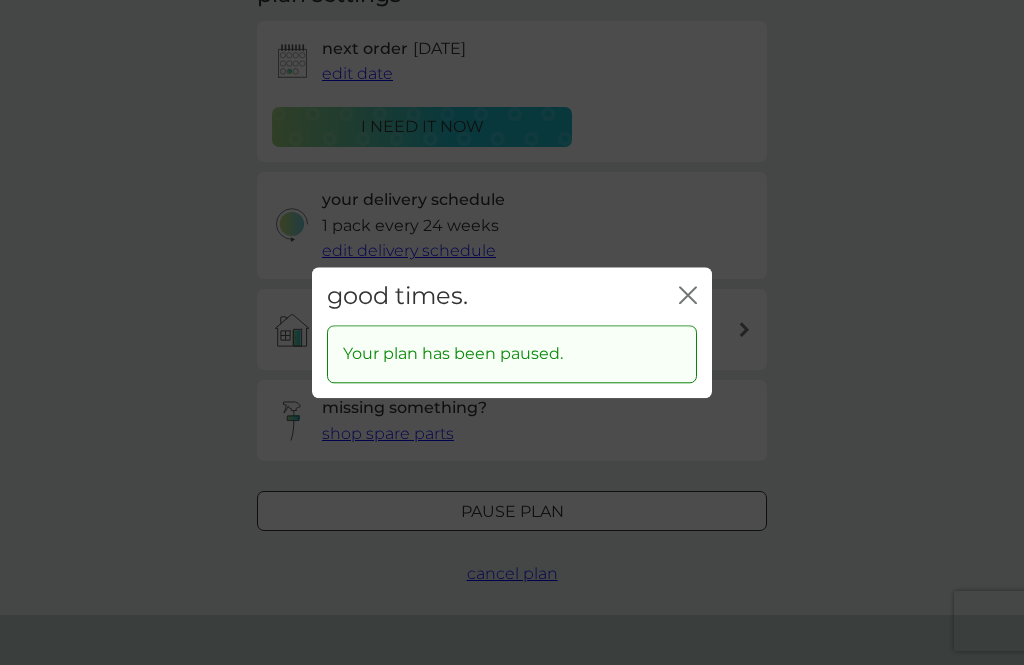 click on "close" 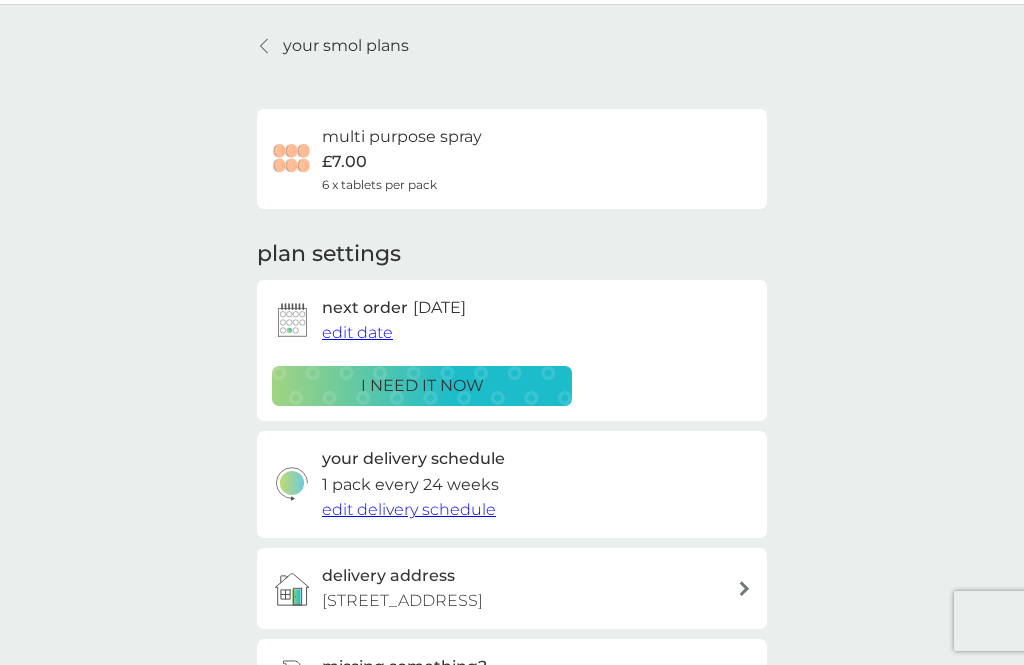 scroll, scrollTop: 57, scrollLeft: 0, axis: vertical 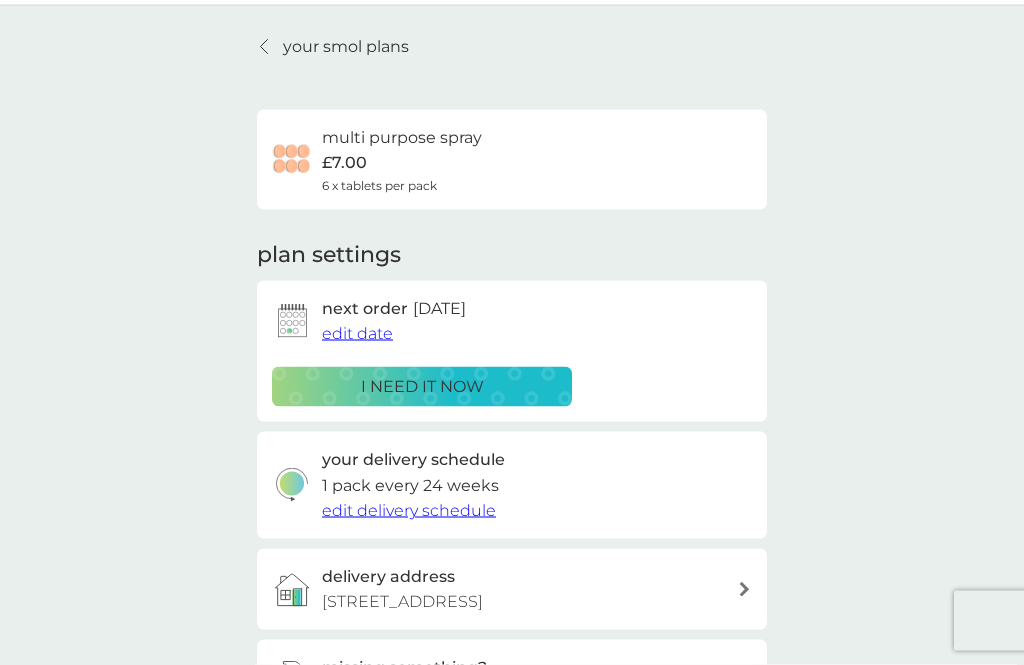 click on "your smol plans" at bounding box center (346, 47) 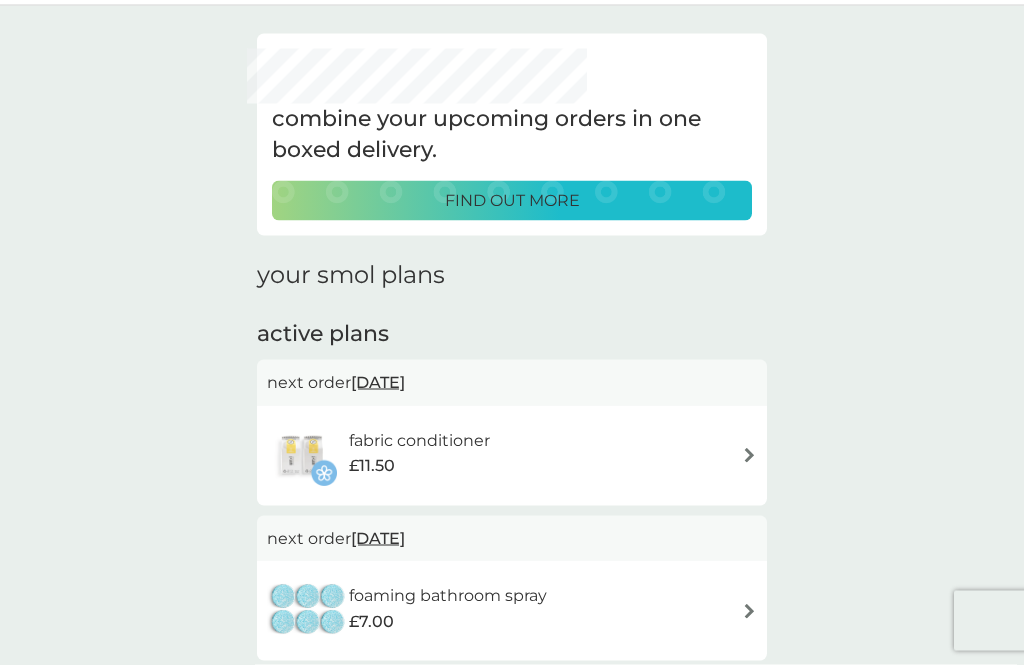 scroll, scrollTop: 0, scrollLeft: 0, axis: both 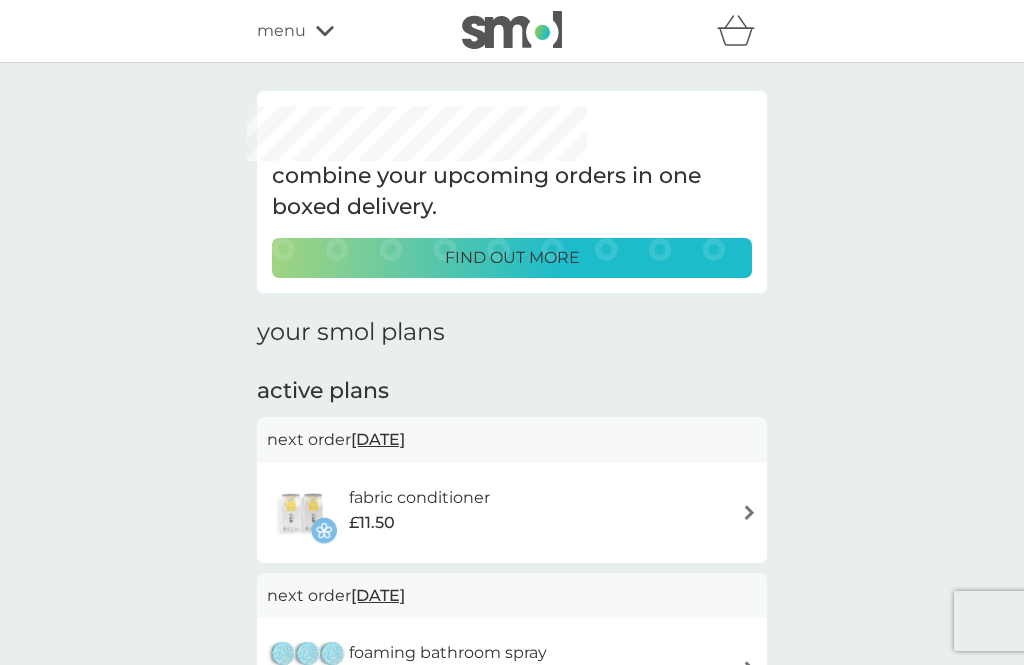 click on "fabric conditioner £11.50" at bounding box center (512, 513) 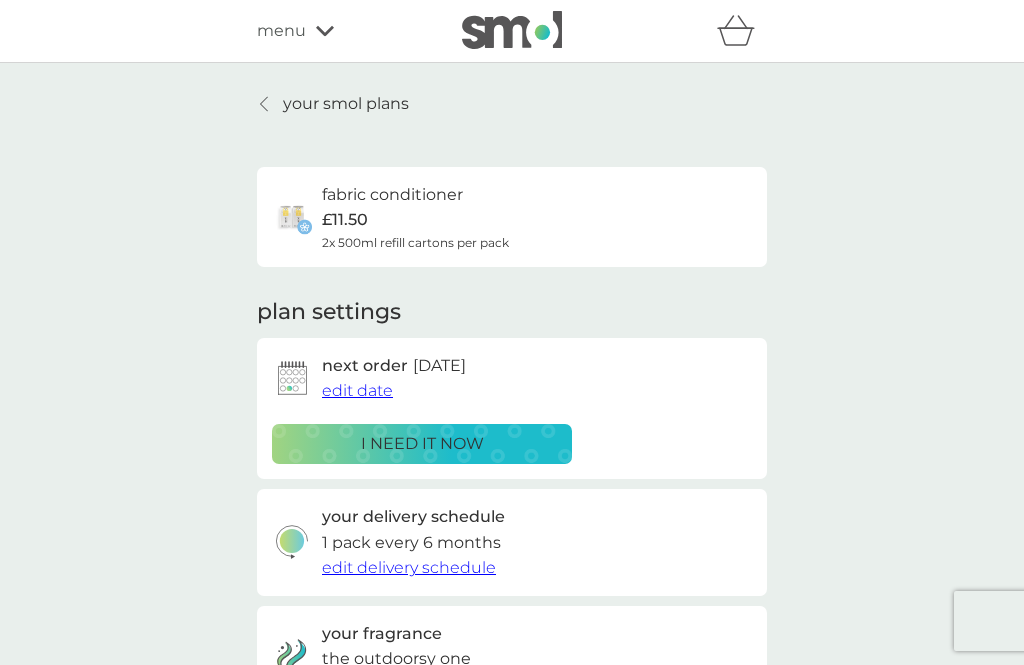 click on "edit date" at bounding box center (357, 390) 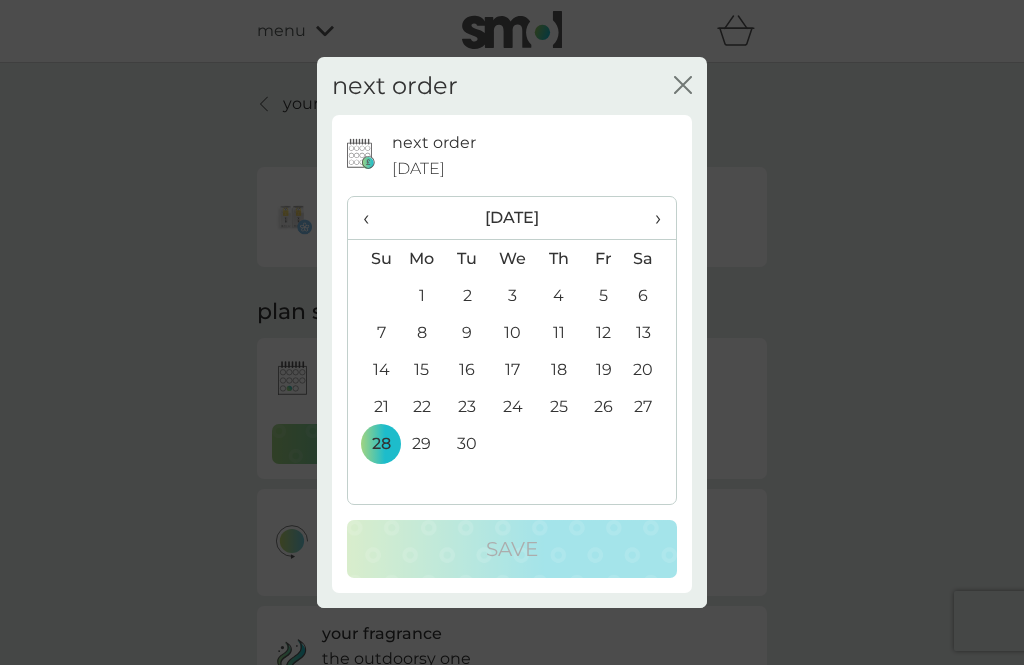 click on "›" at bounding box center [651, 218] 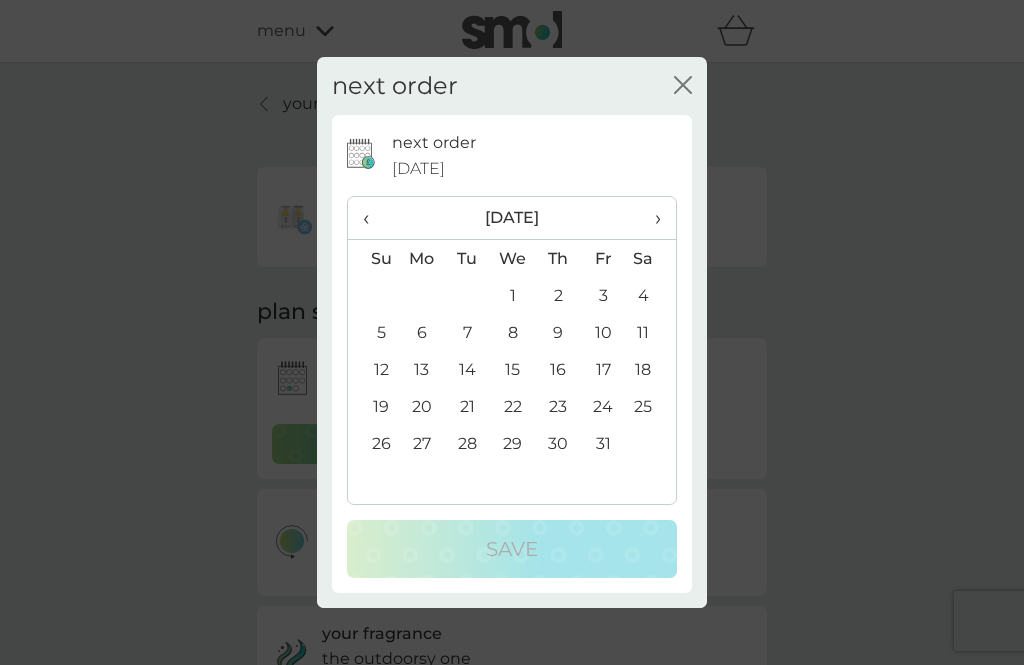 click on "›" at bounding box center [651, 218] 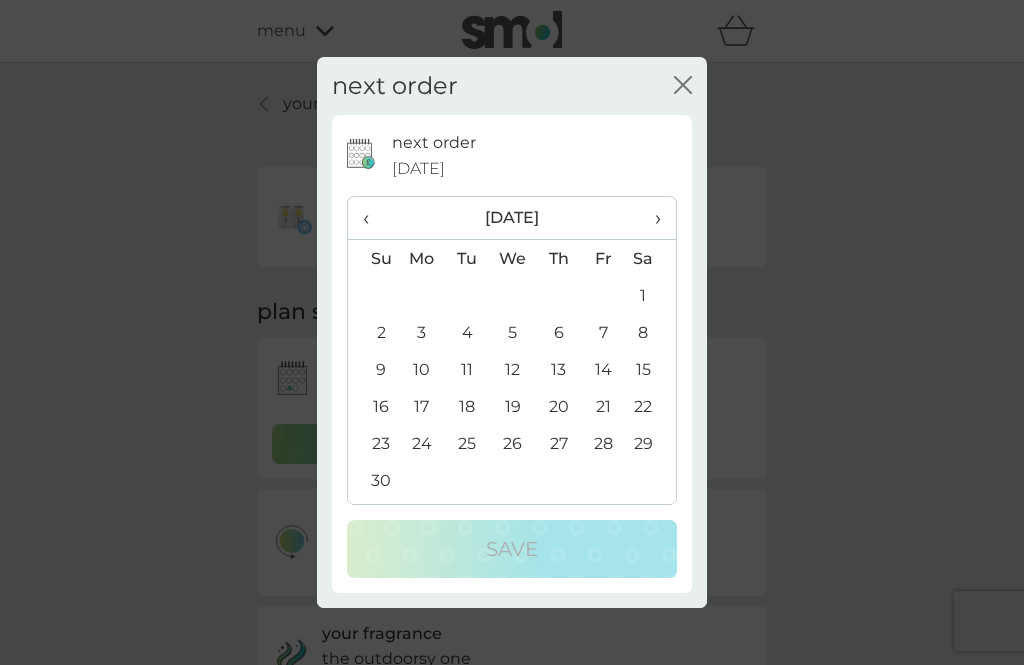 click on "28" at bounding box center [603, 443] 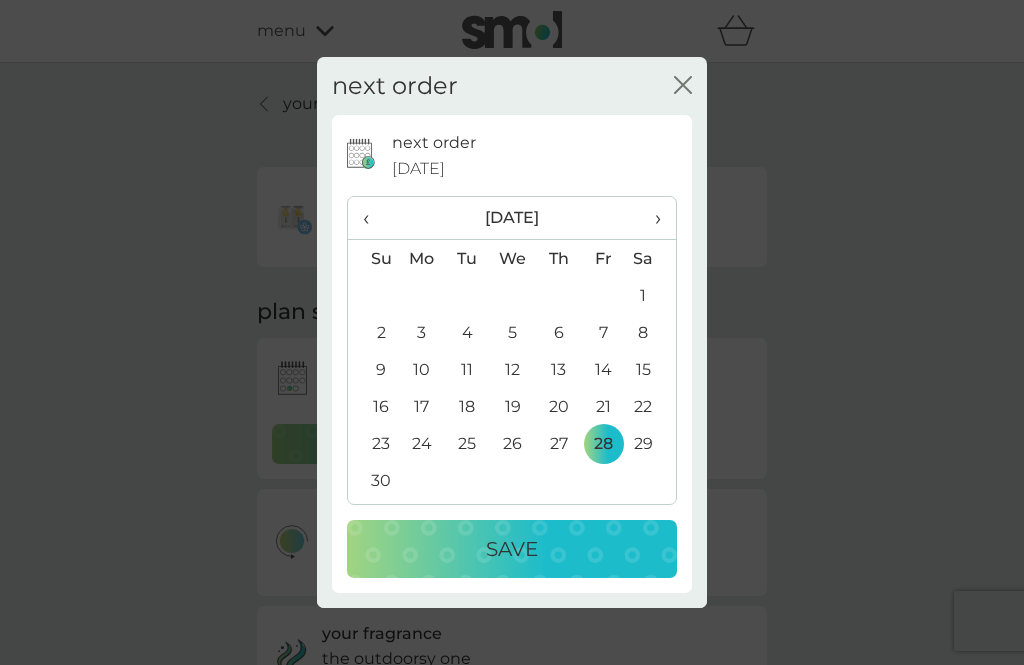click on "Save" at bounding box center [512, 549] 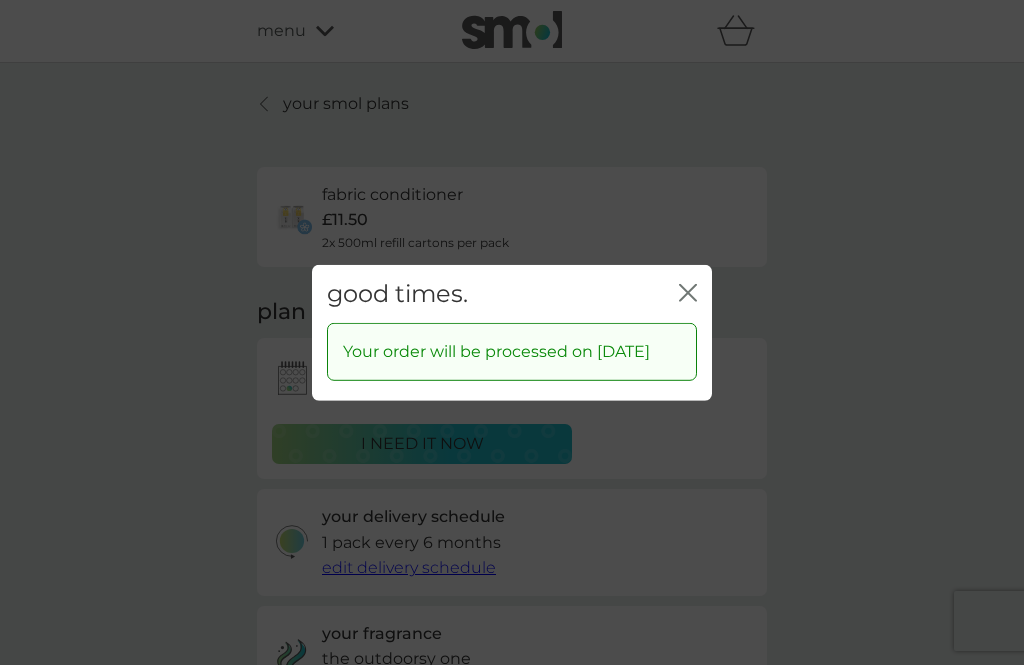 click on "good times. close" at bounding box center [512, 293] 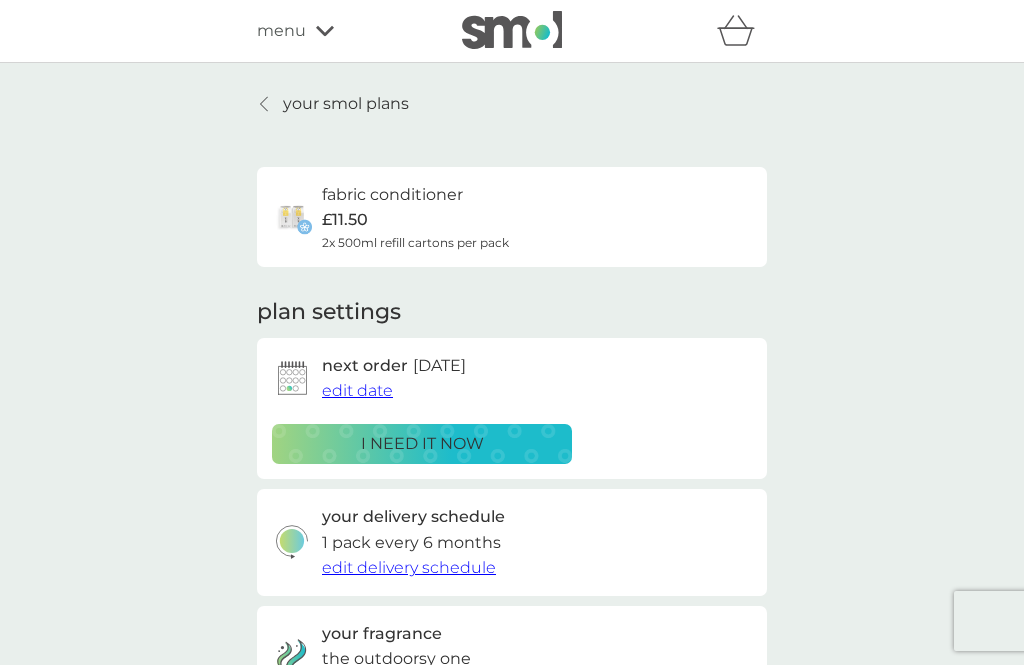 click on "your smol plans" at bounding box center (346, 104) 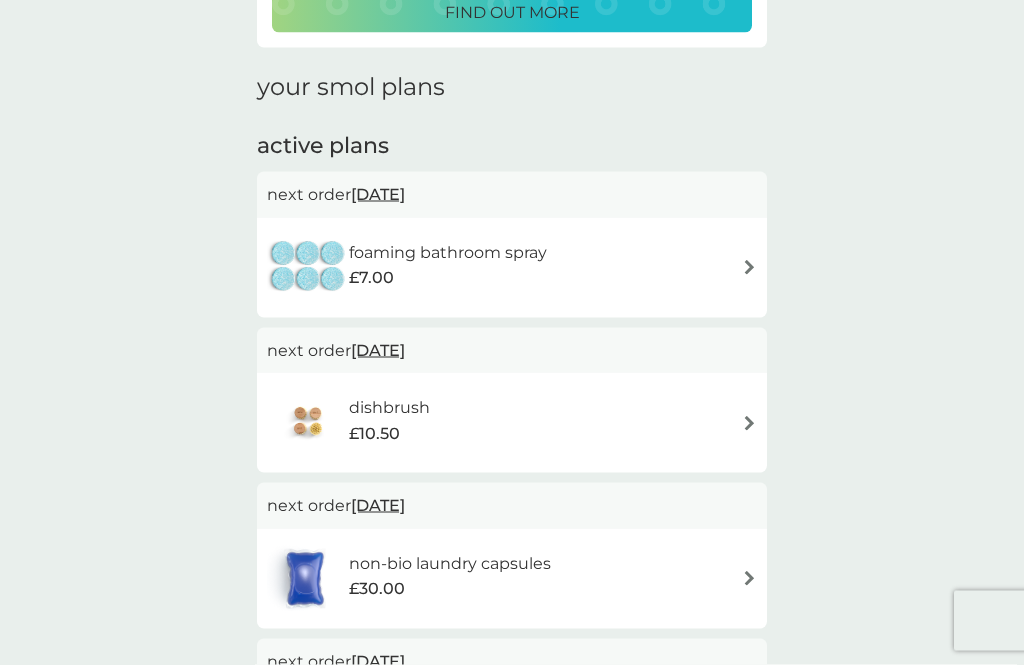 scroll, scrollTop: 246, scrollLeft: 0, axis: vertical 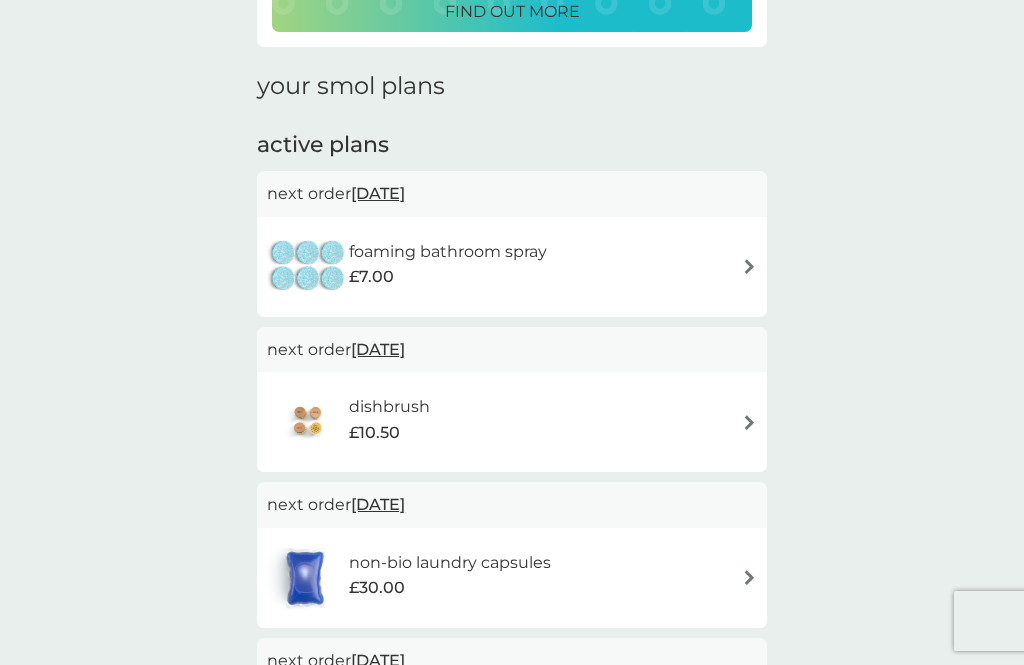 click on "foaming bathroom spray £7.00" at bounding box center (512, 267) 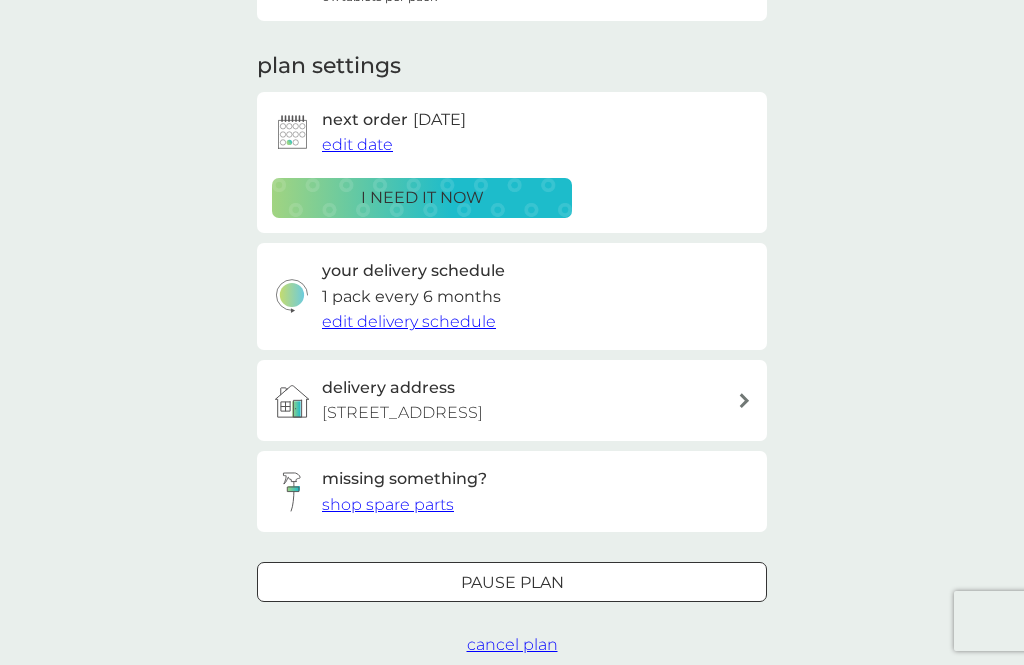 scroll, scrollTop: 0, scrollLeft: 0, axis: both 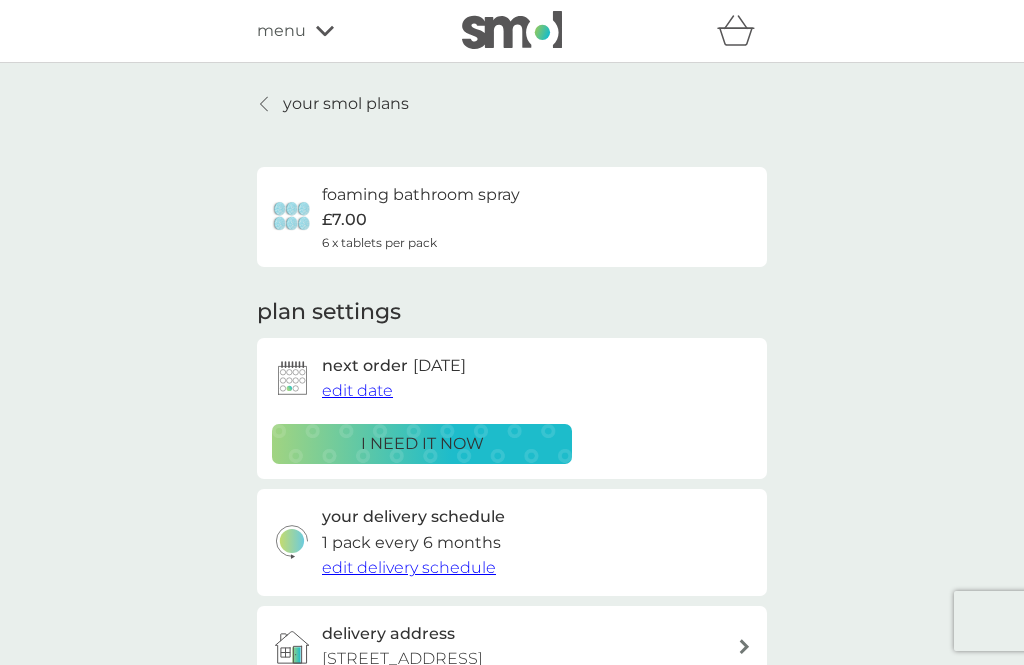 click on "edit date" at bounding box center (357, 390) 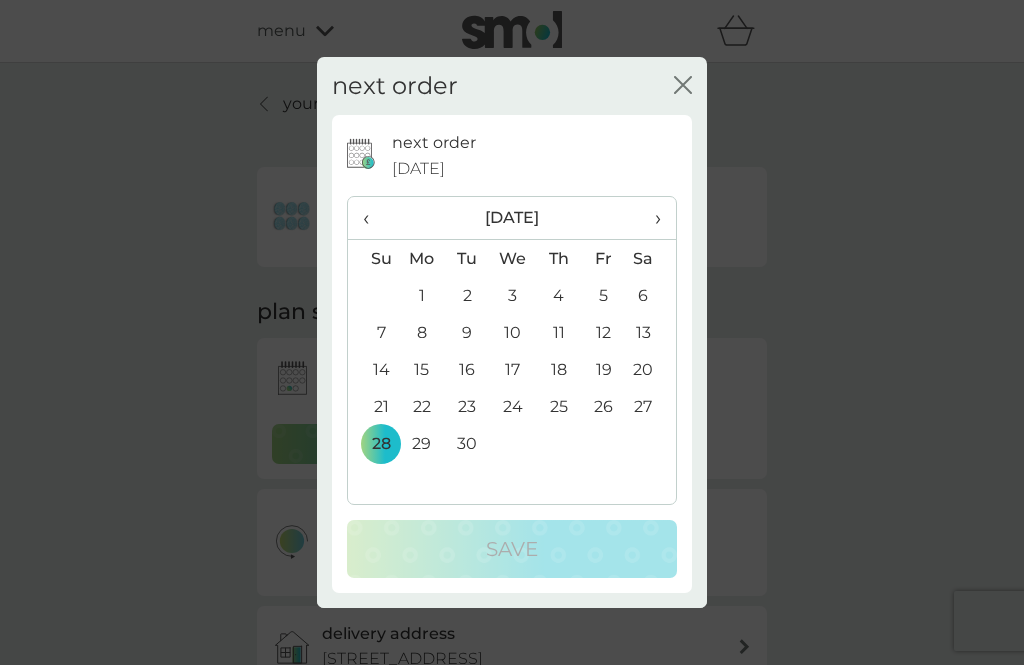 click on "›" at bounding box center (651, 218) 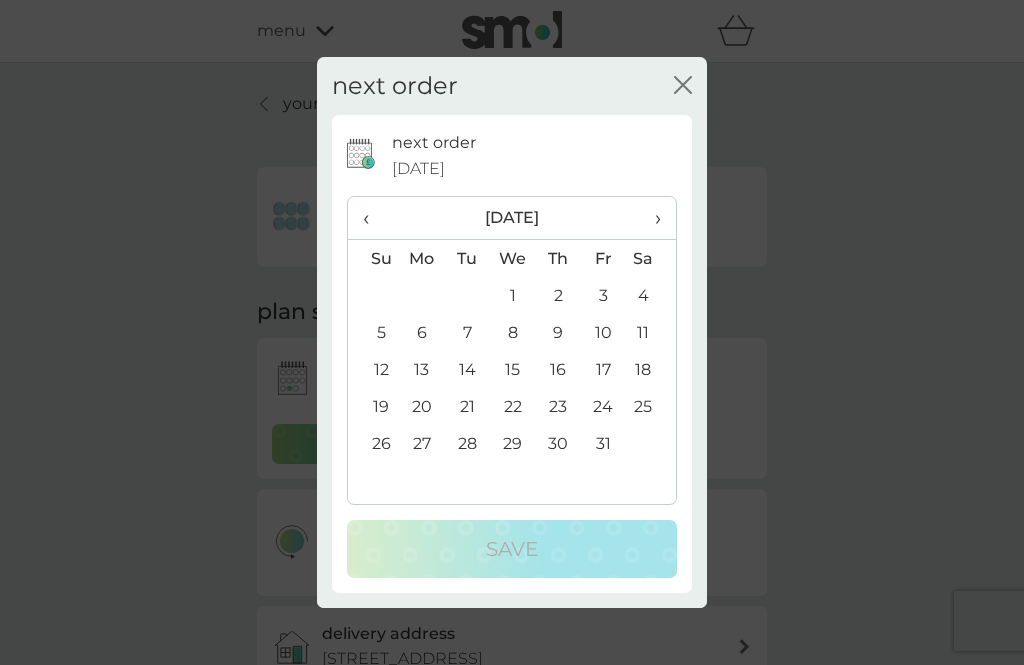 click on "›" at bounding box center (651, 218) 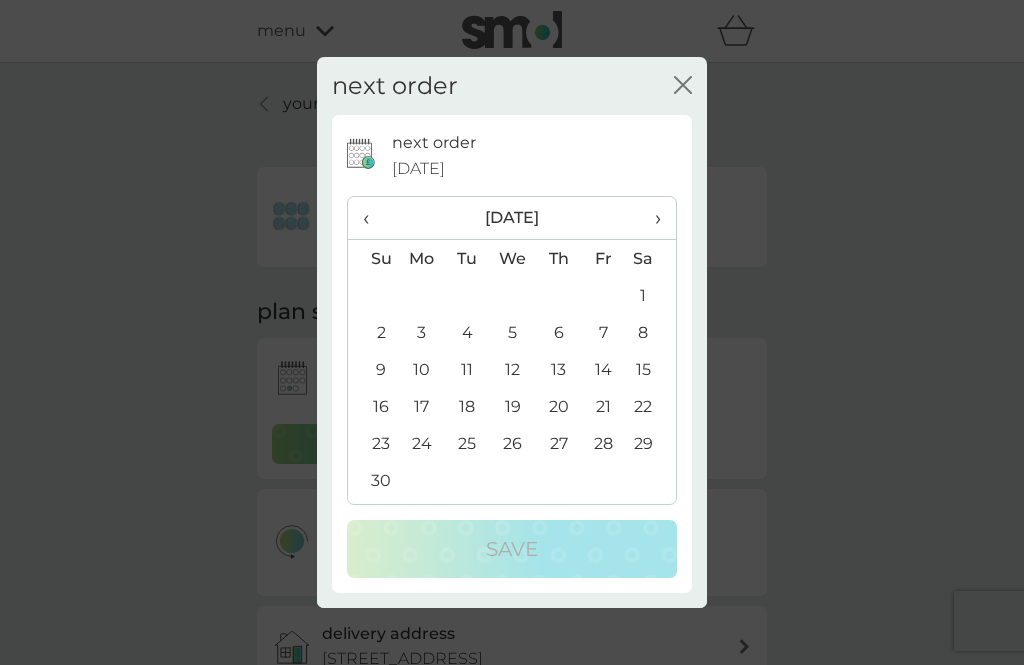 click on "28" at bounding box center (603, 443) 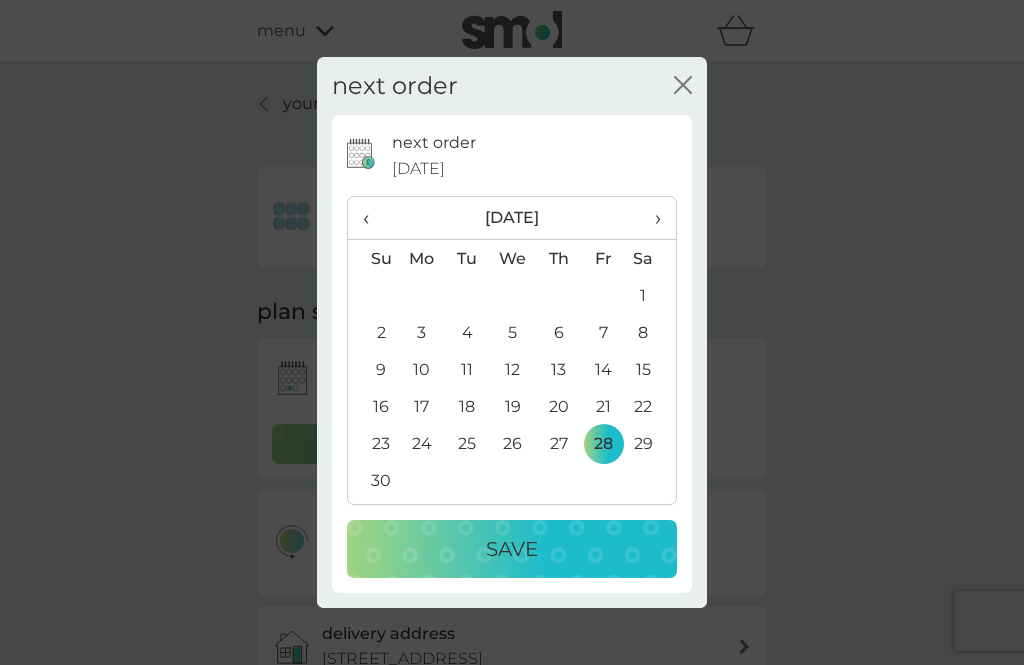 click on "Save" at bounding box center (512, 549) 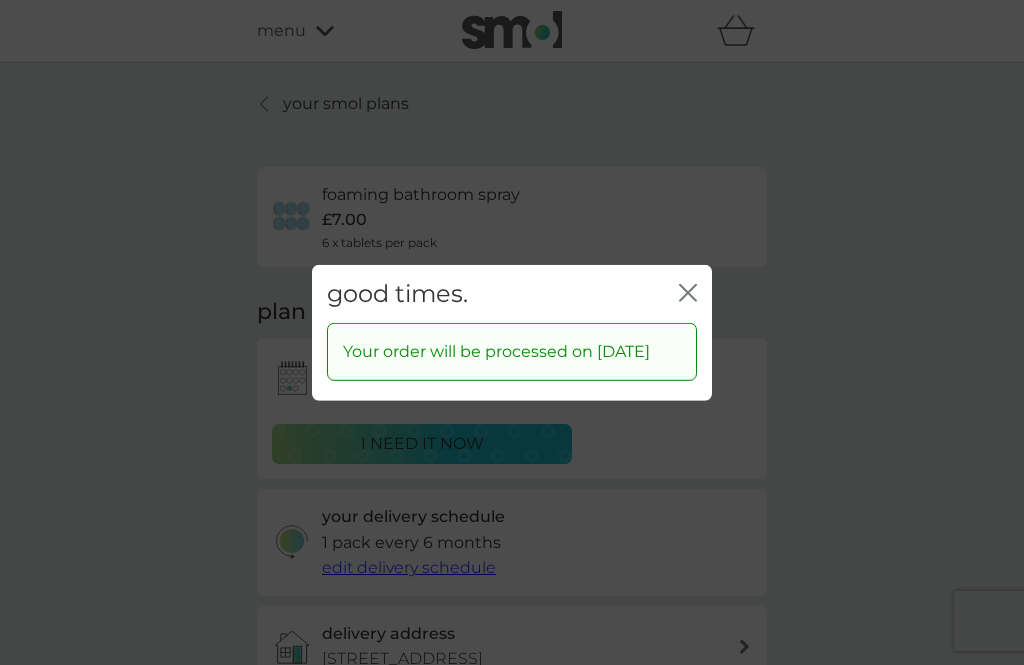click on "close" 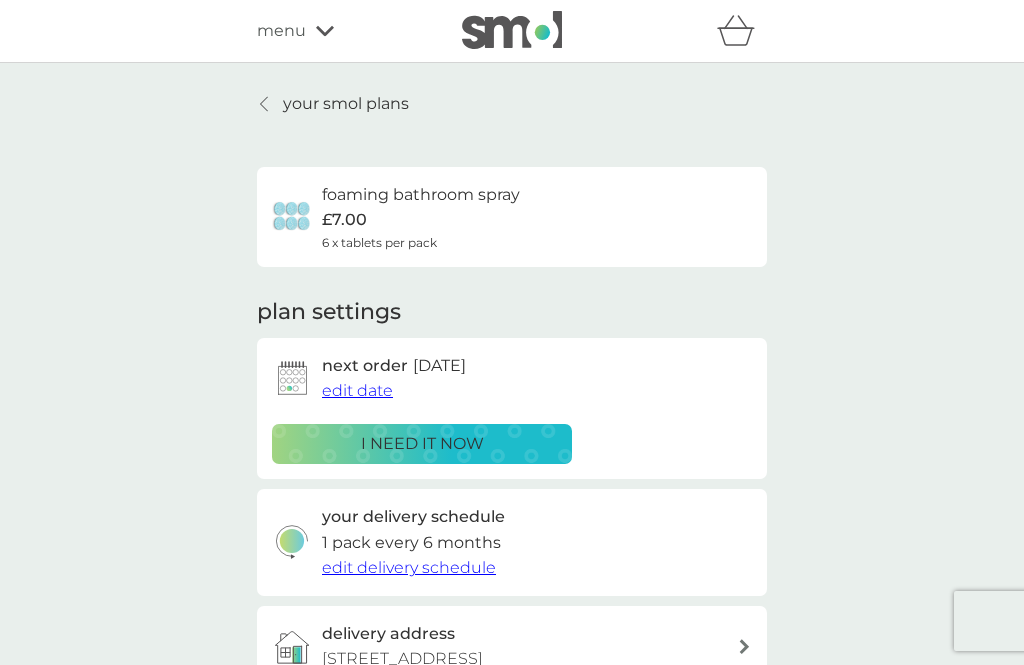 click on "your smol plans" at bounding box center (346, 104) 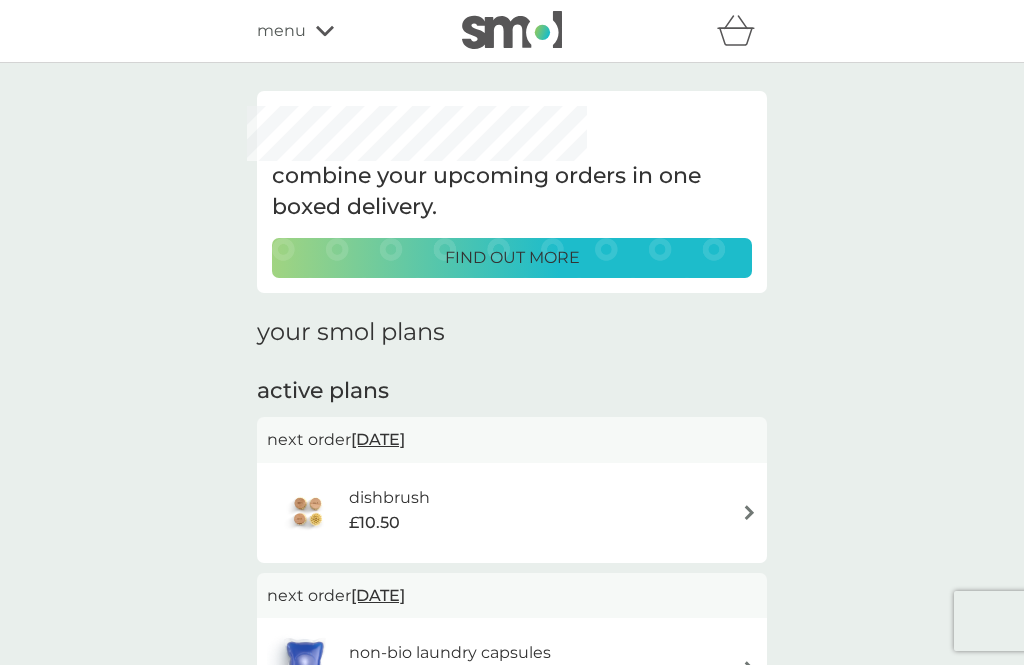 click at bounding box center (749, 512) 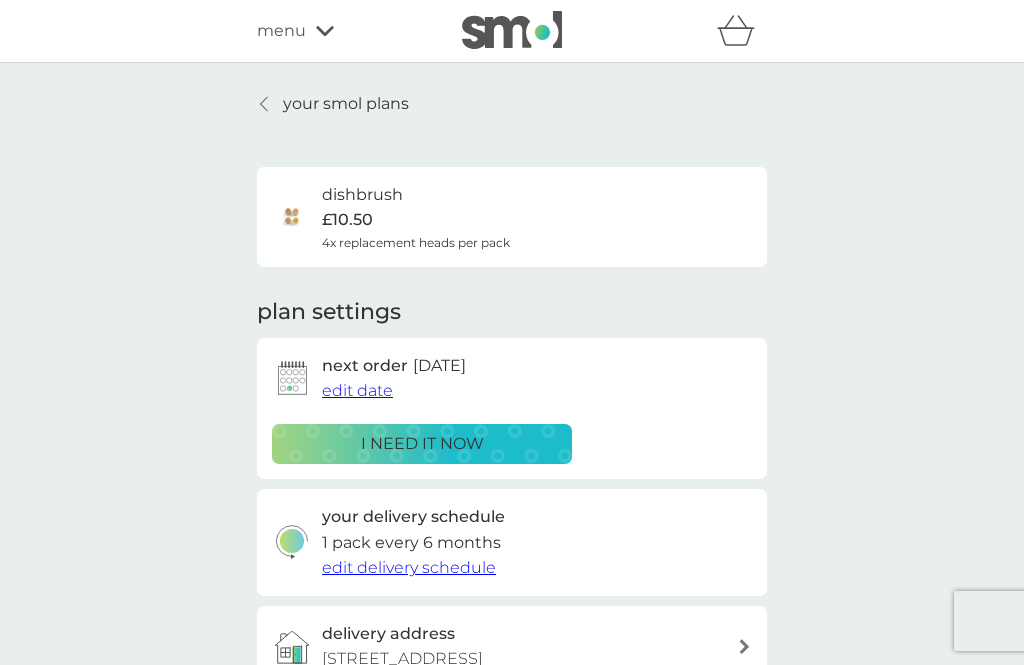 click on "edit date" at bounding box center (357, 390) 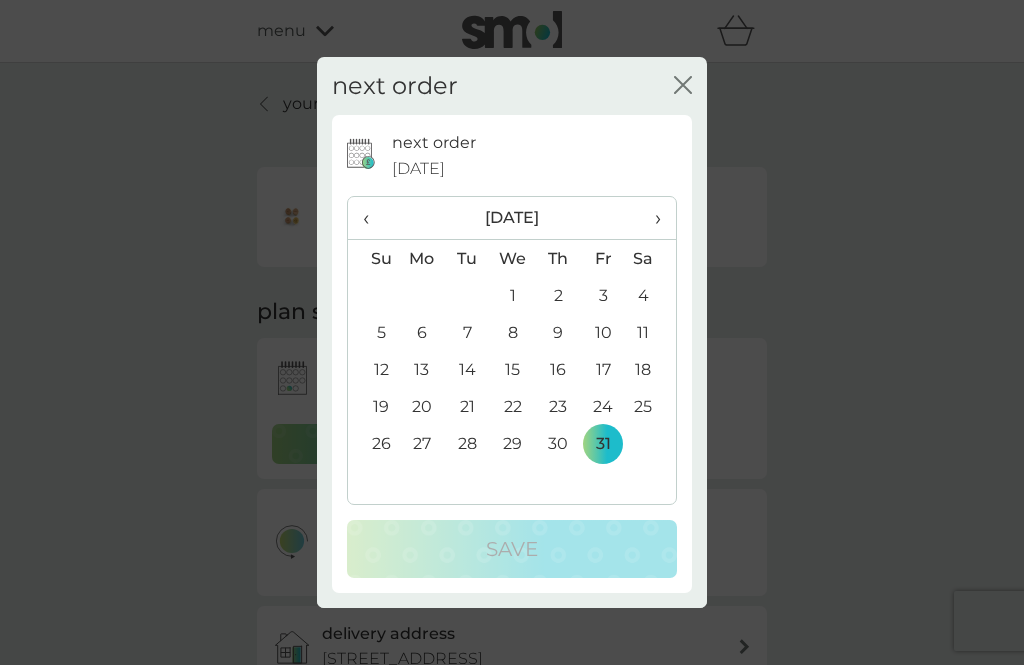 click on "‹" at bounding box center [373, 218] 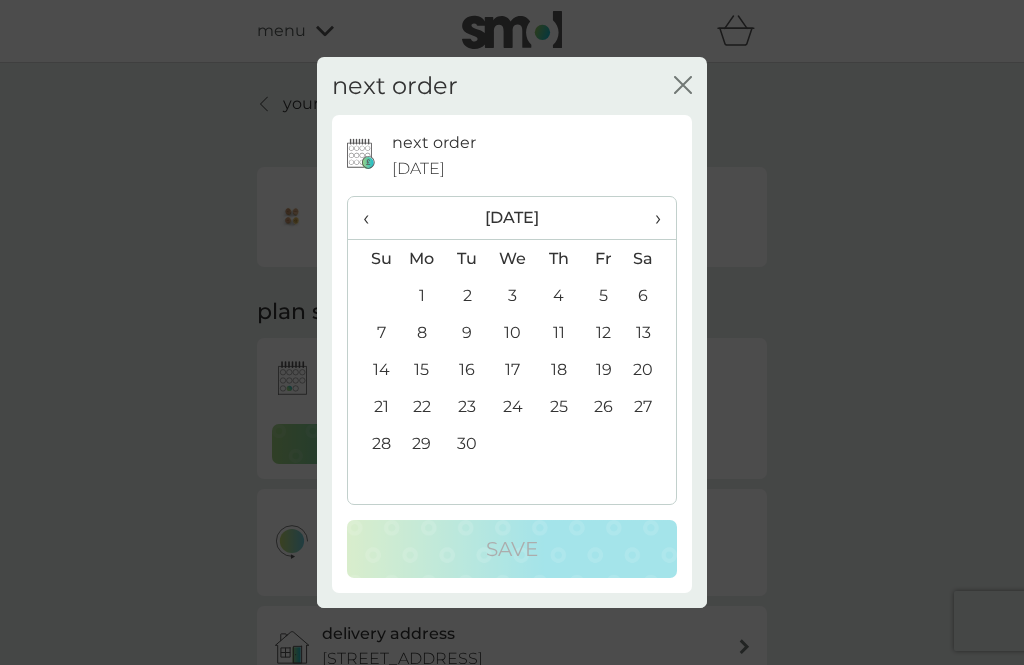 click on "30" at bounding box center [467, 443] 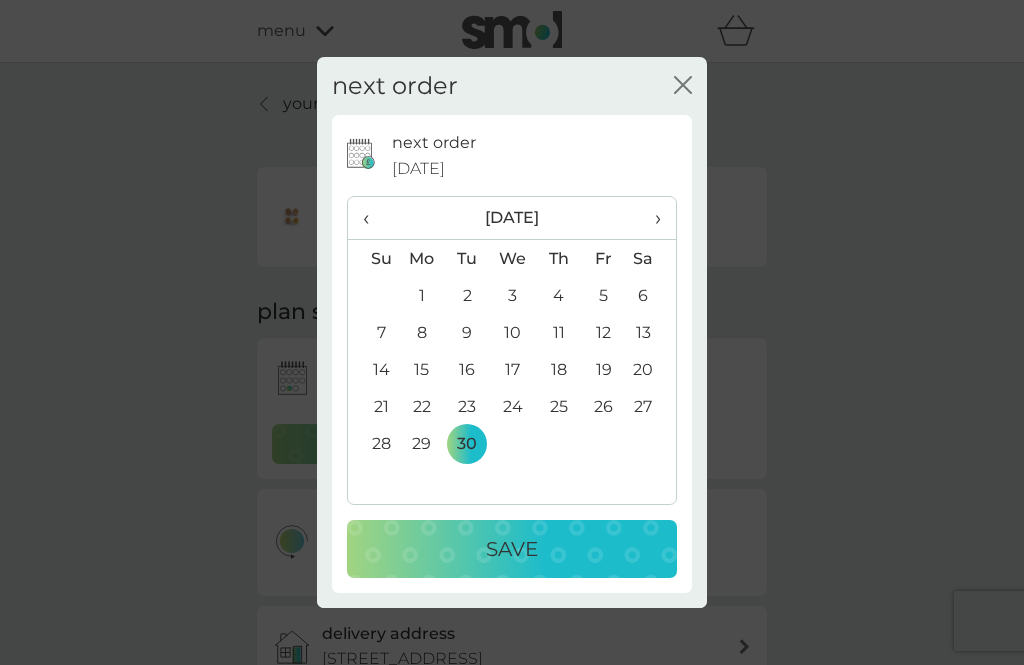 click on "Save" at bounding box center (512, 549) 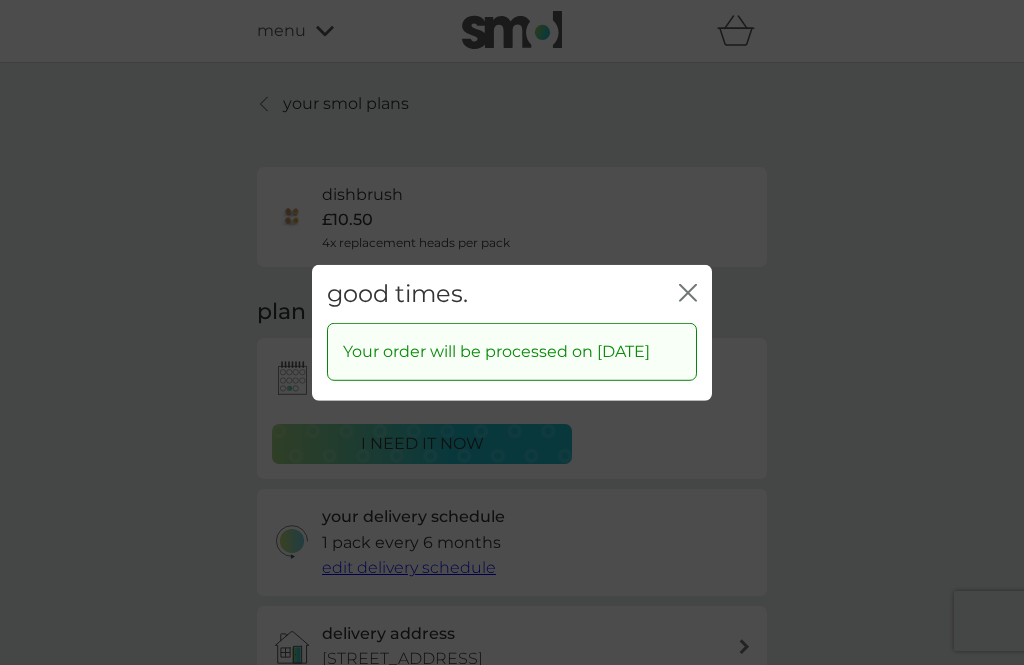 click on "close" 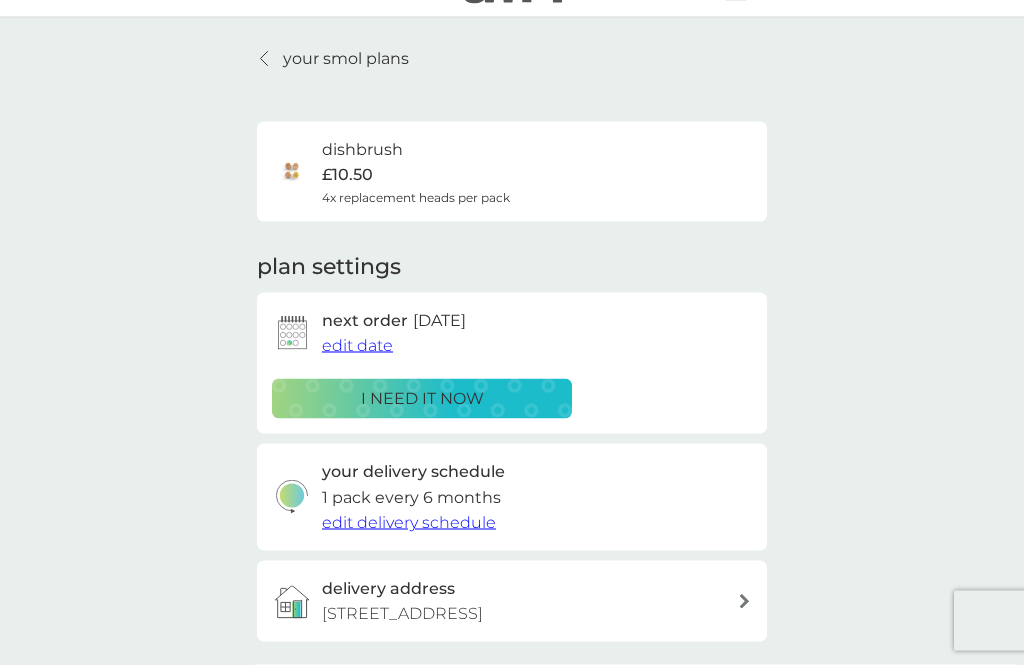 scroll, scrollTop: 0, scrollLeft: 0, axis: both 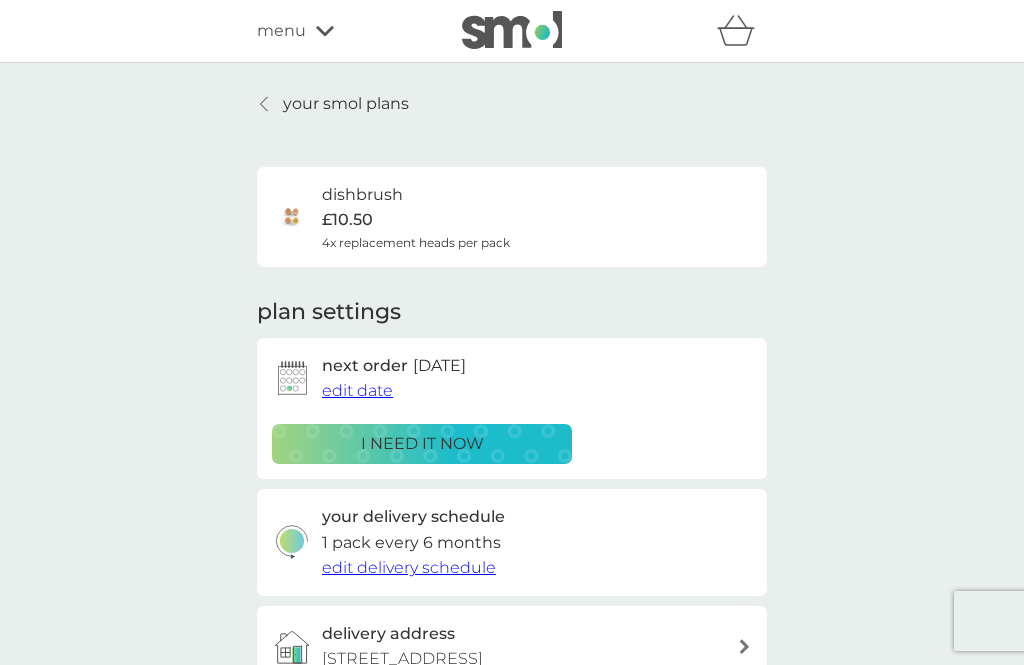 click on "your smol plans" at bounding box center (346, 104) 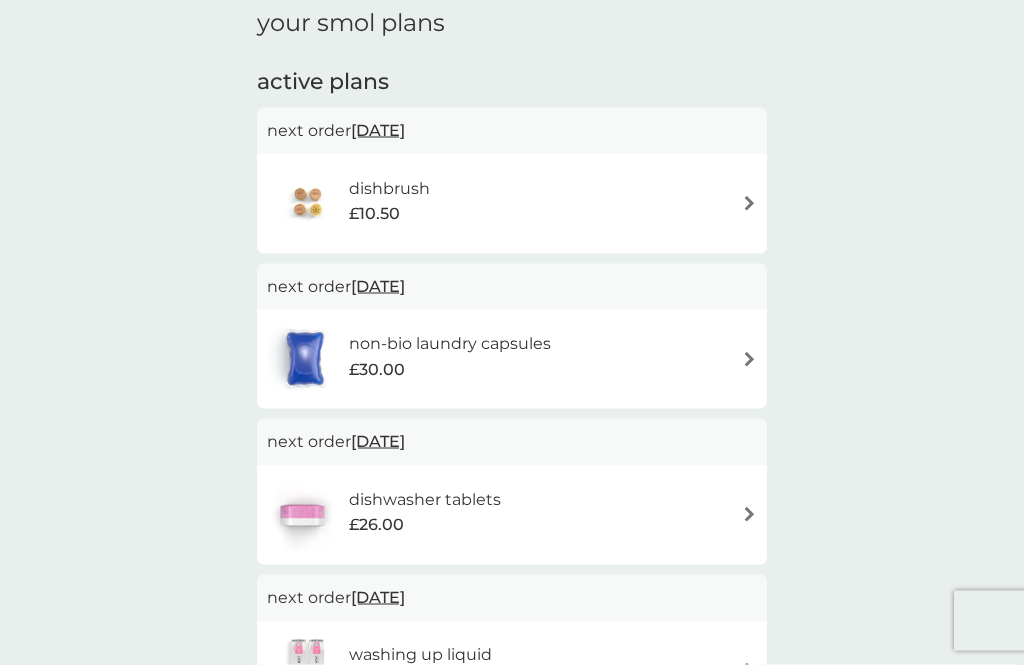 scroll, scrollTop: 336, scrollLeft: 0, axis: vertical 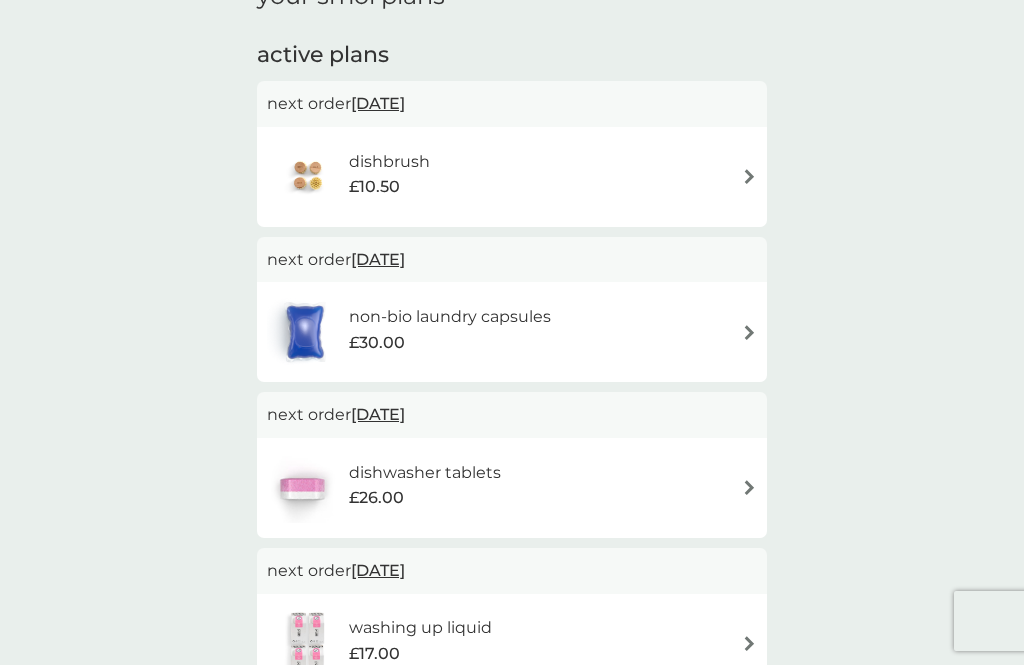 click on "non-bio laundry capsules" at bounding box center (450, 317) 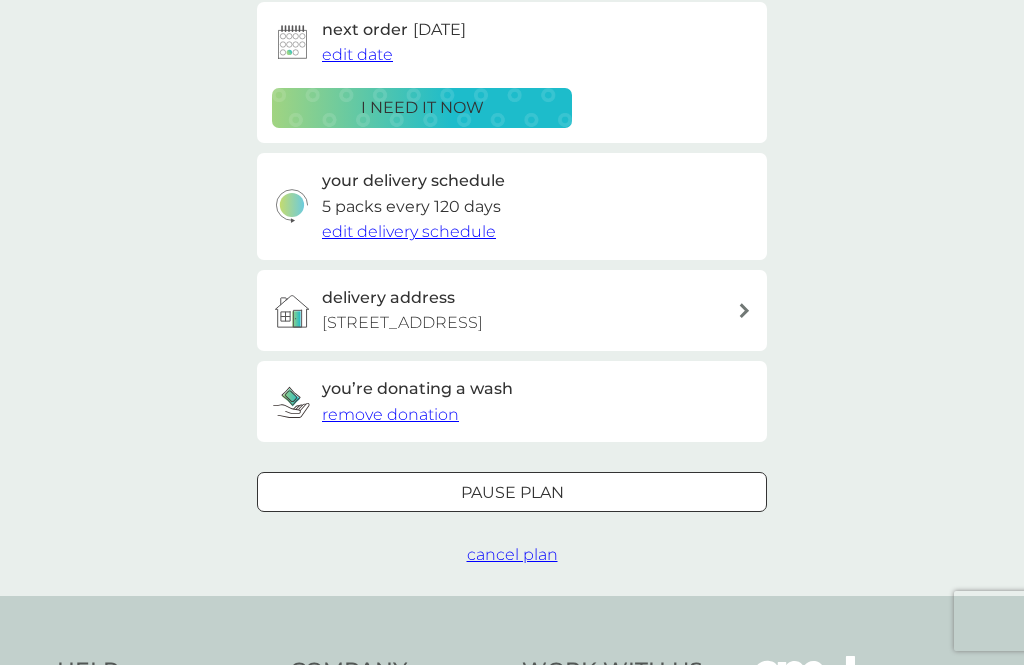 scroll, scrollTop: 0, scrollLeft: 0, axis: both 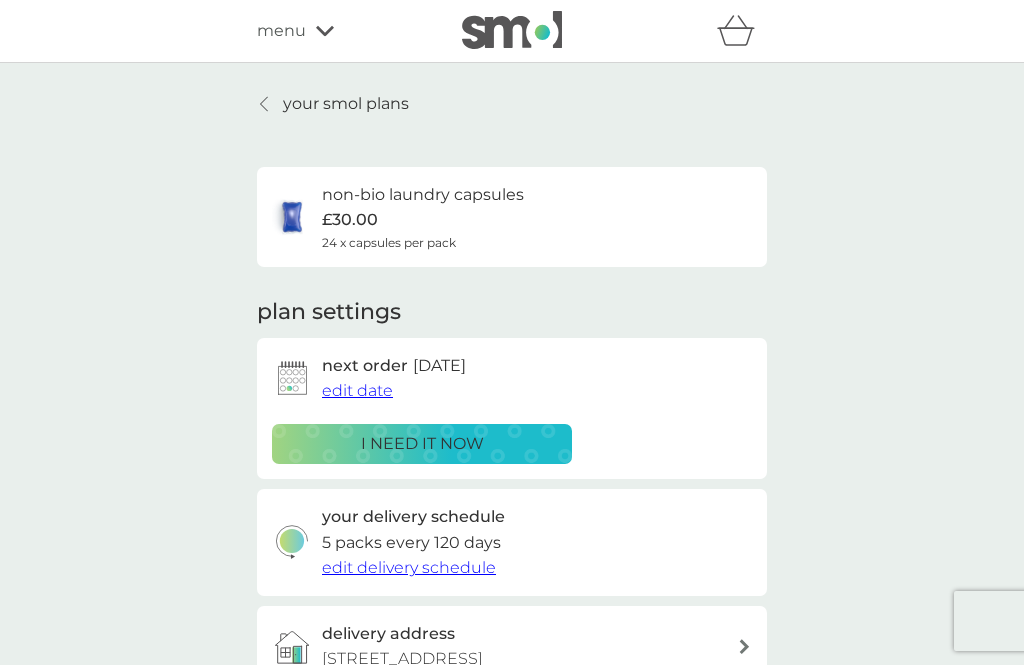 click on "edit date" at bounding box center [357, 390] 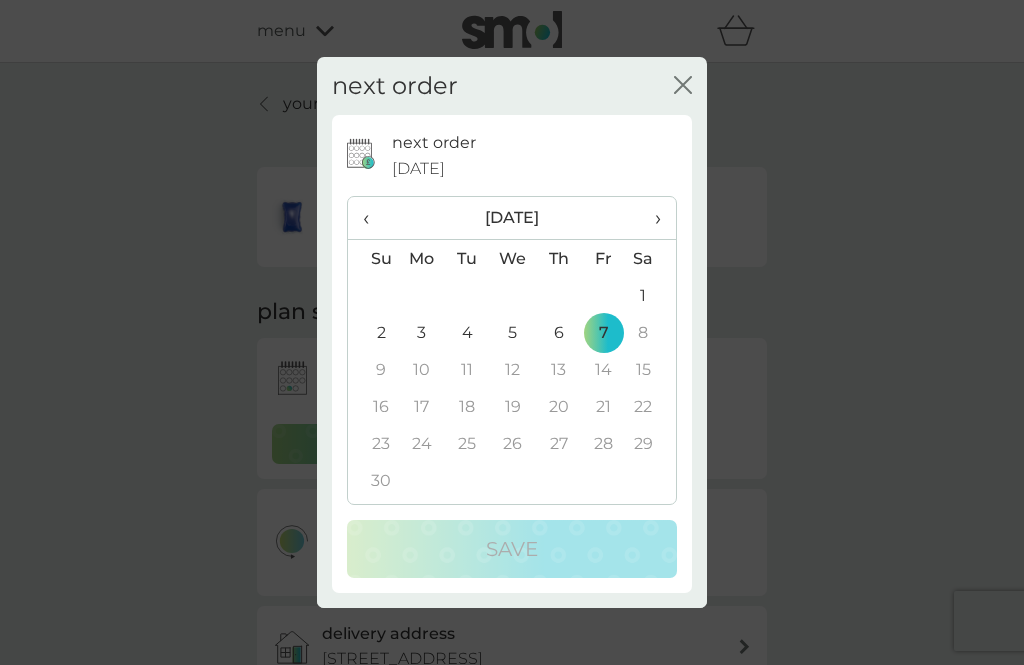 click on "‹" at bounding box center (373, 218) 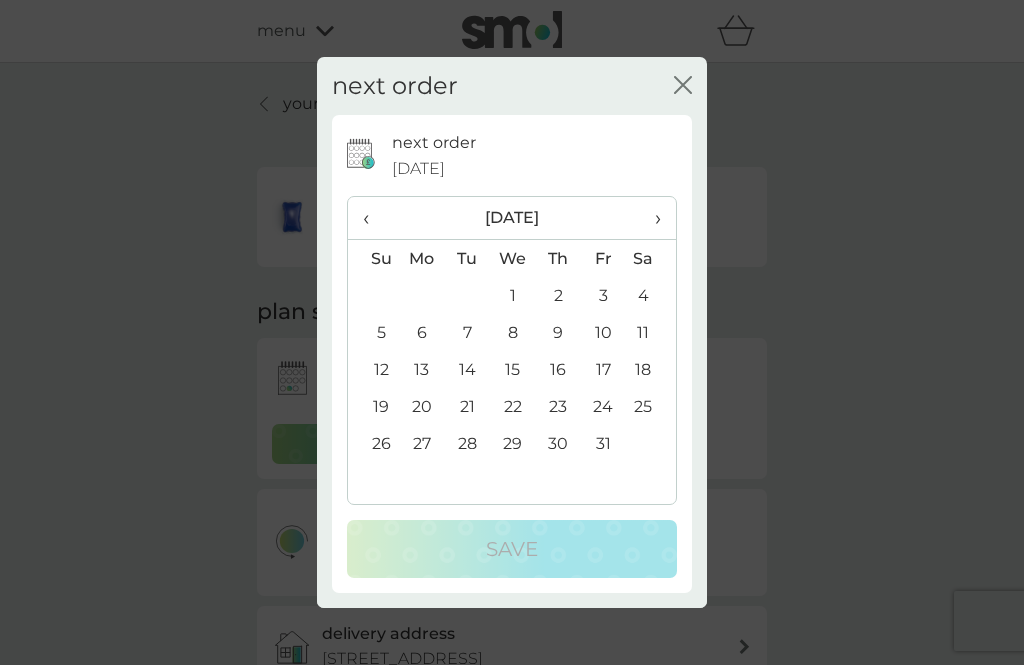 click on "‹" at bounding box center (373, 218) 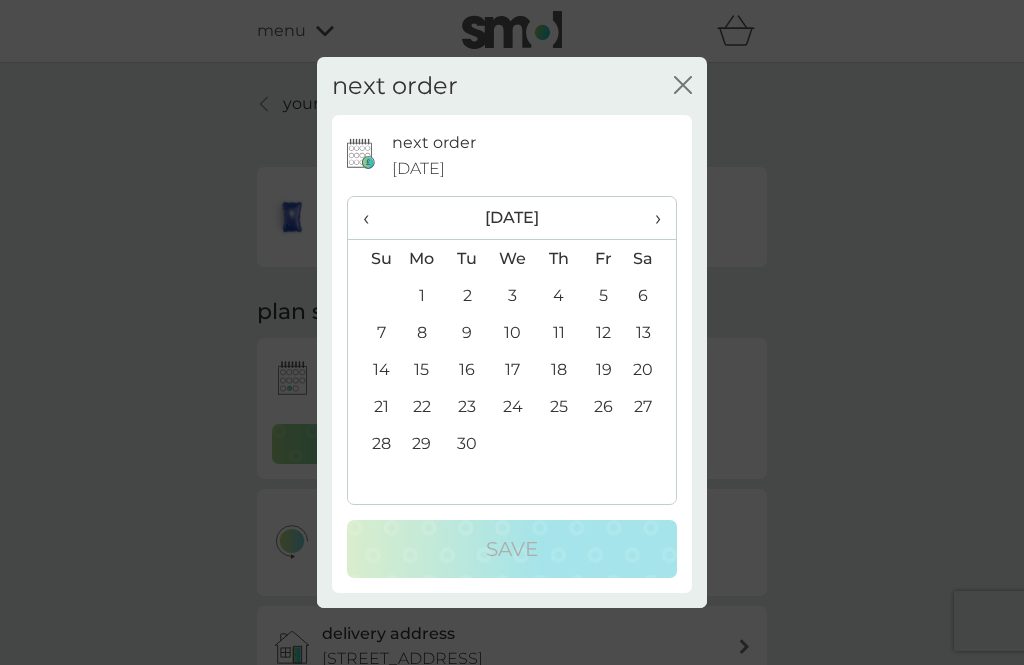 click on "›" at bounding box center (651, 218) 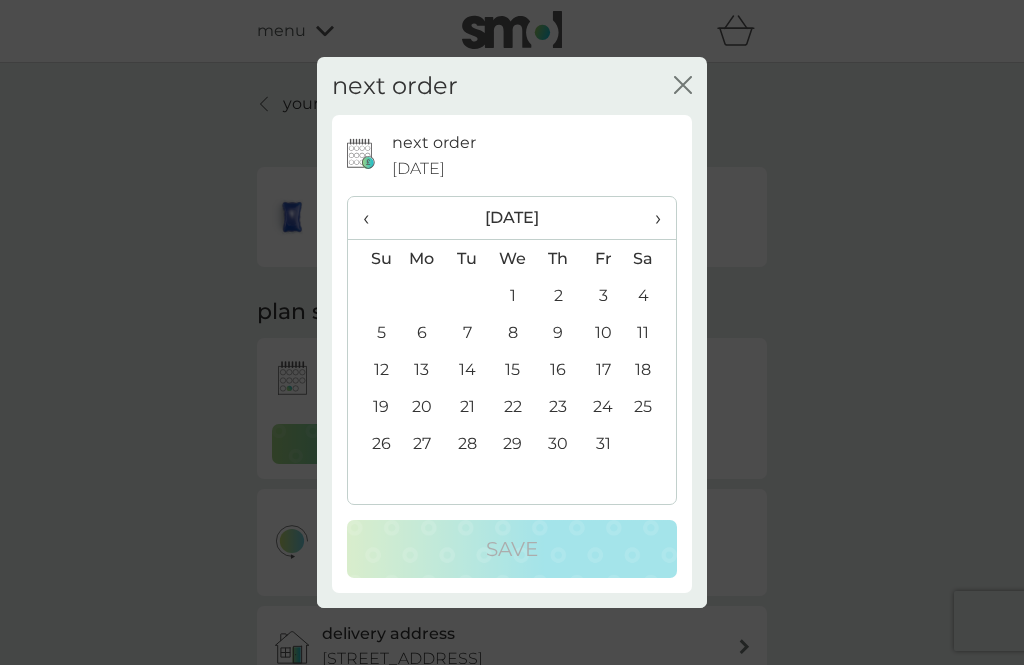 click on "›" at bounding box center (651, 218) 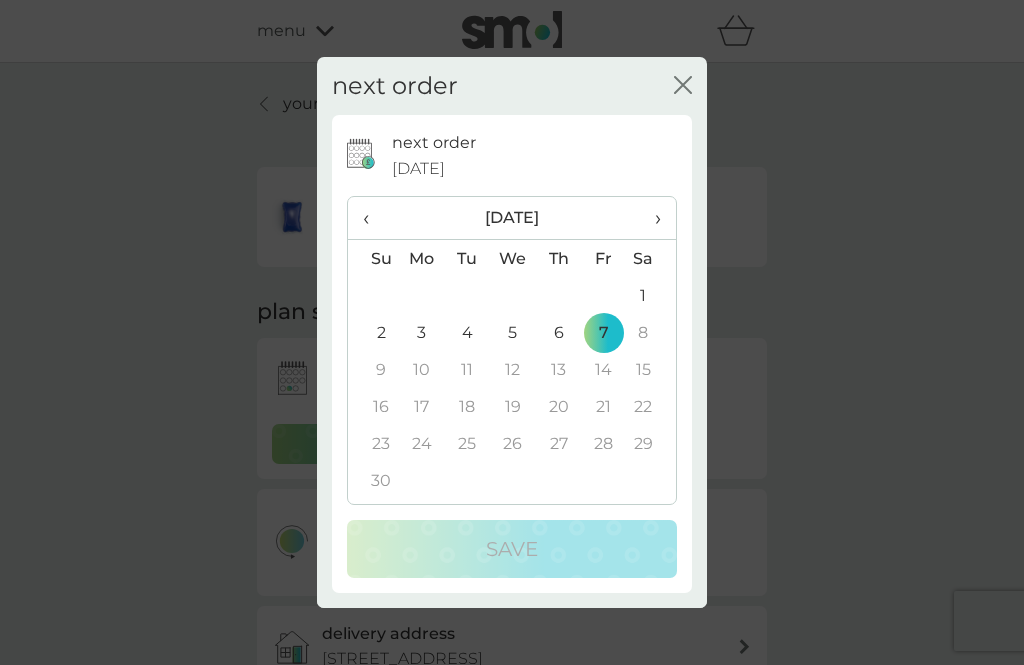 click on "28" at bounding box center [603, 443] 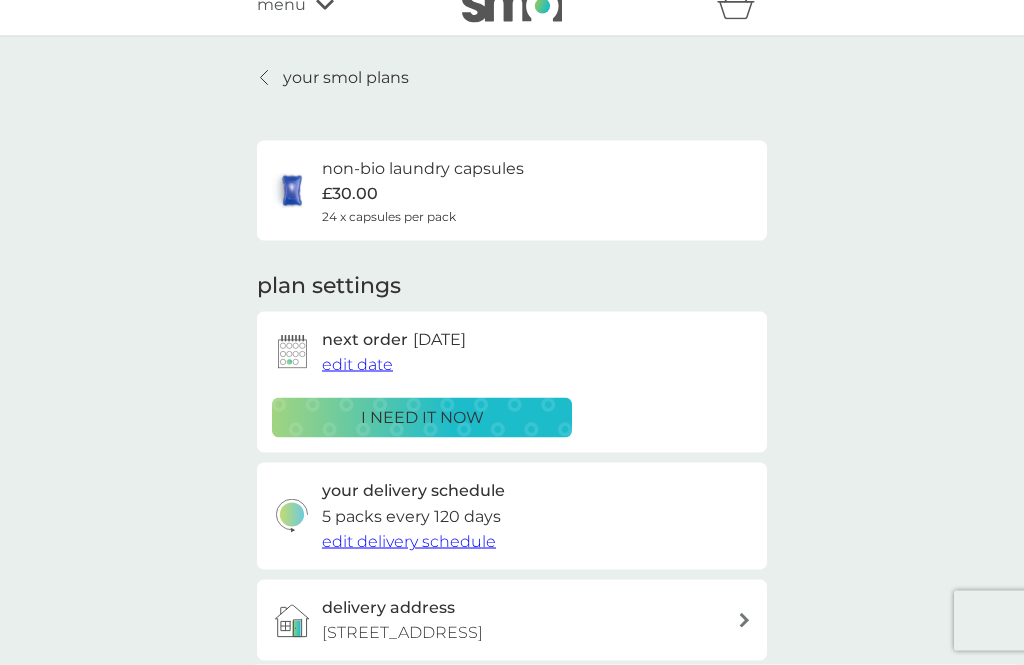 scroll, scrollTop: 0, scrollLeft: 0, axis: both 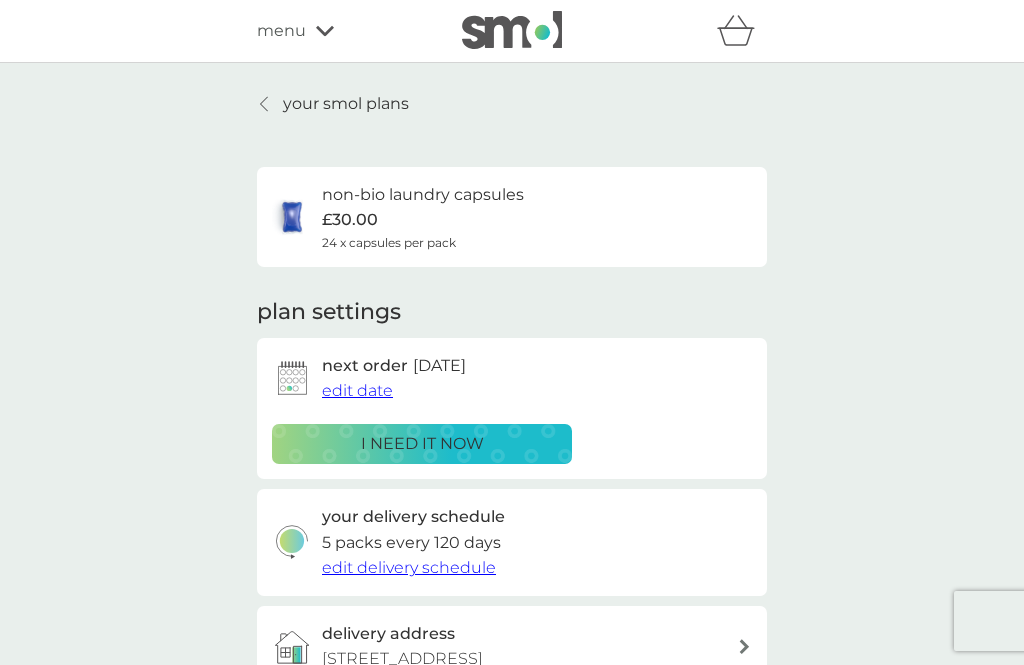 click on "your smol plans" at bounding box center (346, 104) 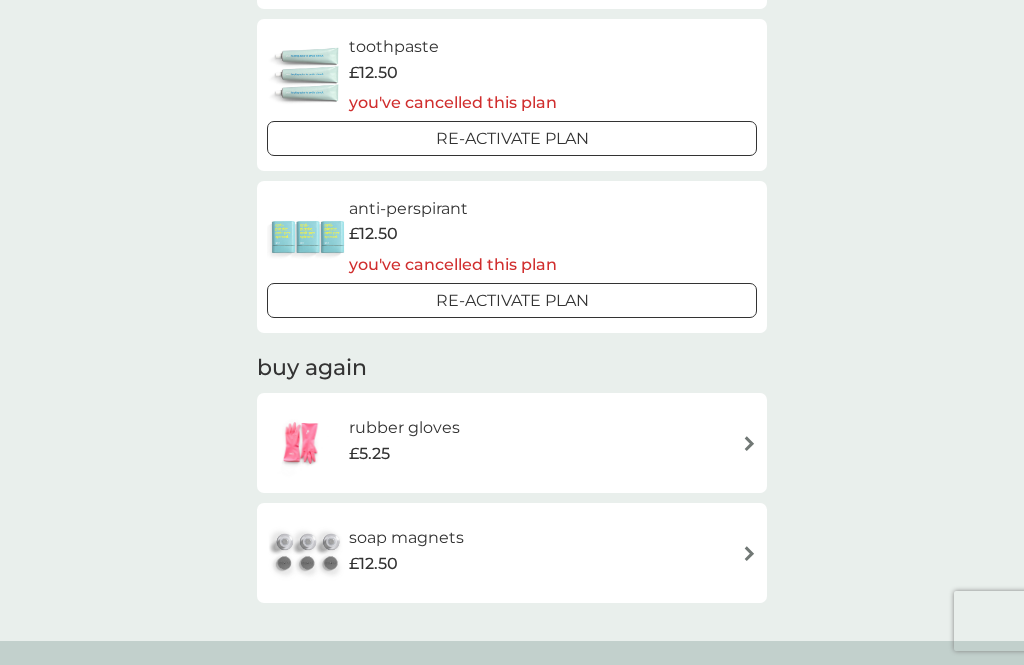 scroll, scrollTop: 2486, scrollLeft: 0, axis: vertical 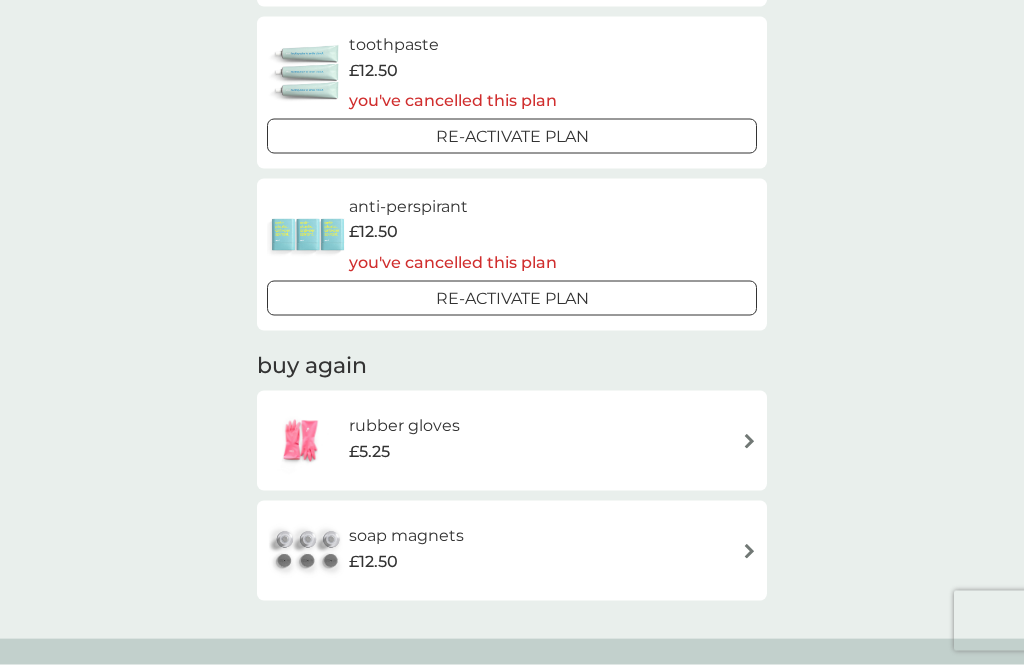 click on "rubber gloves £5.25" at bounding box center (512, 441) 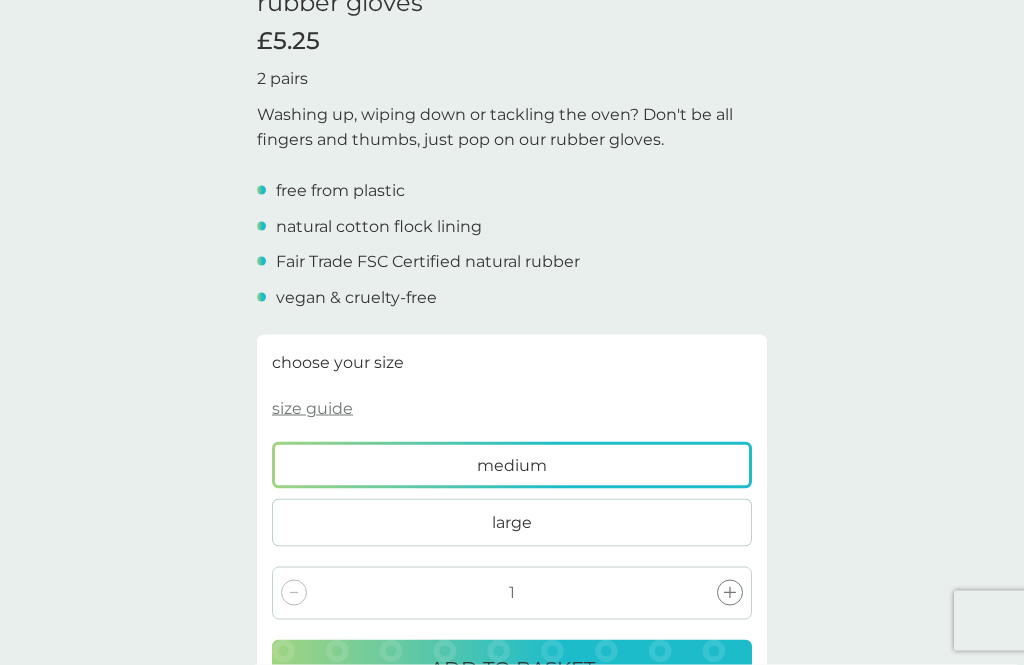 scroll, scrollTop: 547, scrollLeft: 0, axis: vertical 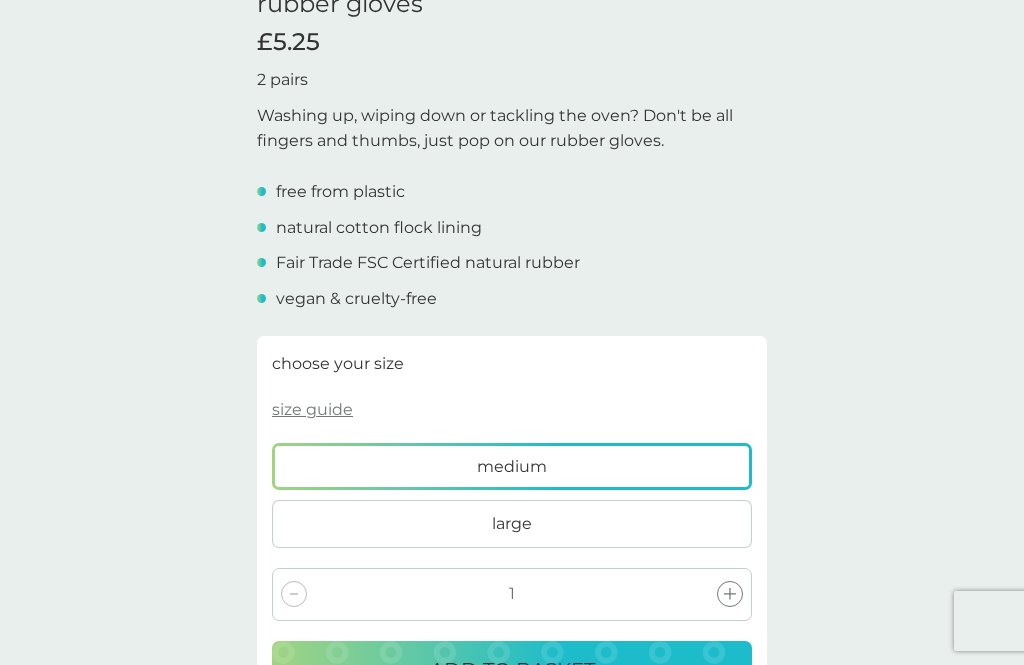click on "medium" at bounding box center [512, 467] 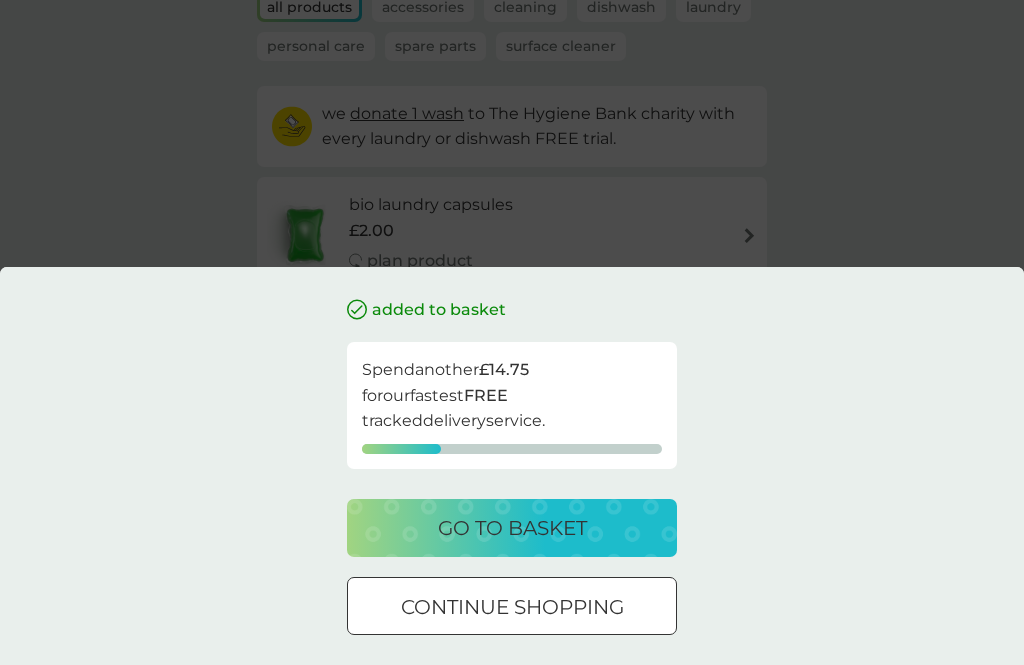 scroll, scrollTop: 149, scrollLeft: 0, axis: vertical 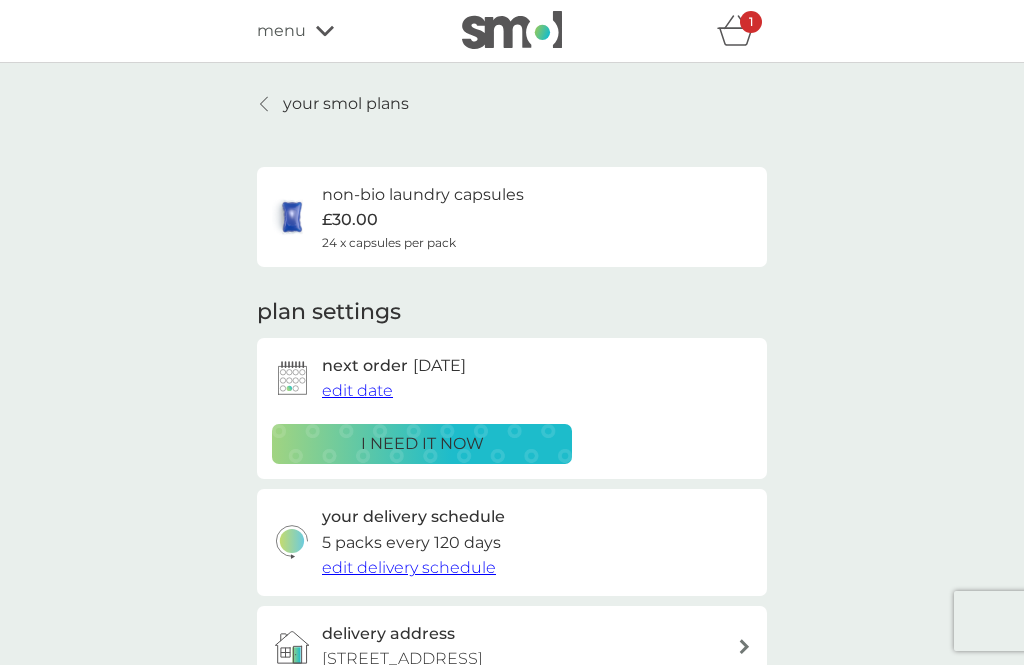 click on "1" at bounding box center [751, 22] 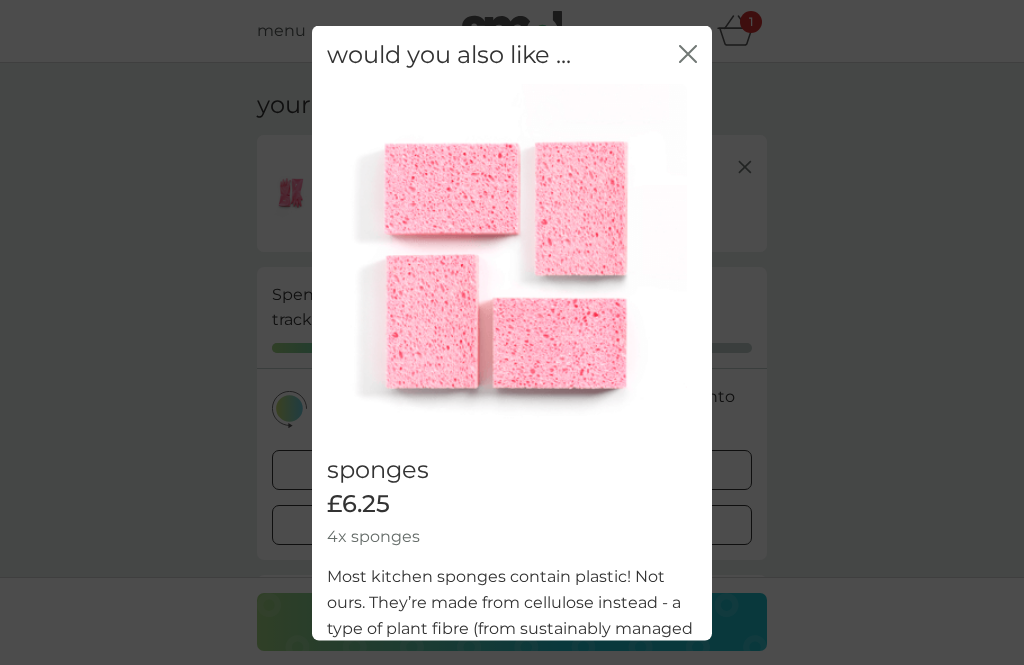 click 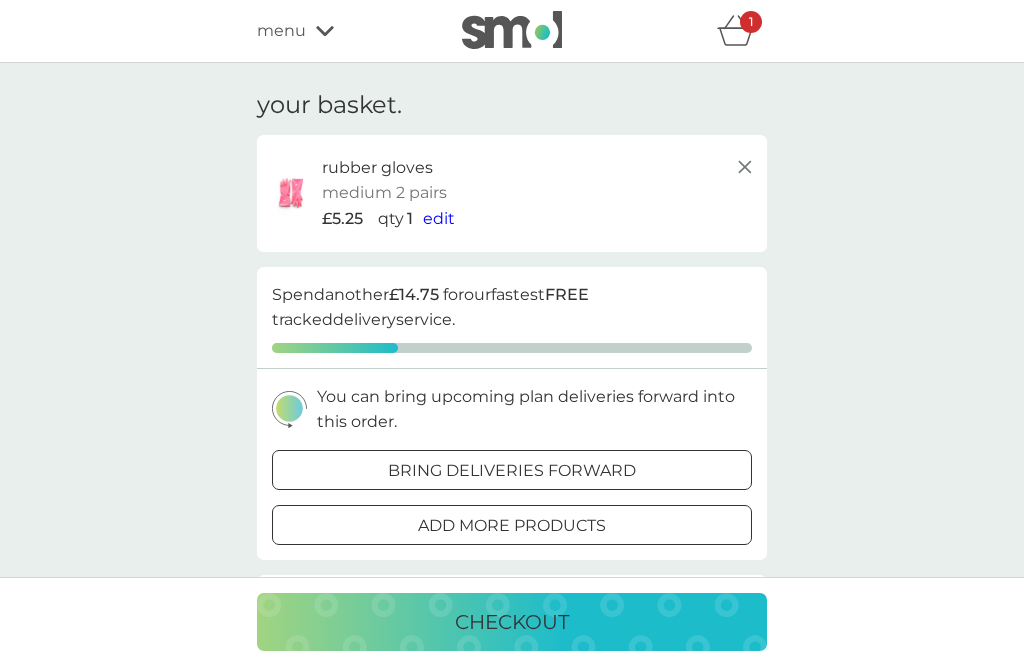 click 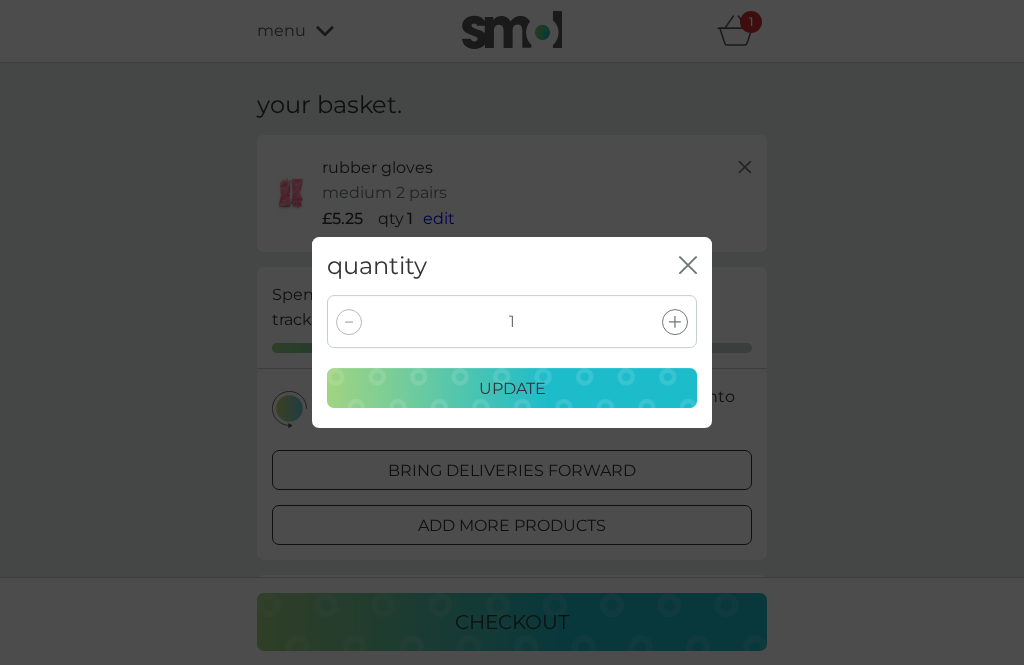 click at bounding box center (349, 322) 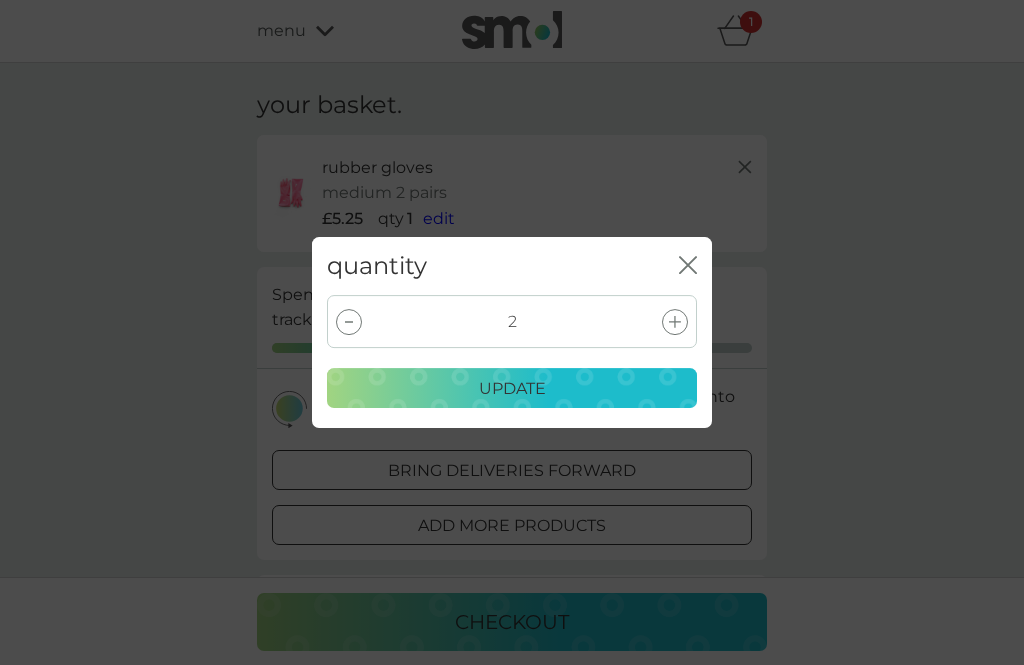 click at bounding box center [349, 322] 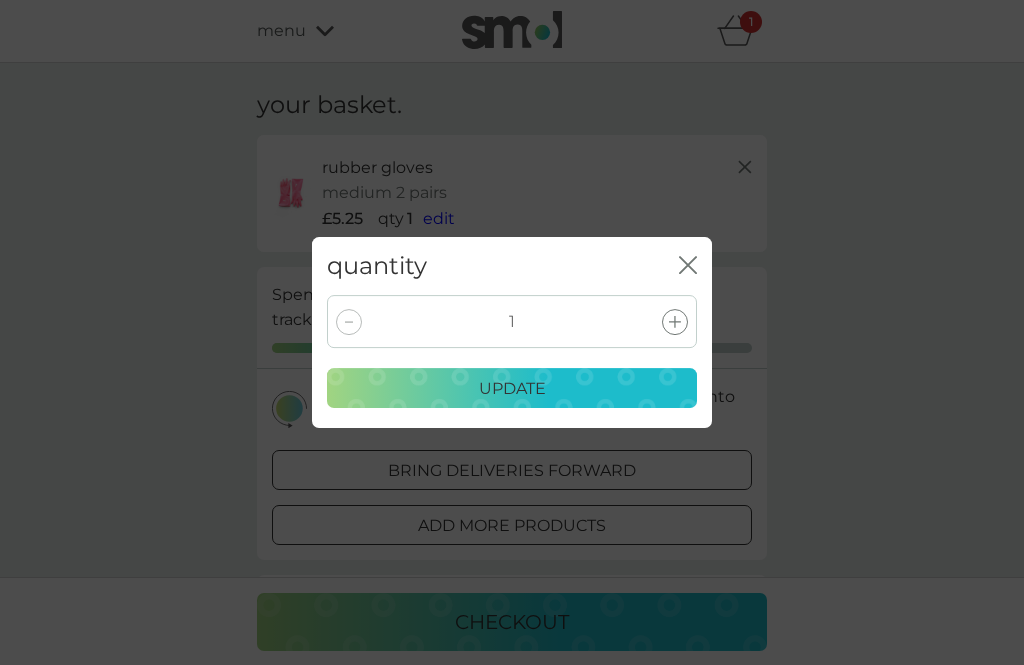 click at bounding box center (349, 322) 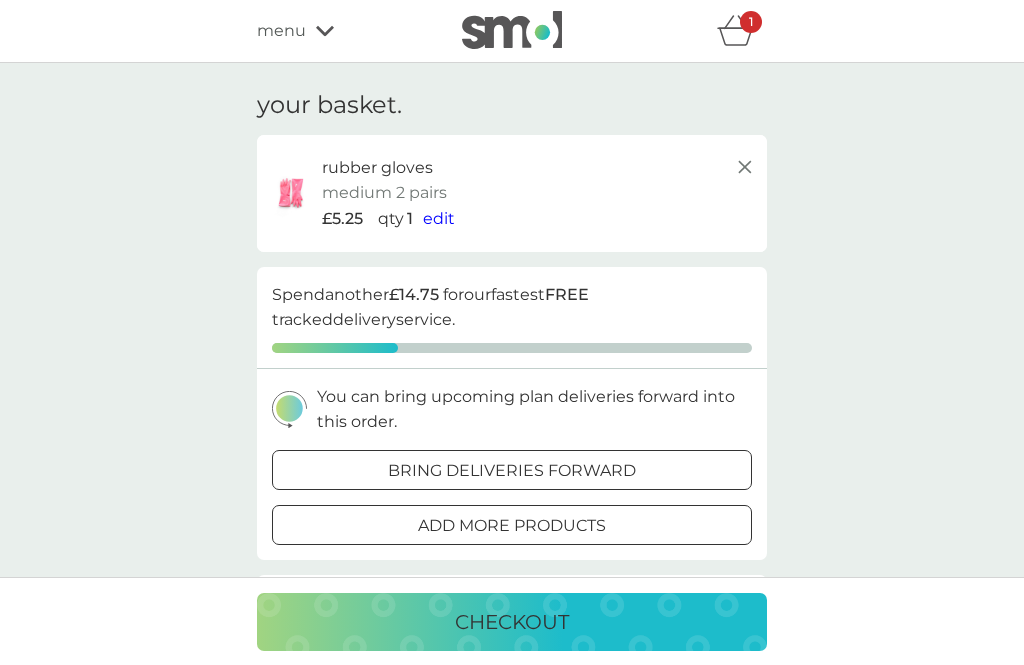 click on "1" at bounding box center [751, 22] 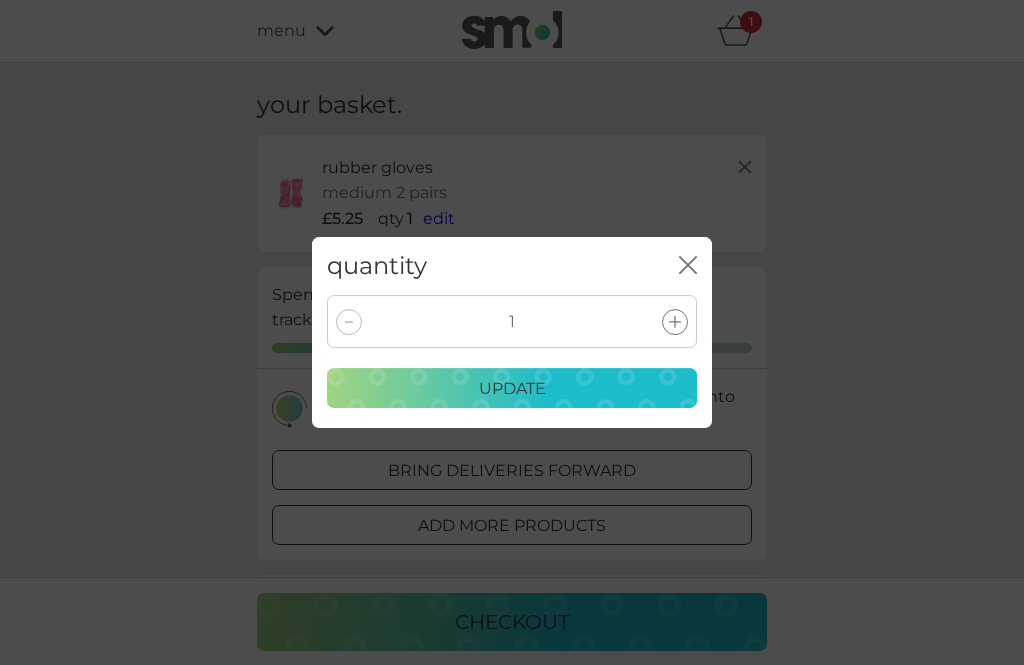 click at bounding box center (349, 322) 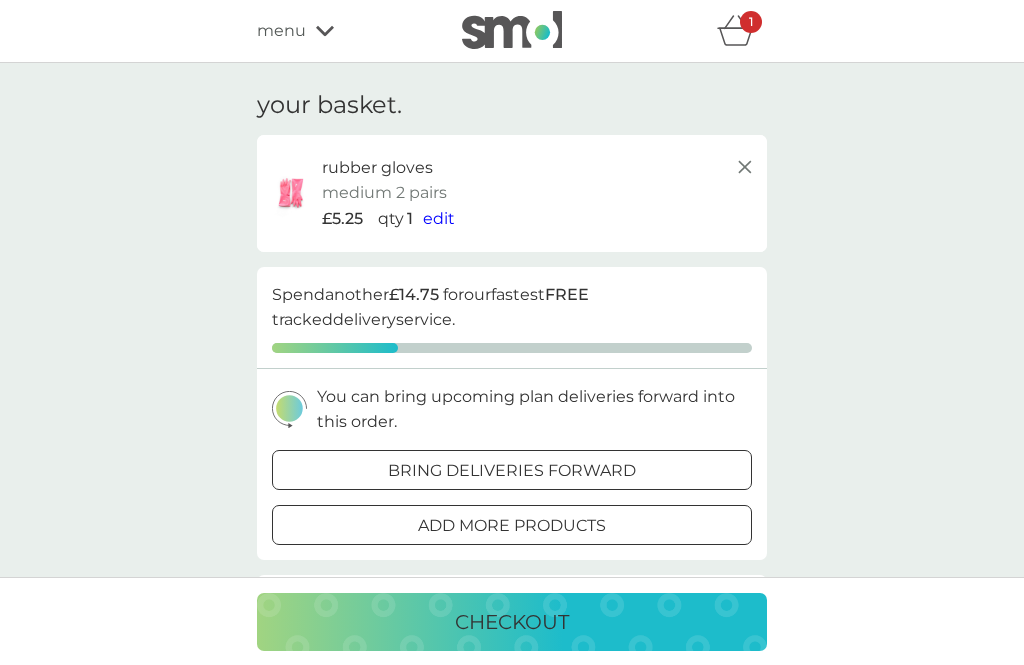 click on "1" at bounding box center (751, 22) 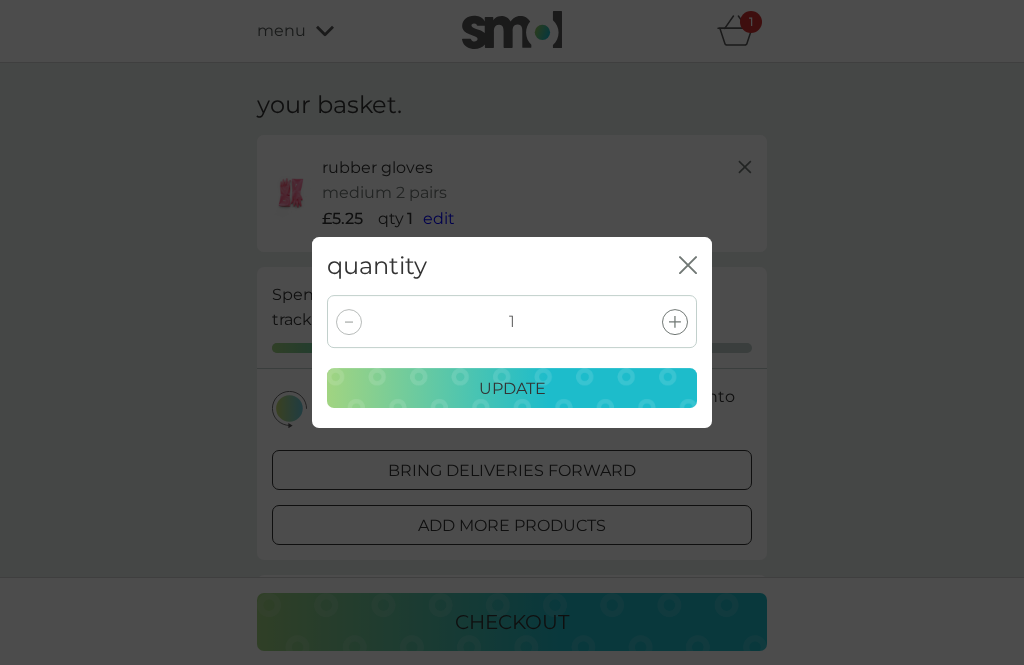 click on "close" at bounding box center [688, 266] 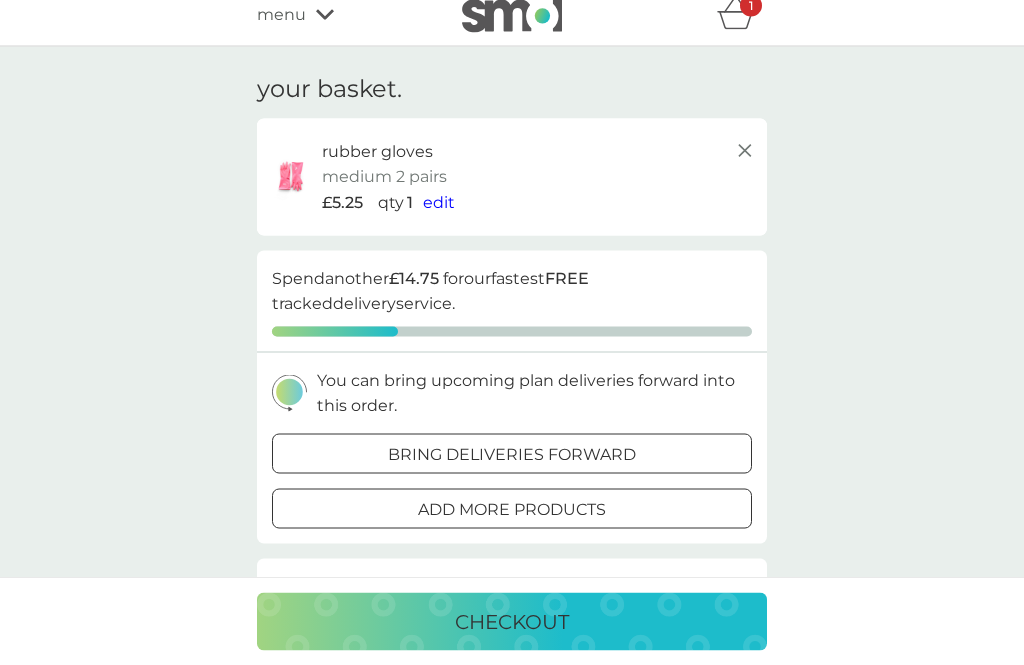 scroll, scrollTop: 10, scrollLeft: 0, axis: vertical 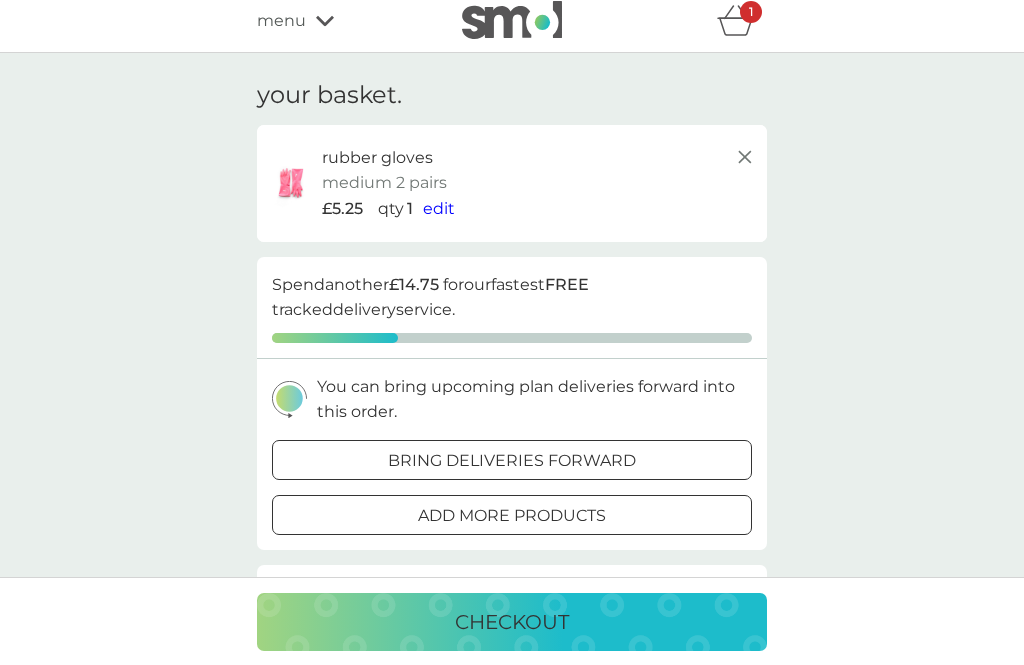 click on "bring deliveries forward" at bounding box center [512, 461] 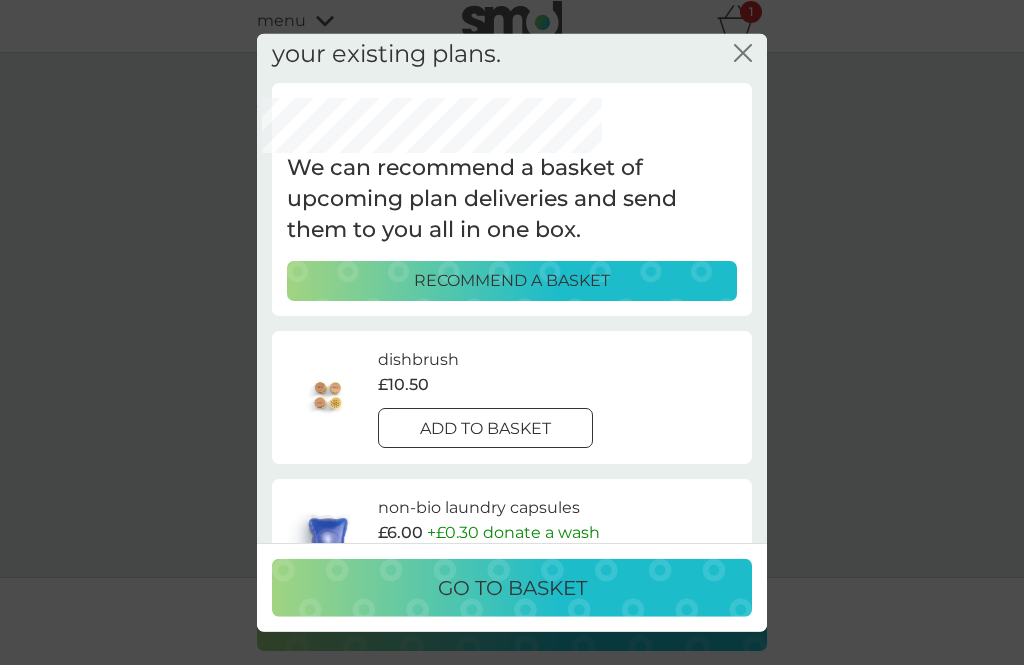 scroll, scrollTop: 8, scrollLeft: 0, axis: vertical 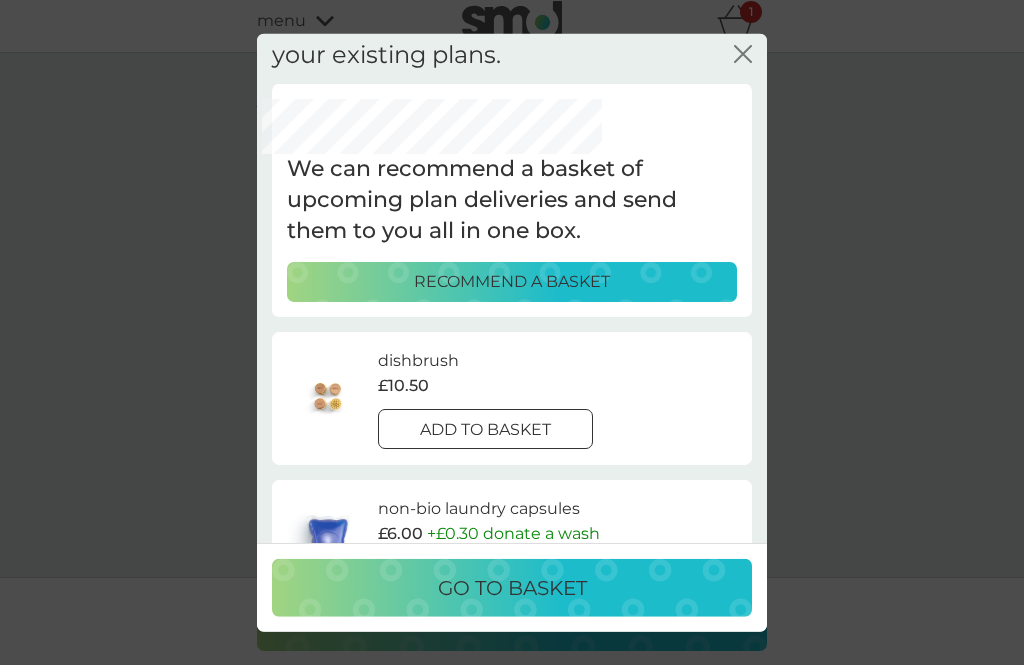 click on "add to basket" at bounding box center (485, 430) 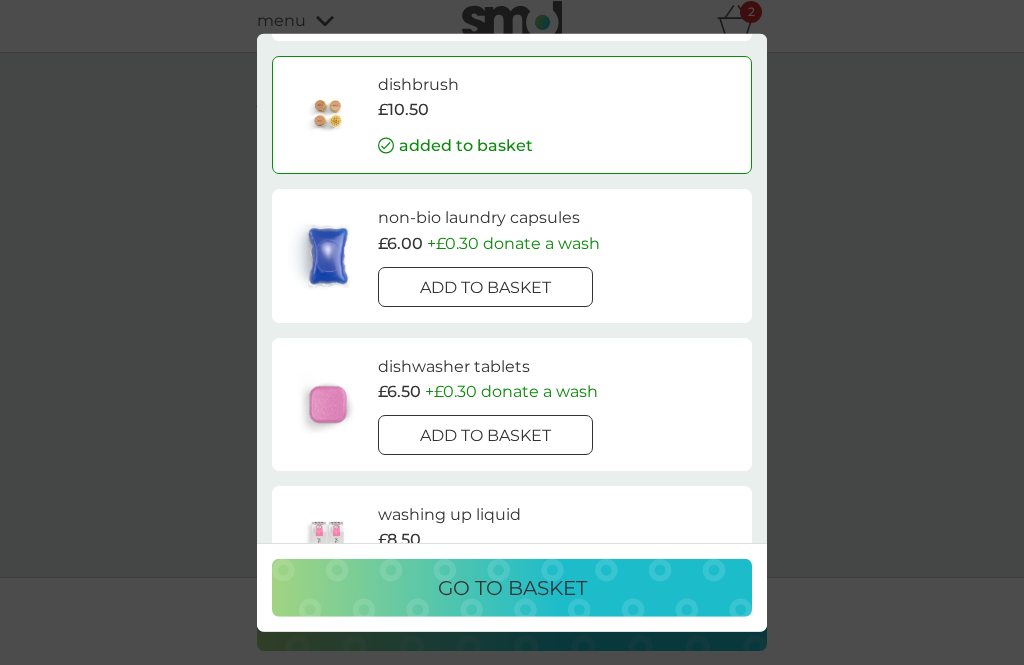 scroll, scrollTop: 303, scrollLeft: 0, axis: vertical 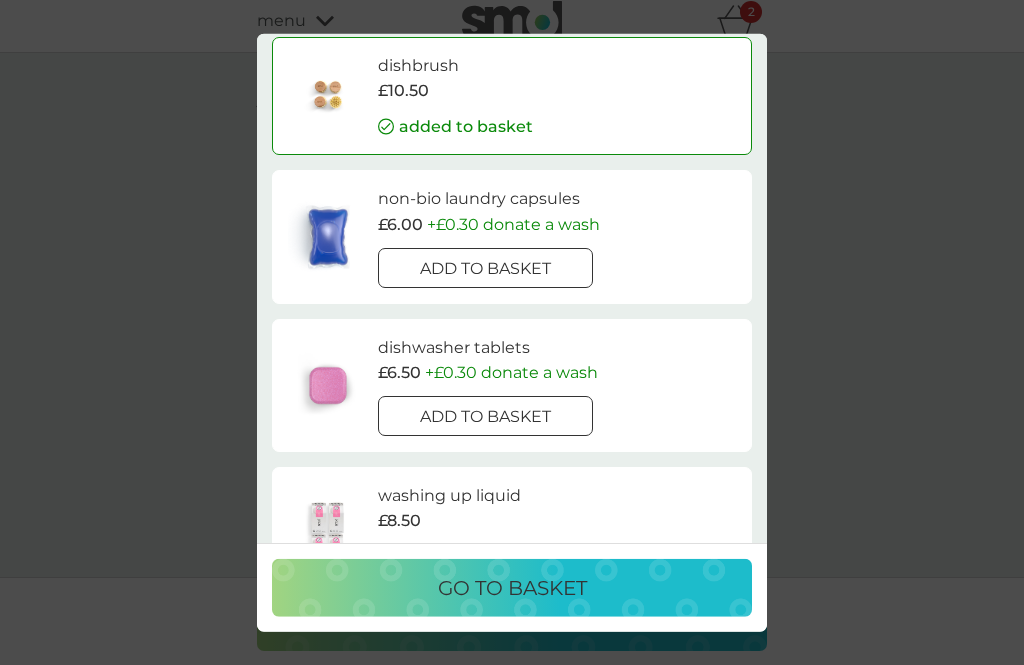 click on "add to basket" at bounding box center [485, 417] 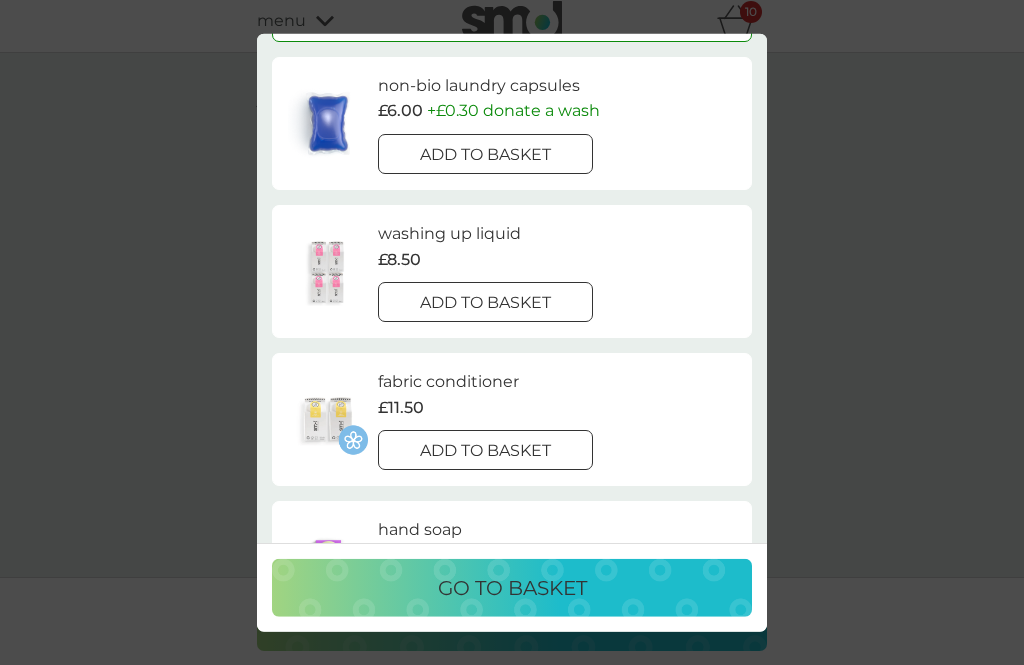 click on "go to basket" at bounding box center [512, 588] 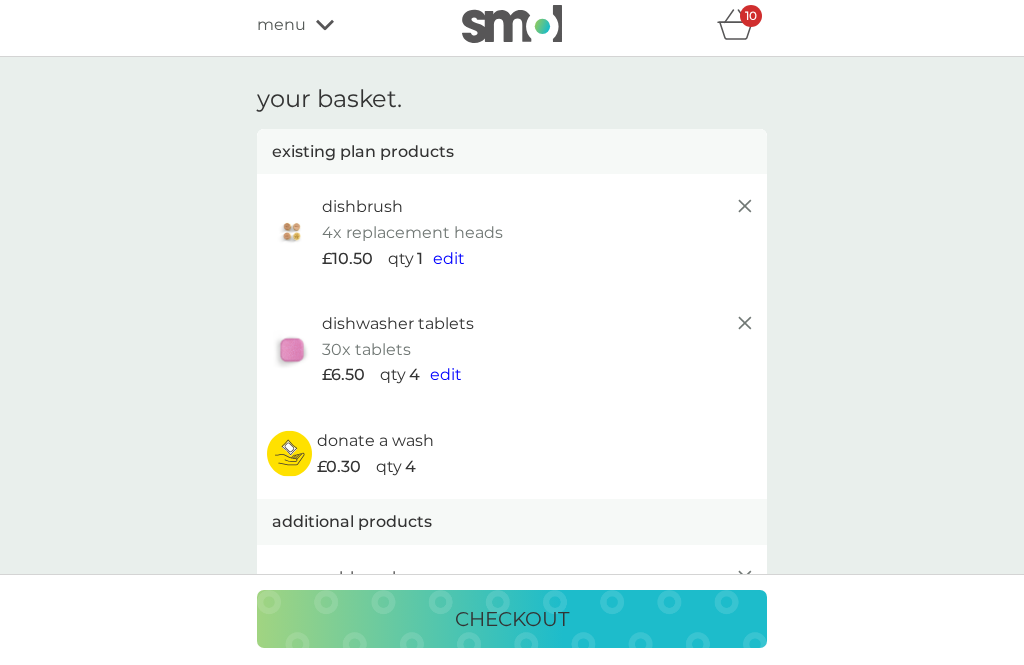 scroll, scrollTop: 0, scrollLeft: 0, axis: both 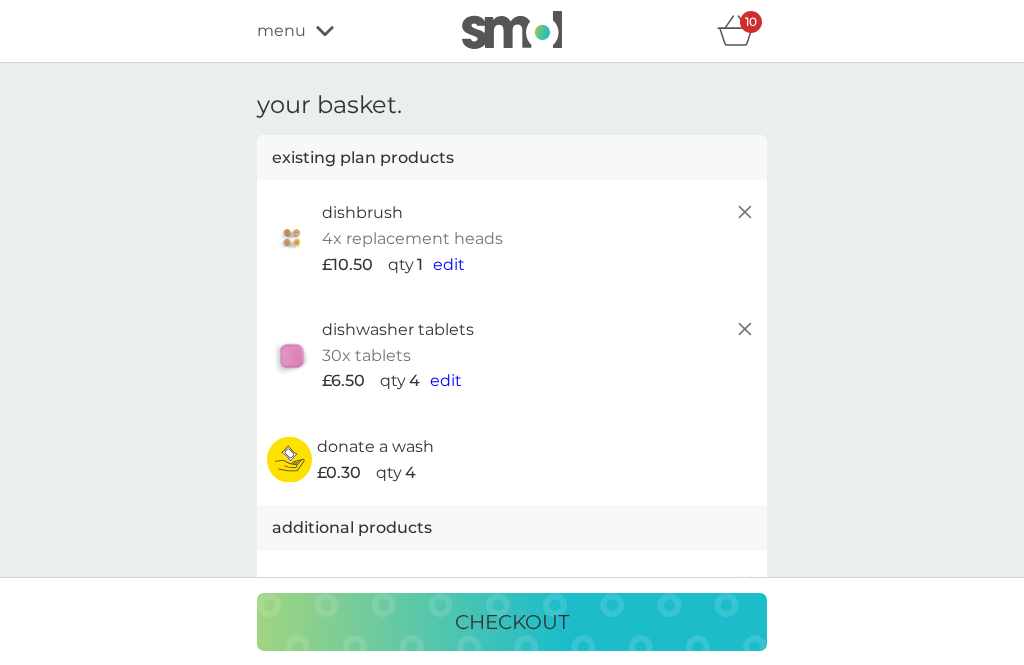 click 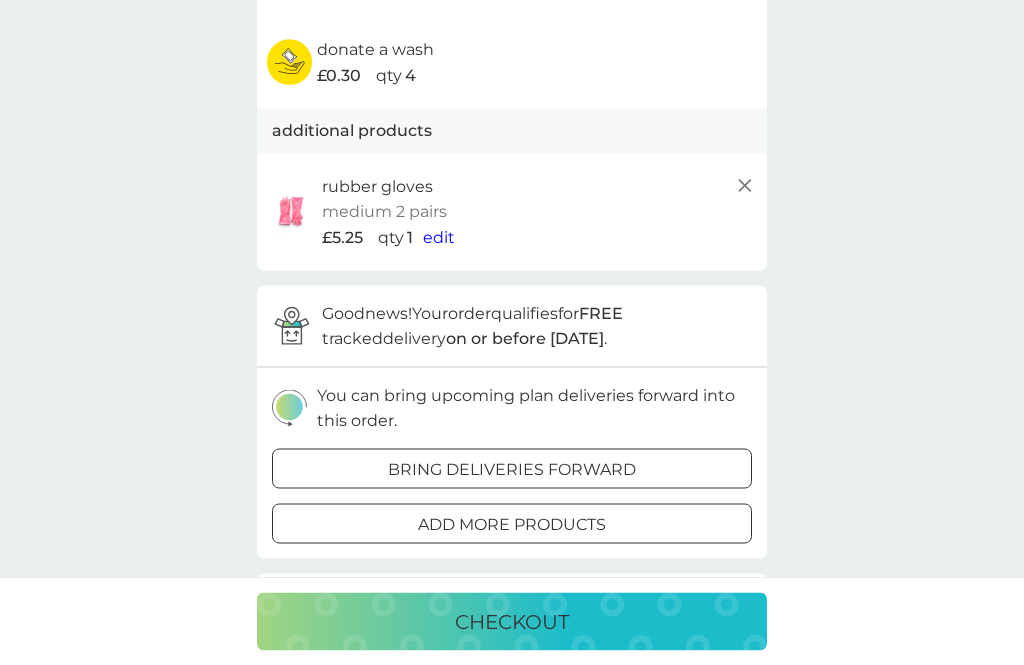 scroll, scrollTop: 396, scrollLeft: 0, axis: vertical 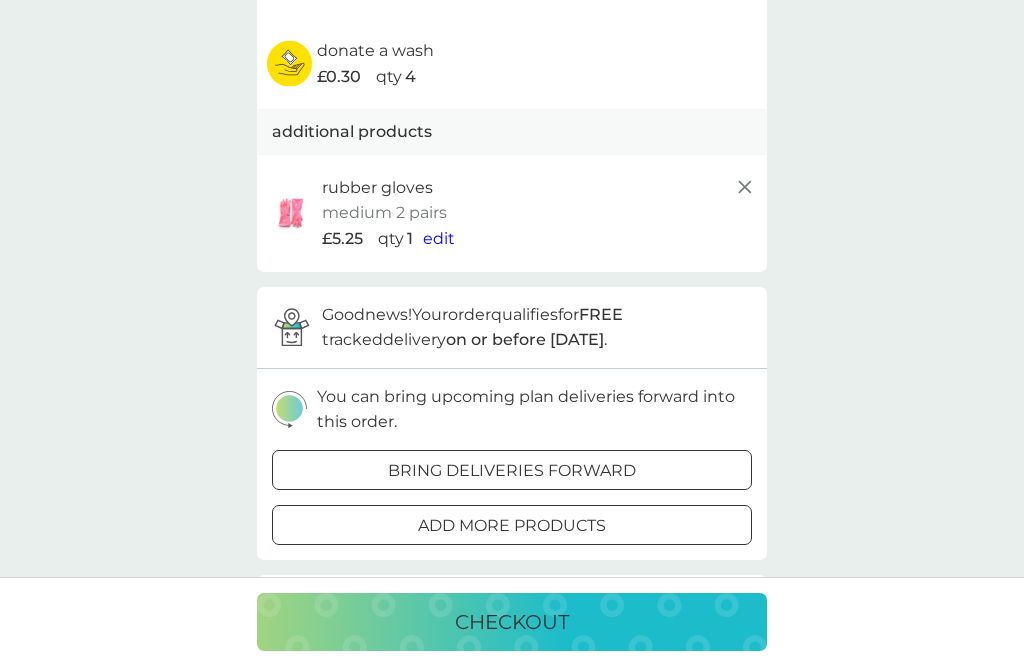 click on "checkout" at bounding box center [512, 622] 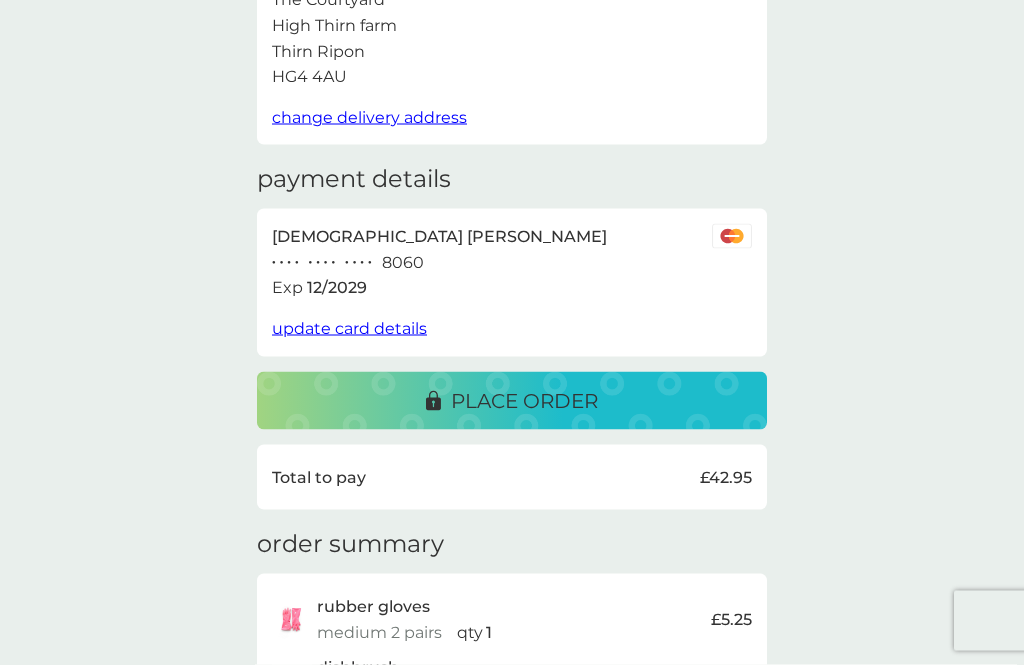 scroll, scrollTop: 189, scrollLeft: 0, axis: vertical 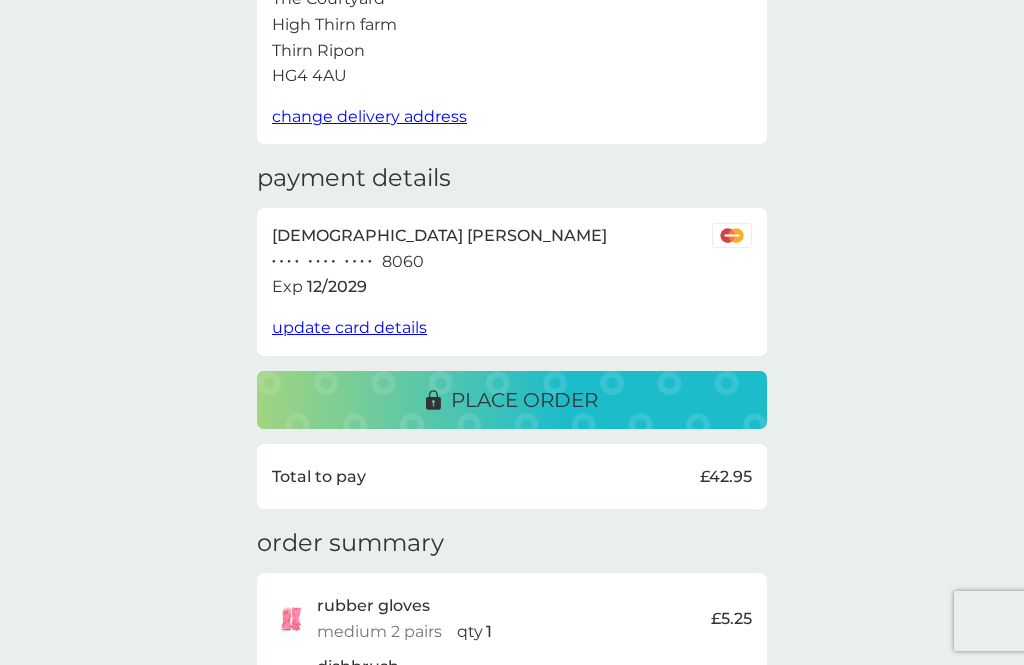 click on "update card details" at bounding box center (349, 327) 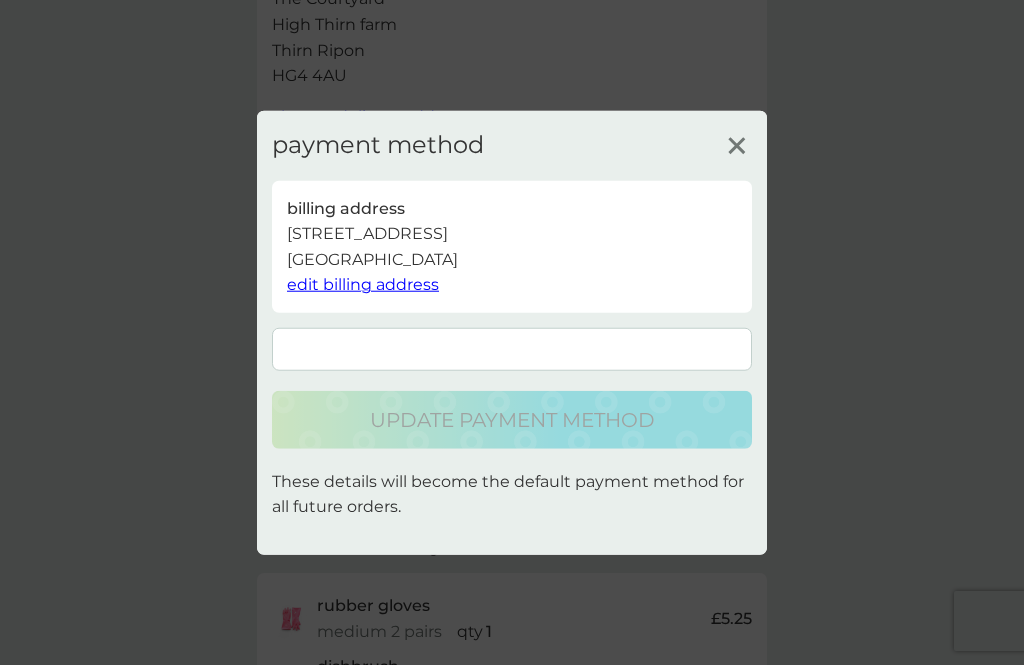 scroll, scrollTop: 253, scrollLeft: 0, axis: vertical 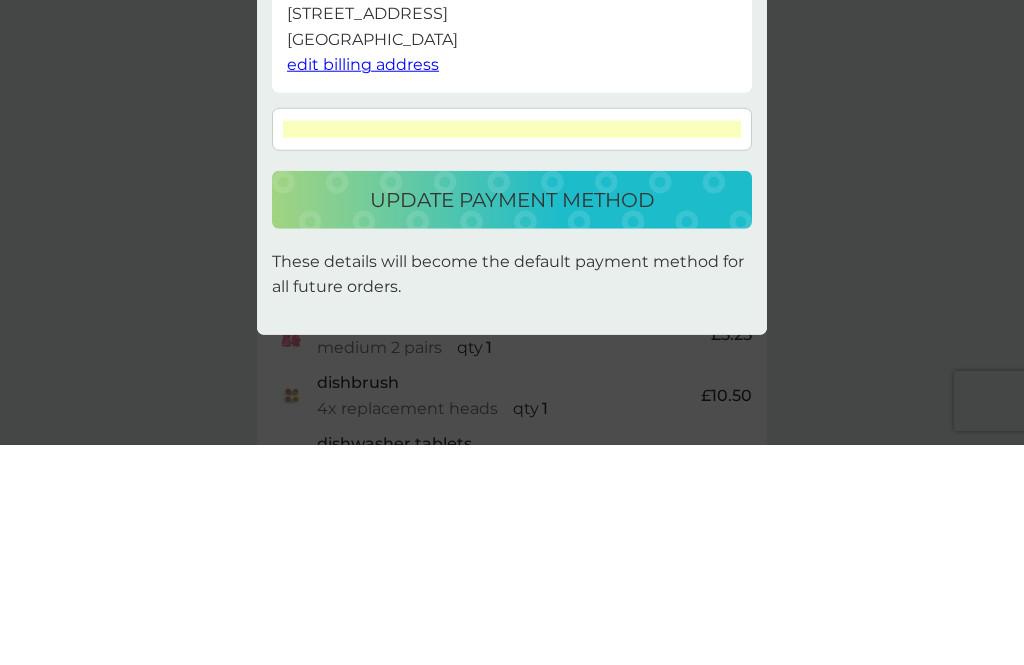 click on "update payment method" at bounding box center (512, 420) 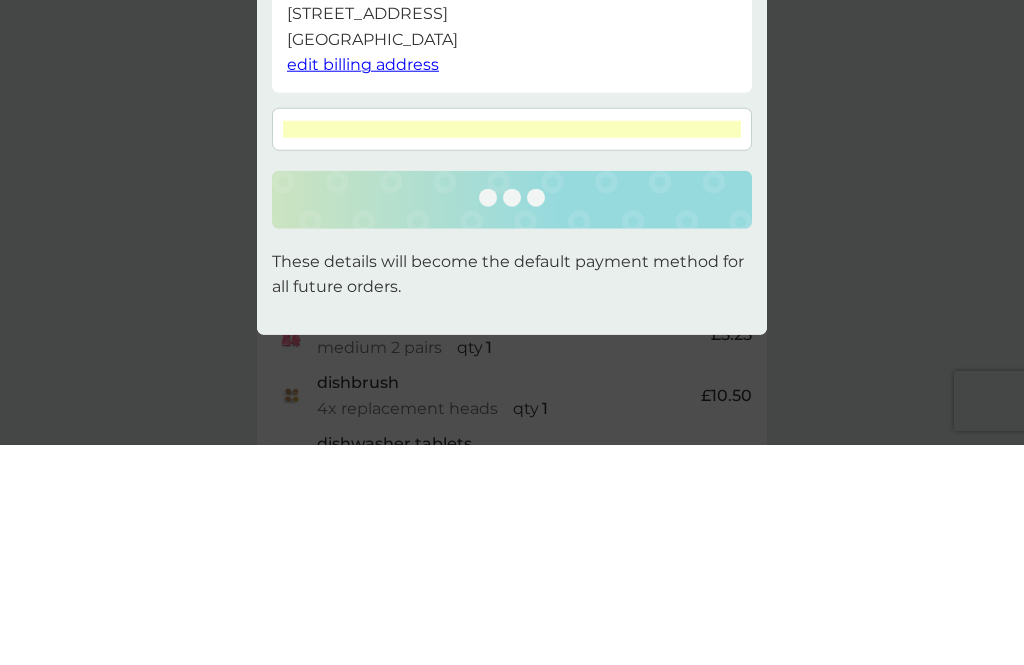 scroll, scrollTop: 473, scrollLeft: 0, axis: vertical 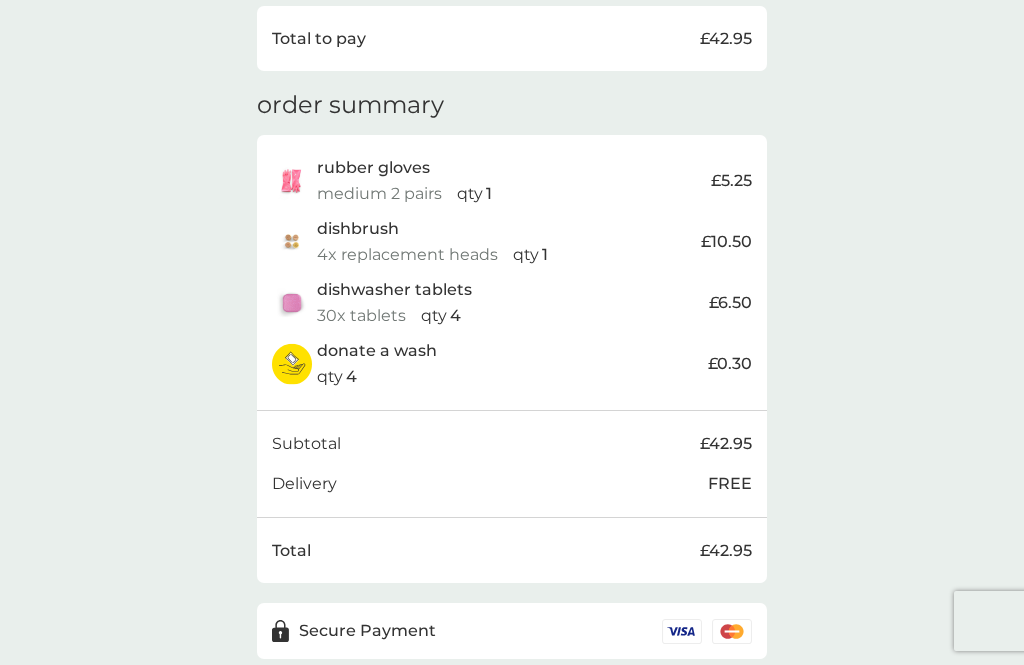 click on "Secure Payment" at bounding box center [367, 631] 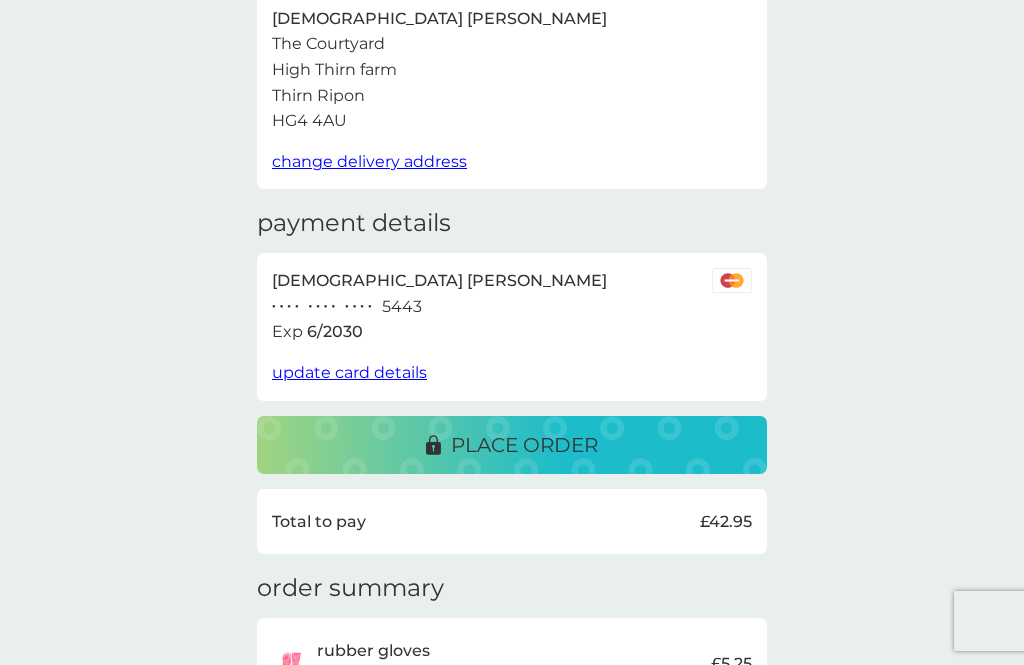 scroll, scrollTop: 105, scrollLeft: 0, axis: vertical 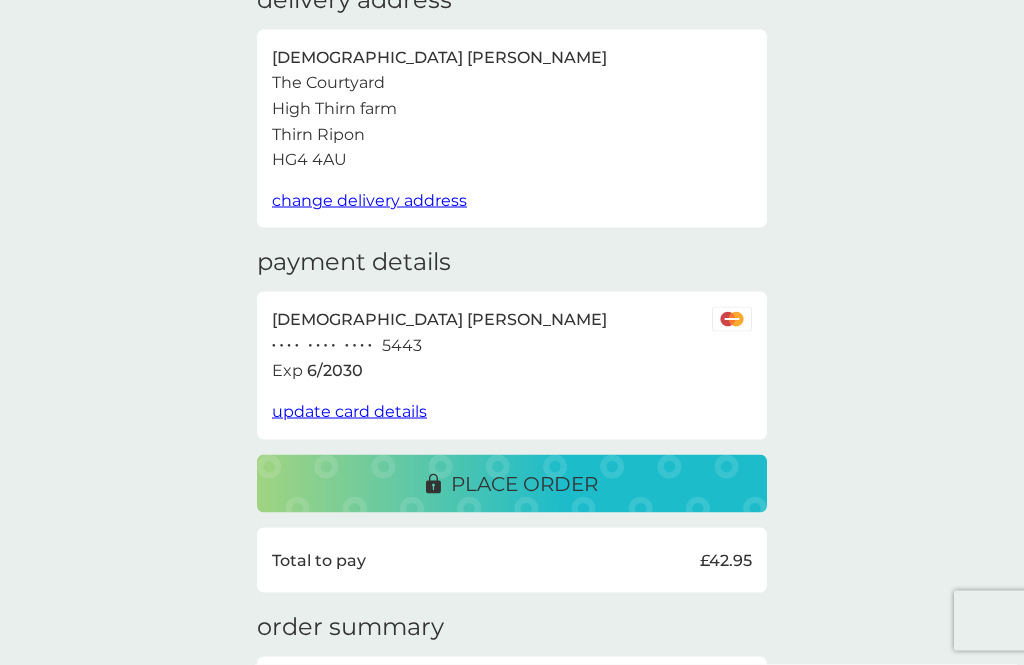 click on "place order" at bounding box center (524, 484) 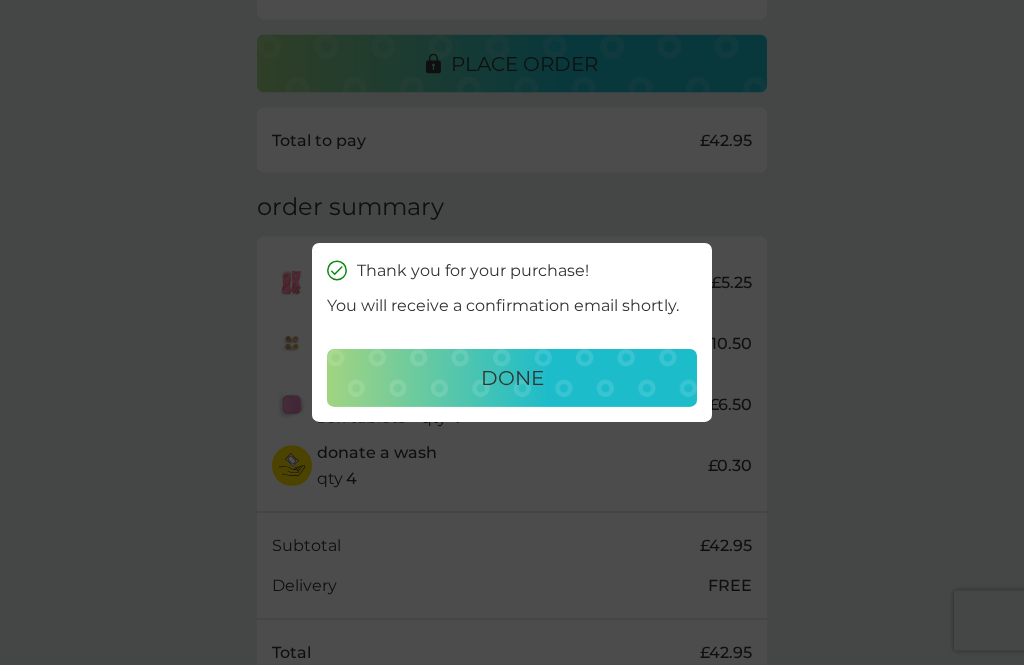 scroll, scrollTop: 525, scrollLeft: 0, axis: vertical 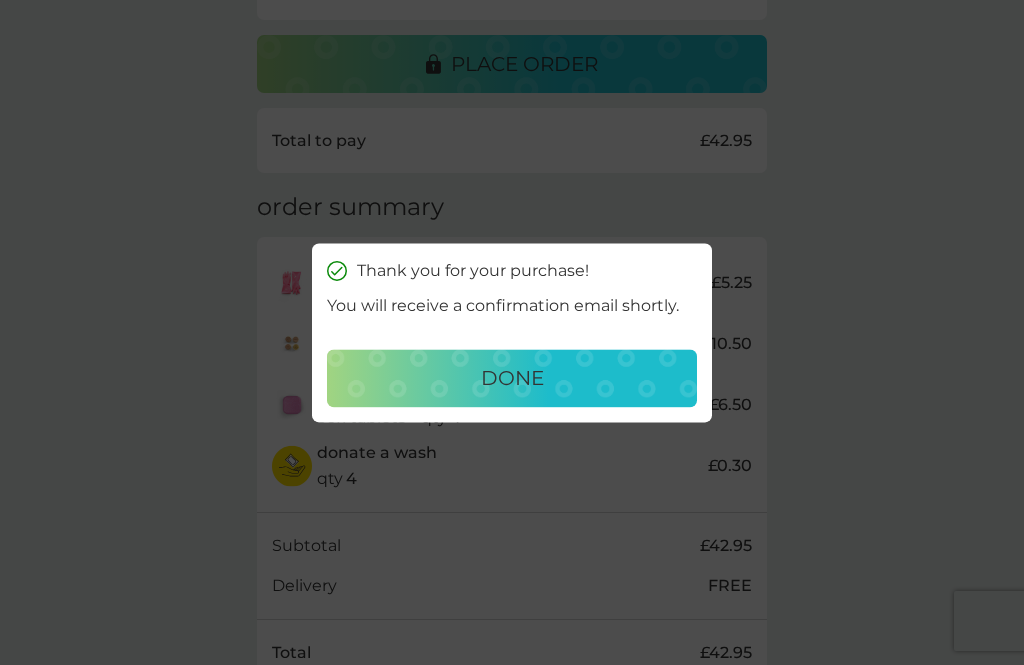 click on "done" at bounding box center (512, 378) 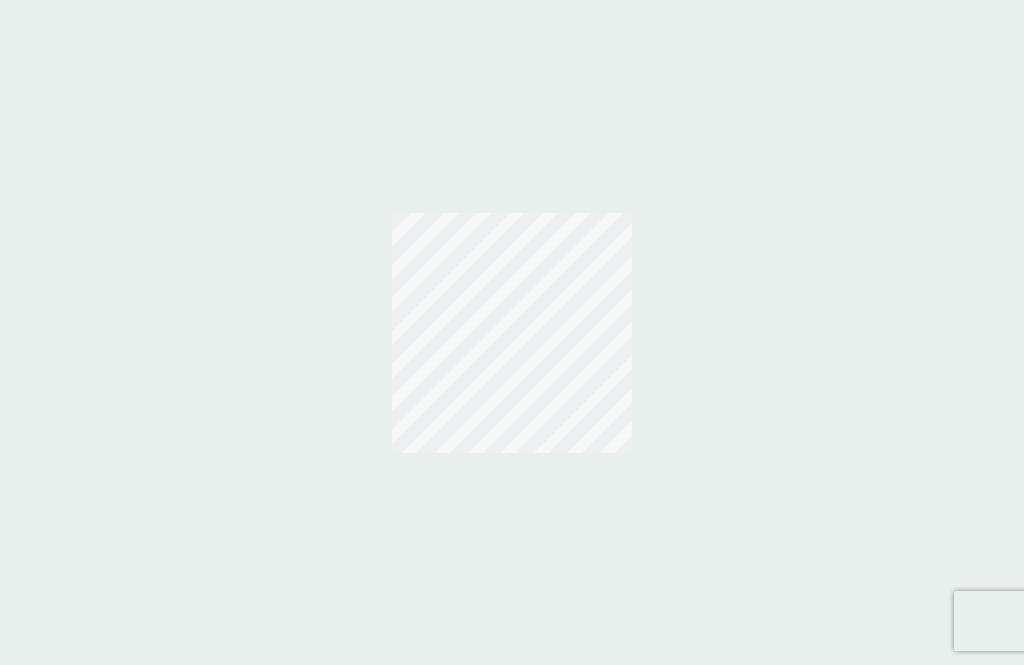 scroll, scrollTop: 0, scrollLeft: 0, axis: both 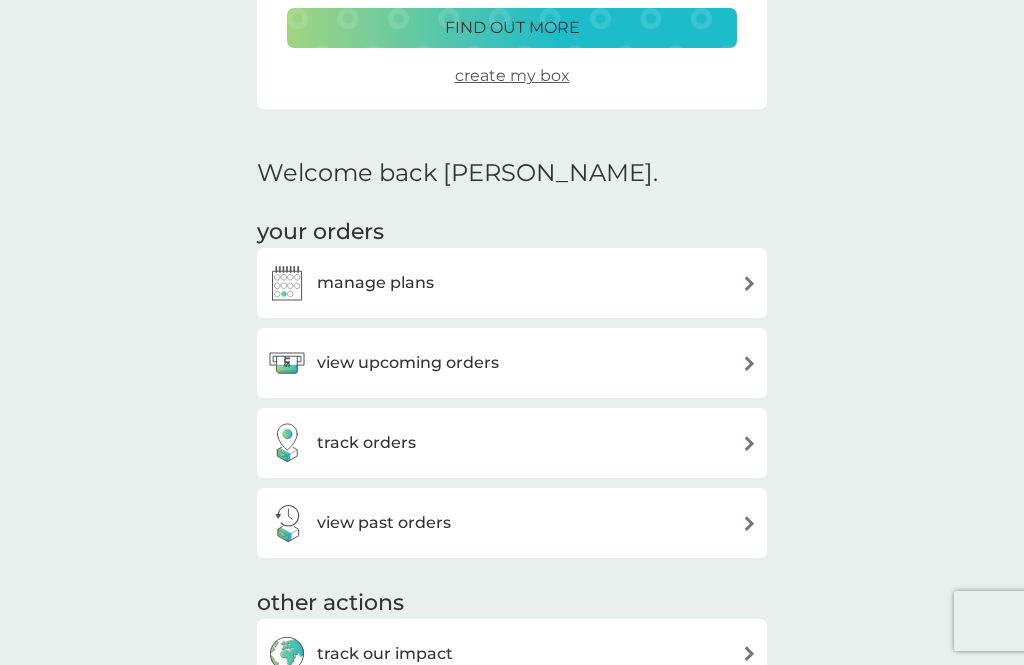 click on "manage plans" at bounding box center (512, 283) 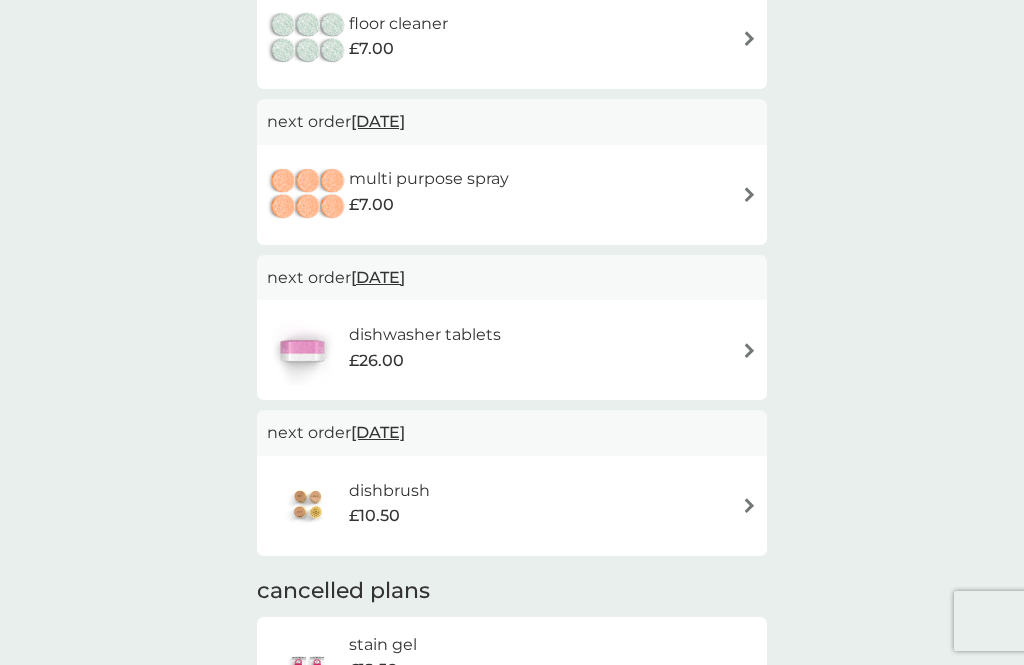 scroll, scrollTop: 1565, scrollLeft: 0, axis: vertical 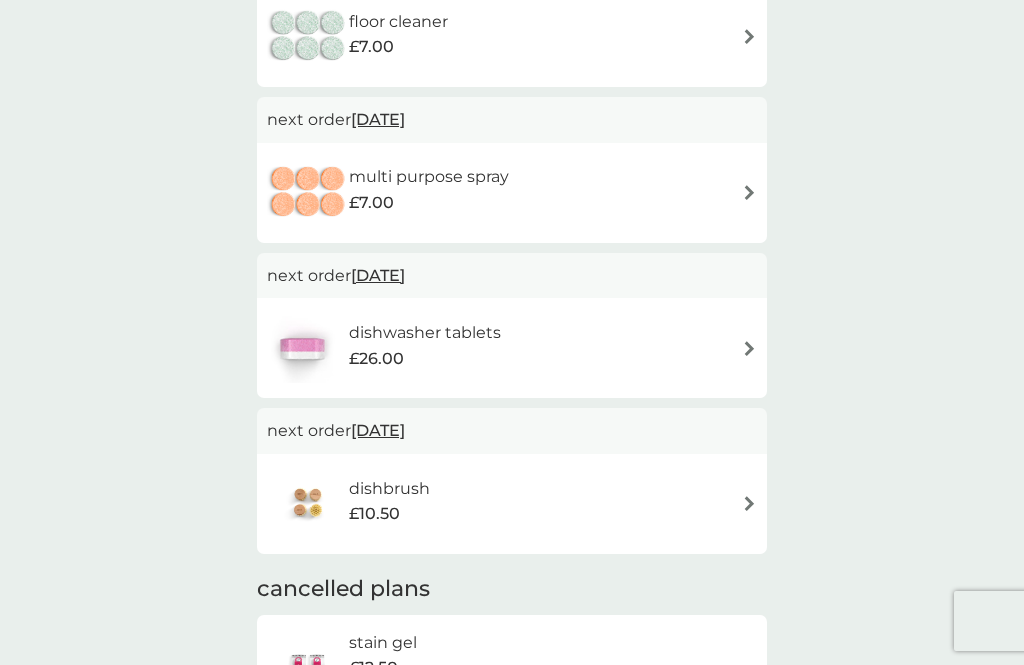 click at bounding box center [749, 503] 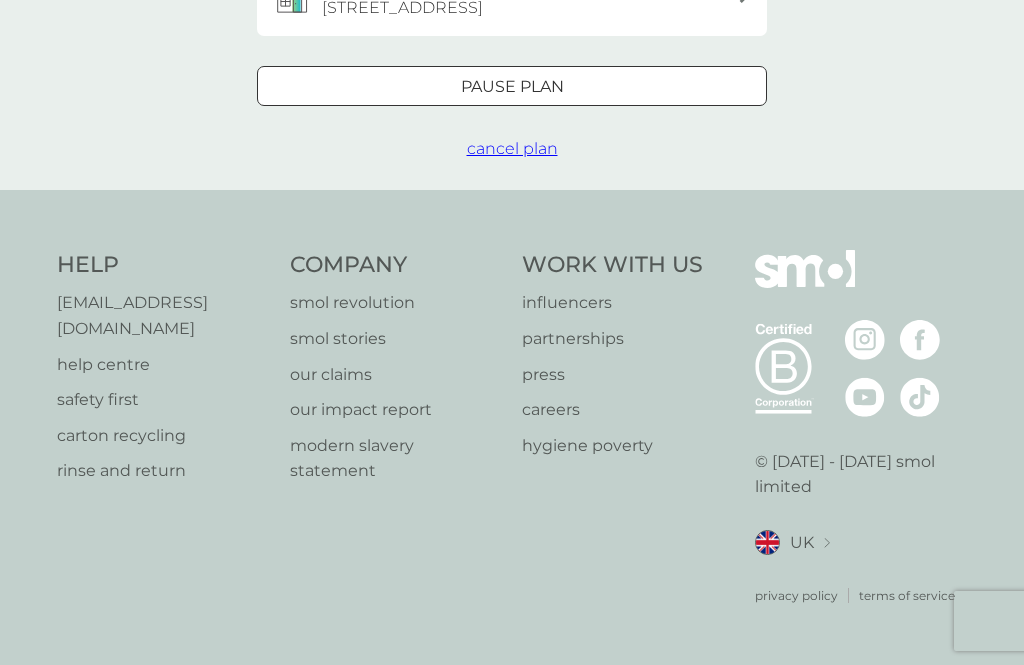 click on "refer a friend & you BOTH save smol impact smol shop your smol plans your upcoming orders your details order history logout menu your smol plans dishbrush £10.50 4x replacement heads per pack plan settings next order 1 Apr 2026 edit date i need it now your delivery schedule 1 pack every 6 months edit delivery schedule delivery address The Courtyard, High Thirn farm, Thirn  Ripon, HG4 4AU Pause plan cancel plan Help help@smolproducts.com help centre safety first carton recycling rinse and return Company smol revolution smol stories our claims our impact report modern slavery statement Work With Us influencers partnerships press careers hygiene poverty B Corp. © 2018 - 2025 smol limited UK Select a new location: Deutschland France privacy policy terms of service" at bounding box center [512, 7] 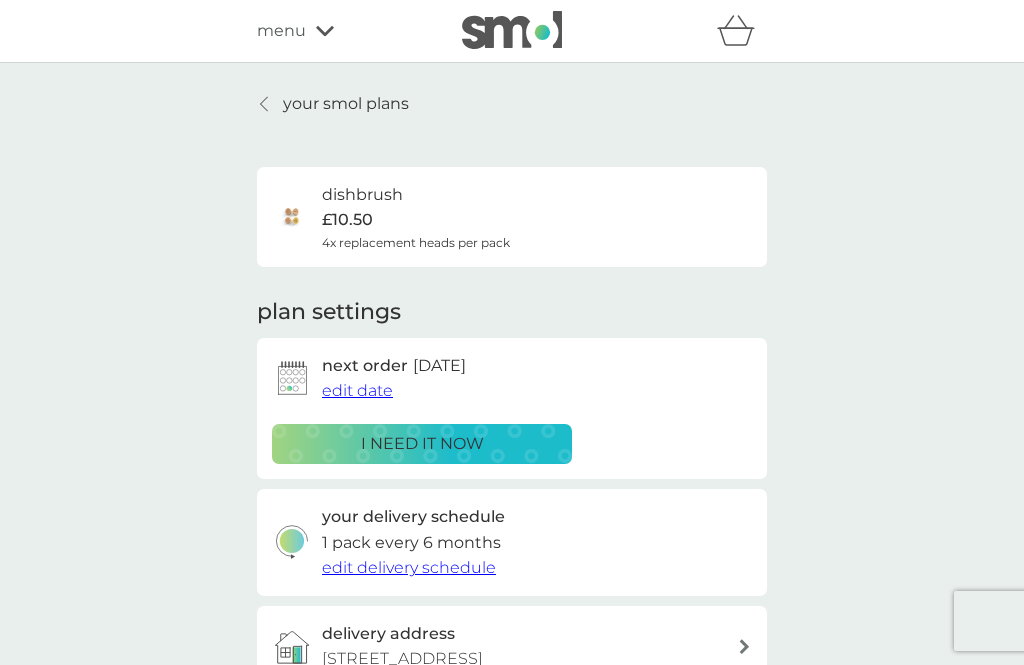 click on "edit date" at bounding box center [357, 390] 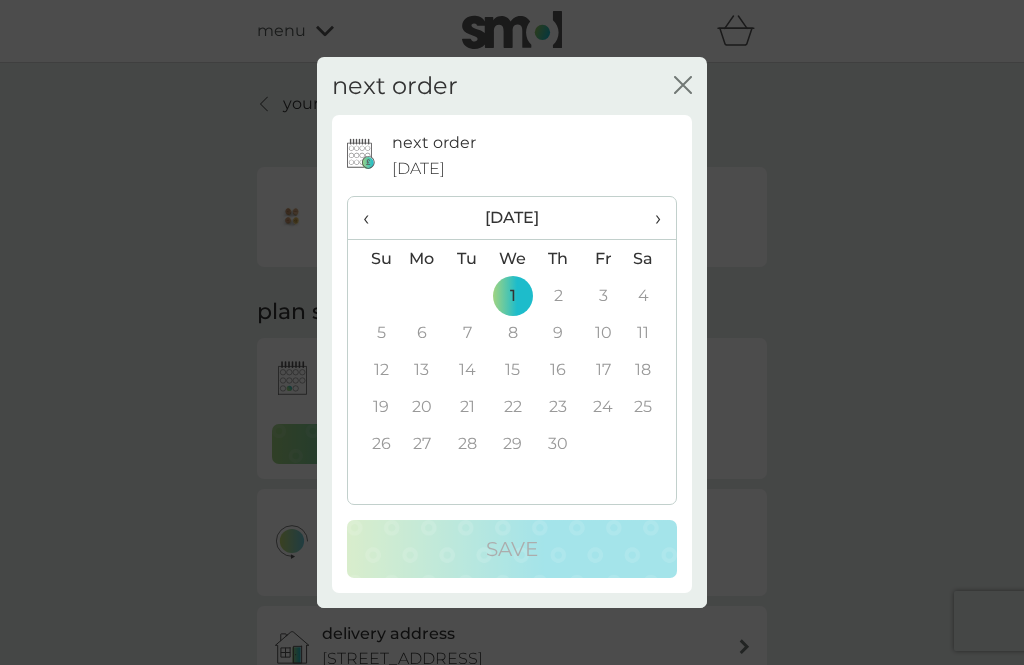 click on "‹" at bounding box center [373, 218] 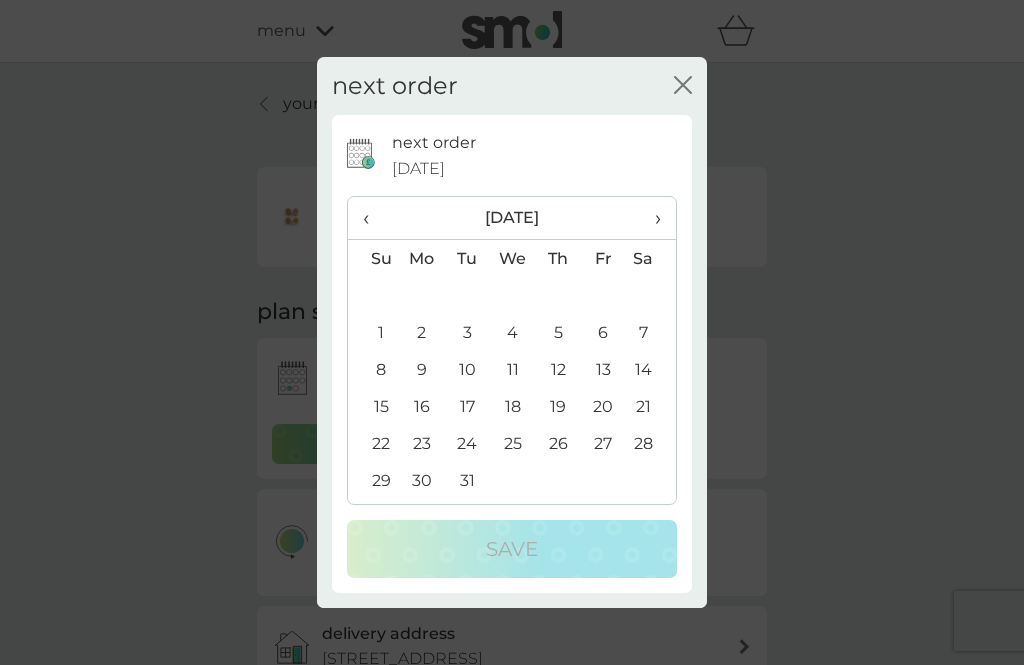 click on "31" at bounding box center [467, 480] 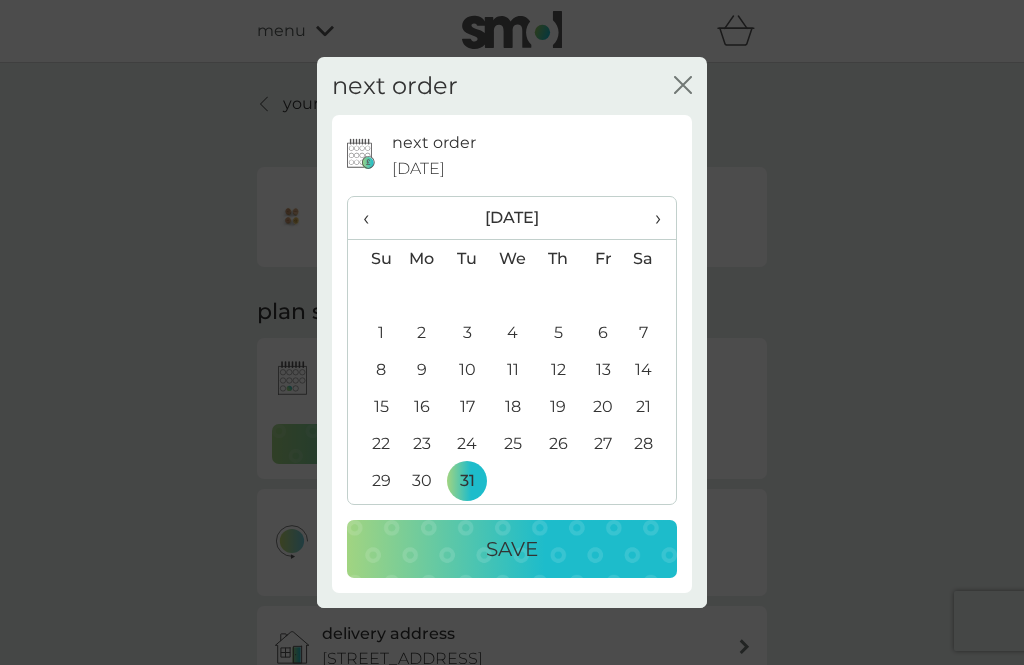 click on "Save" at bounding box center [512, 549] 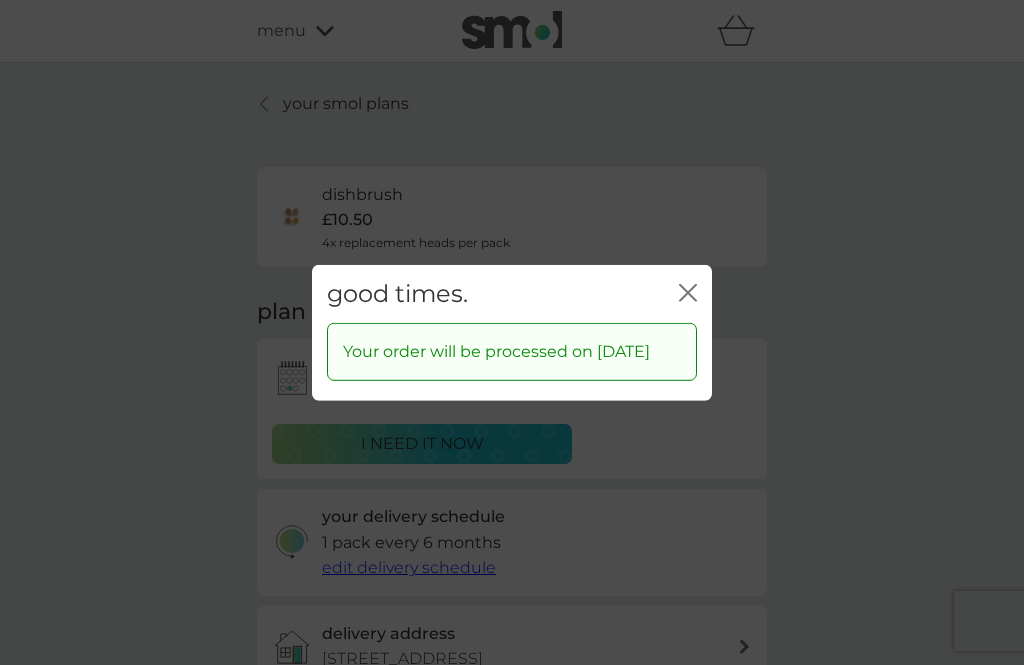 click 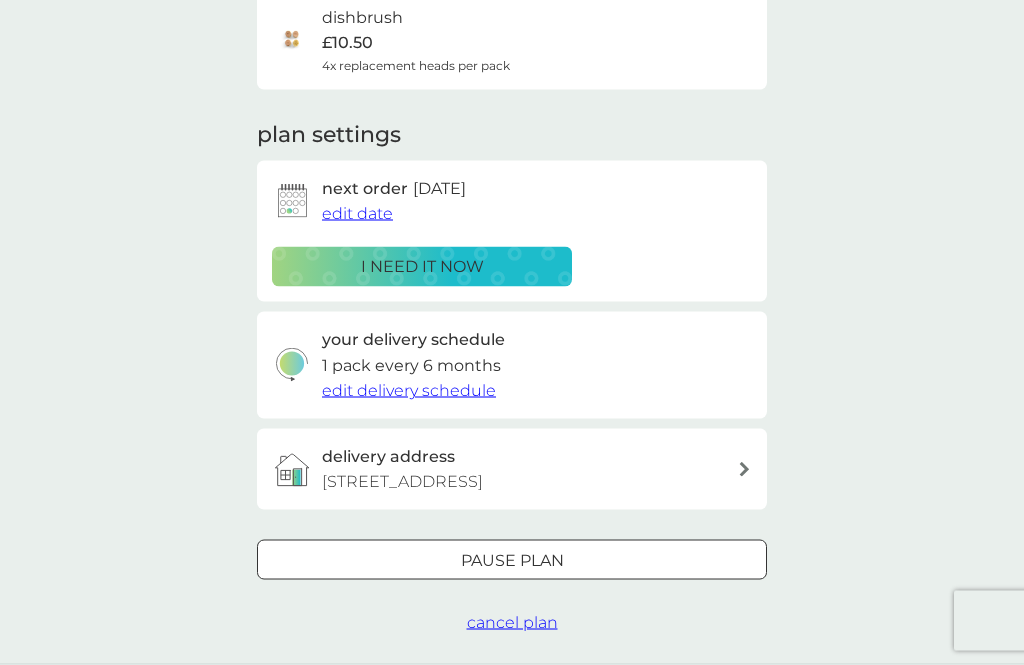 scroll, scrollTop: 0, scrollLeft: 0, axis: both 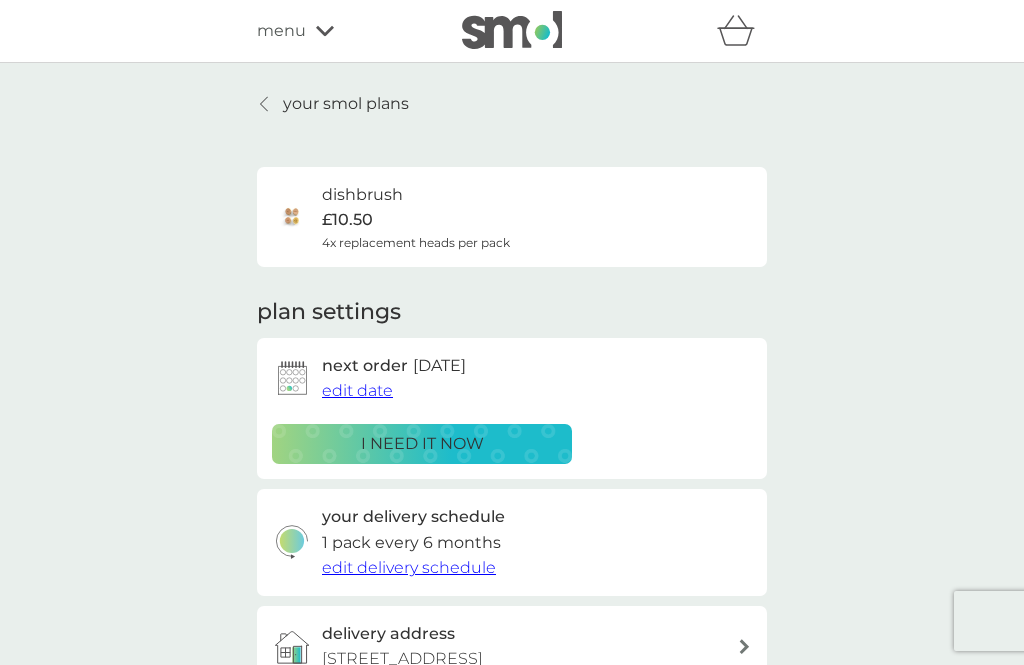 click on "your smol plans" at bounding box center (346, 104) 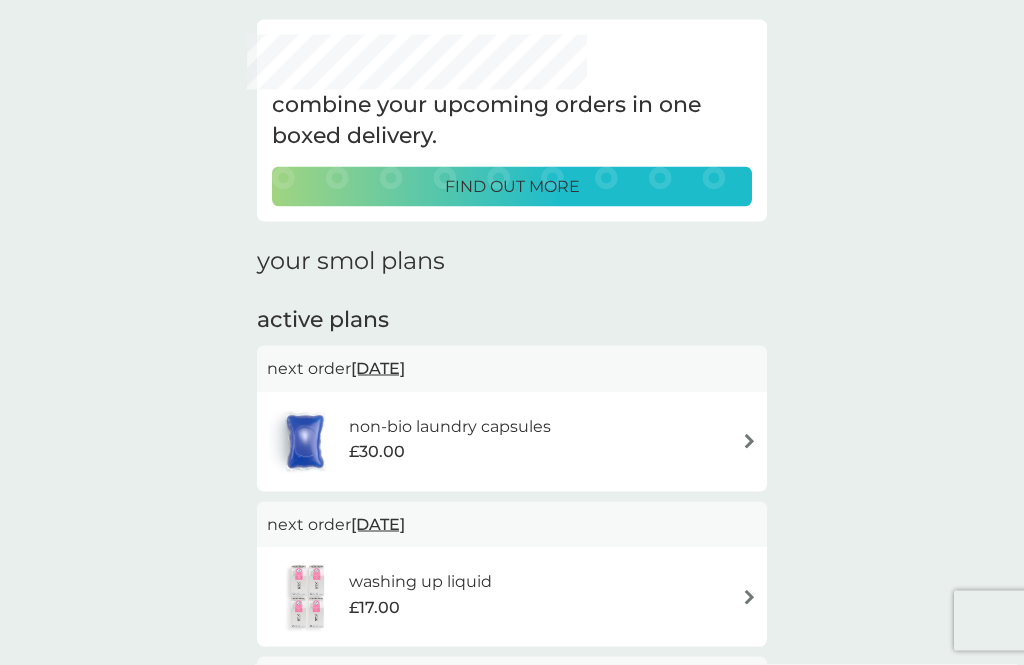 scroll, scrollTop: 0, scrollLeft: 0, axis: both 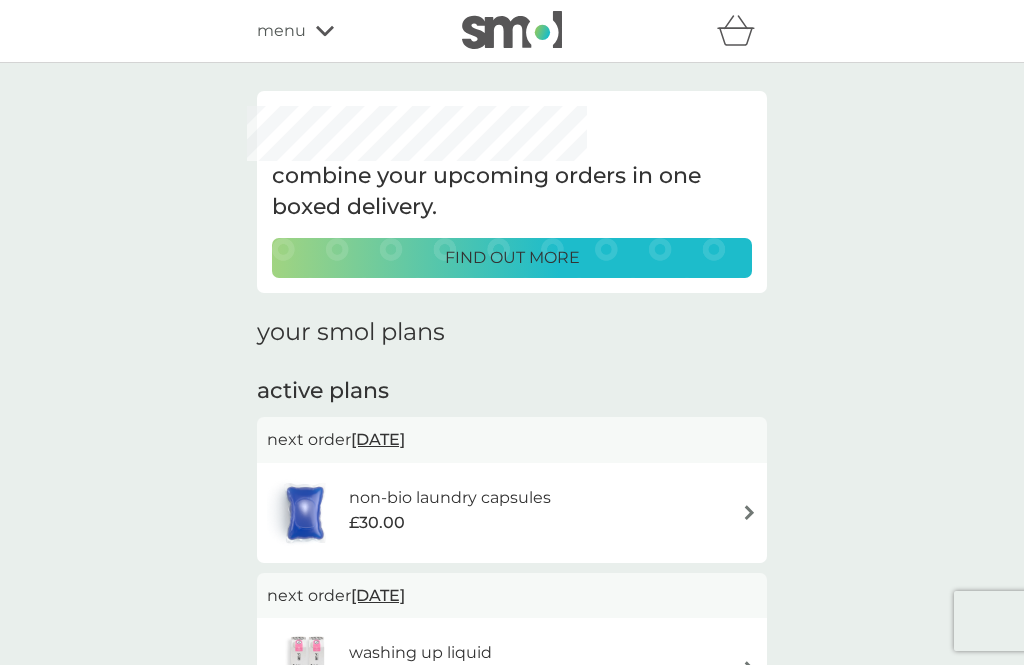 click on "menu" at bounding box center (281, 31) 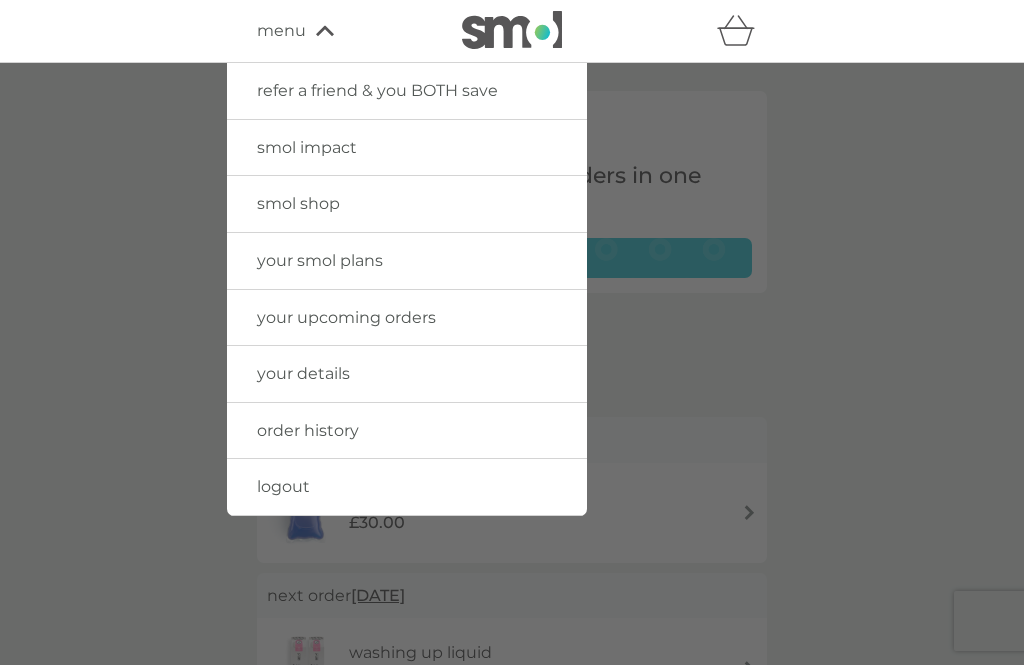 click on "logout" at bounding box center [283, 486] 